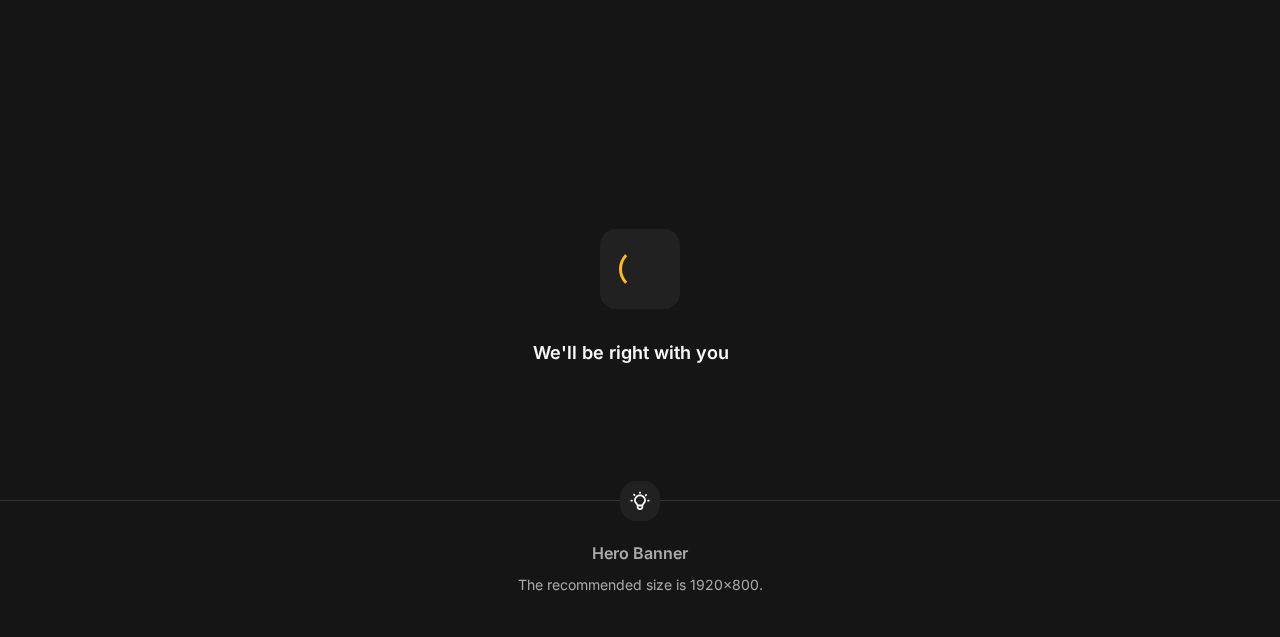 scroll, scrollTop: 0, scrollLeft: 0, axis: both 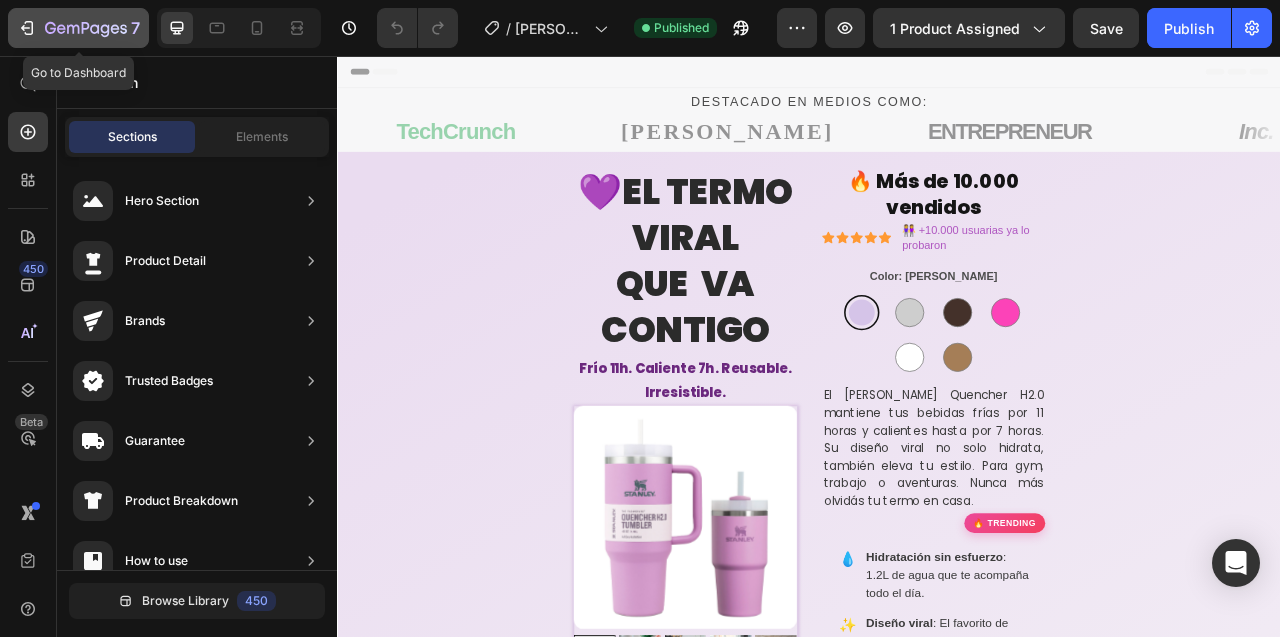 click 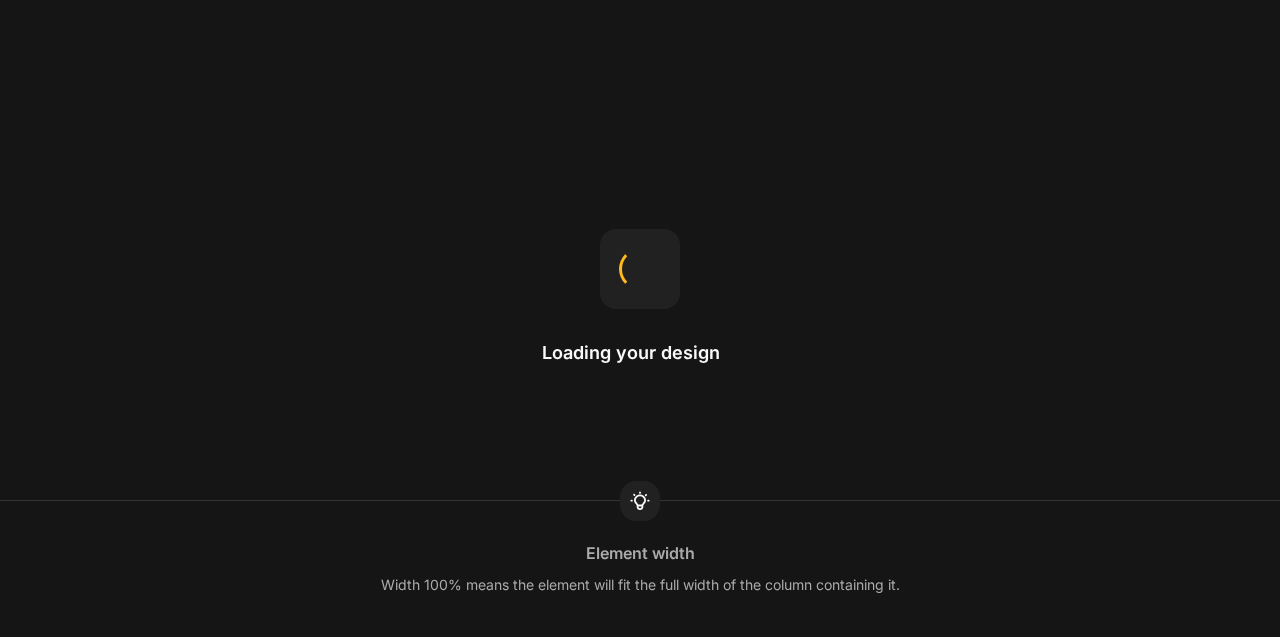 scroll, scrollTop: 0, scrollLeft: 0, axis: both 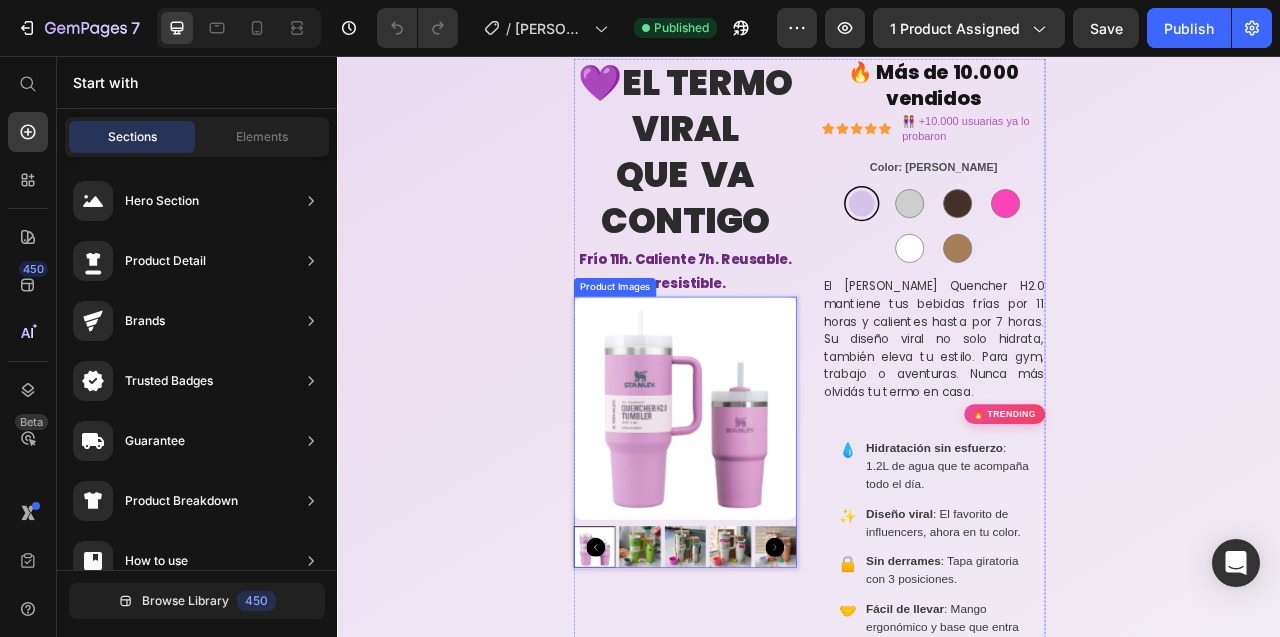 click at bounding box center [779, 504] 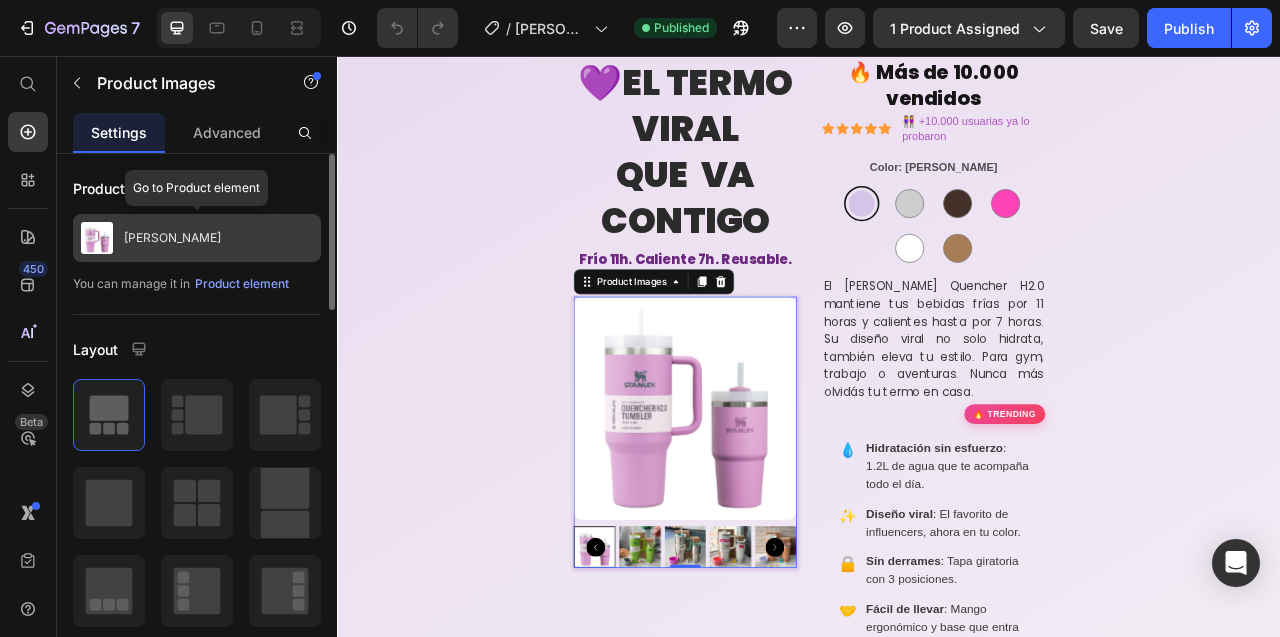 click on "[PERSON_NAME]" at bounding box center [197, 238] 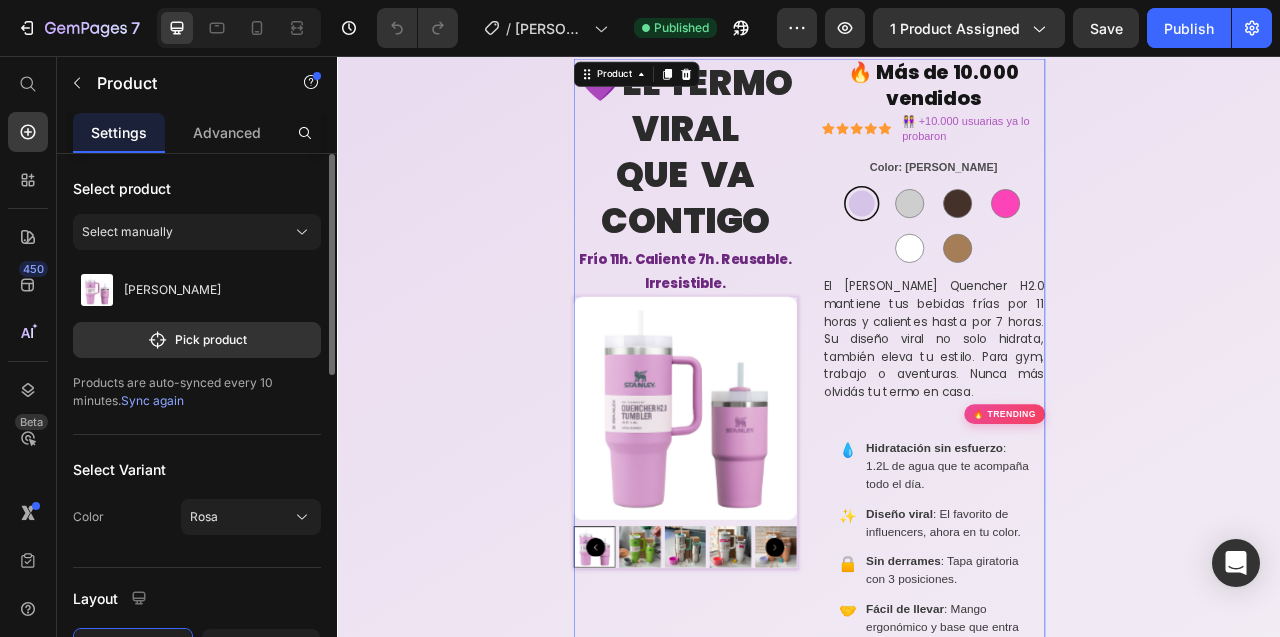 click on "Sync again" at bounding box center (152, 400) 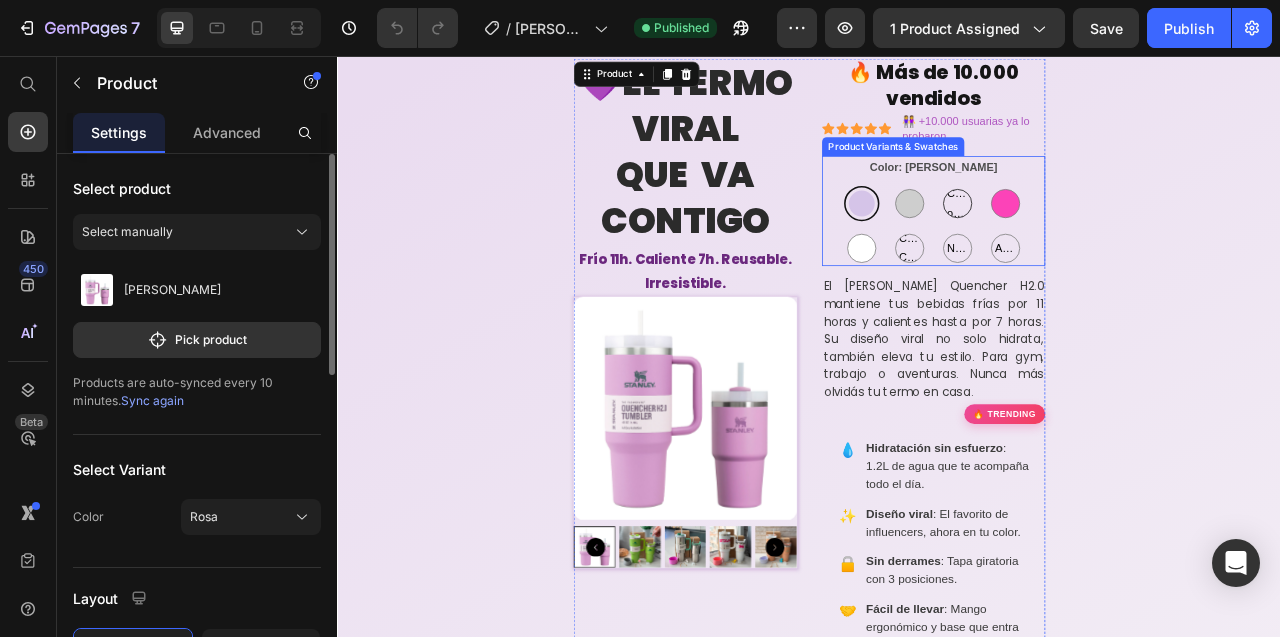 click on "Café oscuro" at bounding box center (1125, 243) 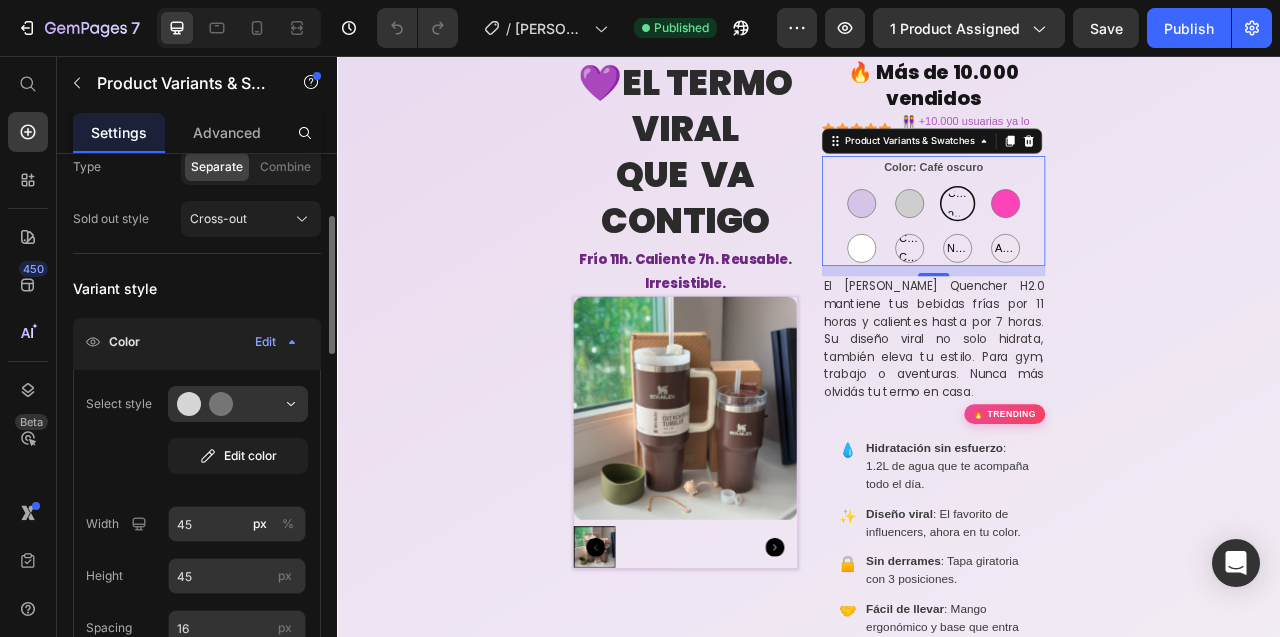 scroll, scrollTop: 233, scrollLeft: 0, axis: vertical 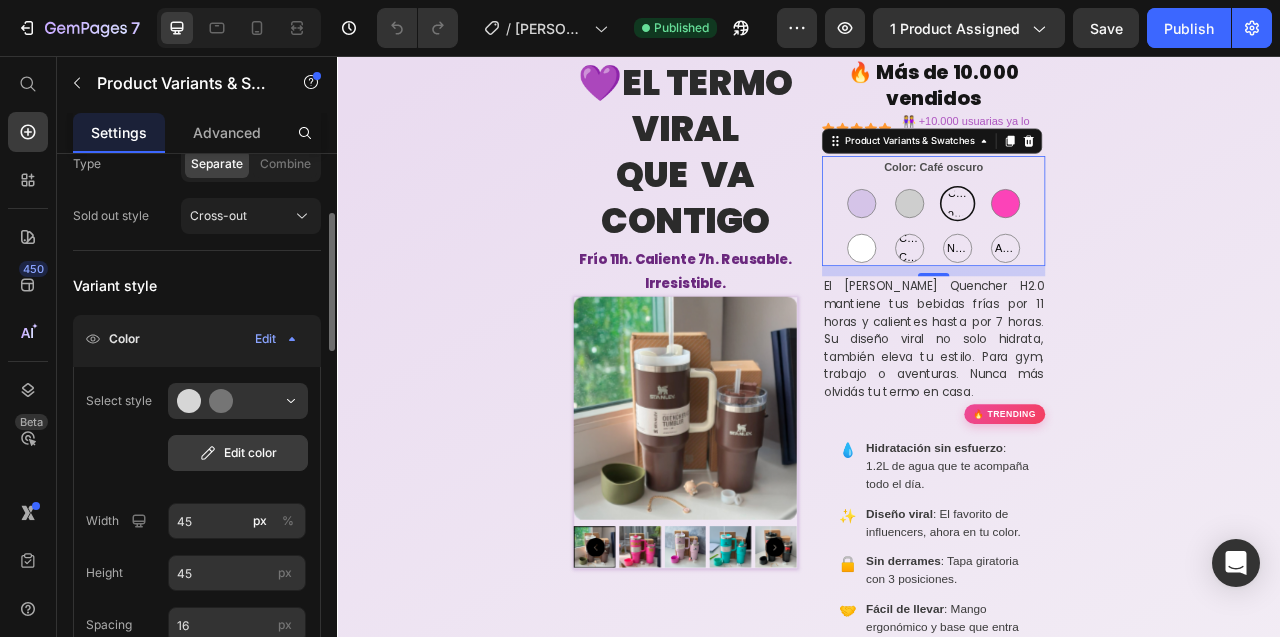 click on "Edit color" 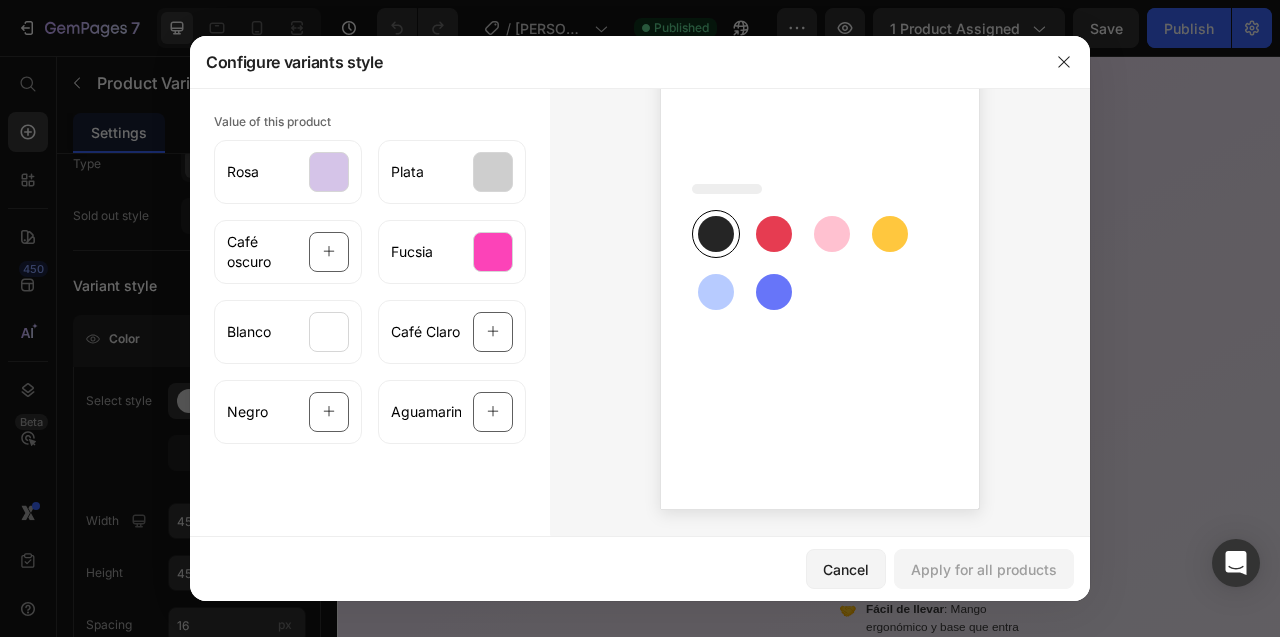 scroll, scrollTop: 104, scrollLeft: 0, axis: vertical 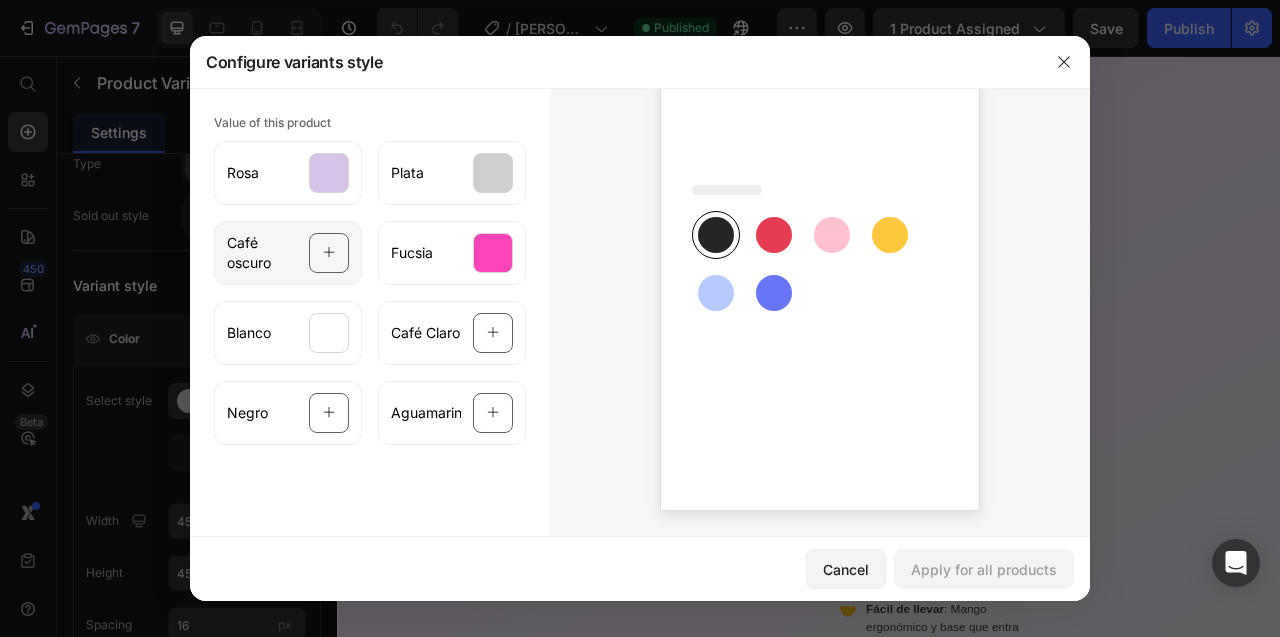 click on "Café oscuro" at bounding box center [262, 253] 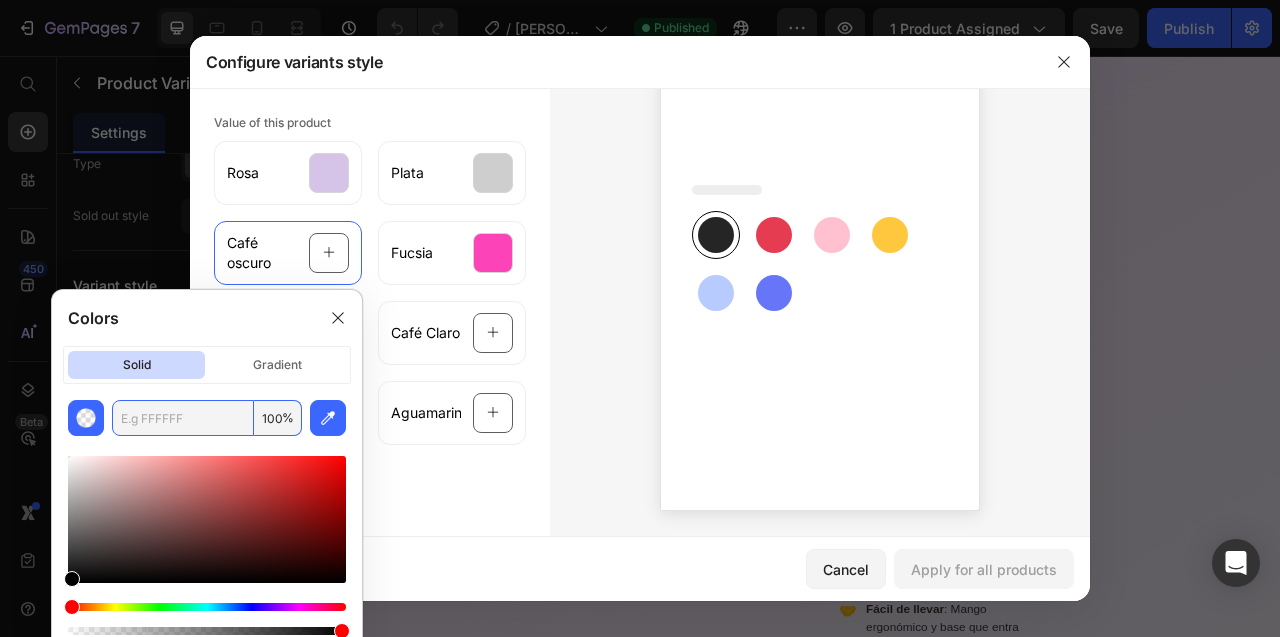 click at bounding box center [183, 418] 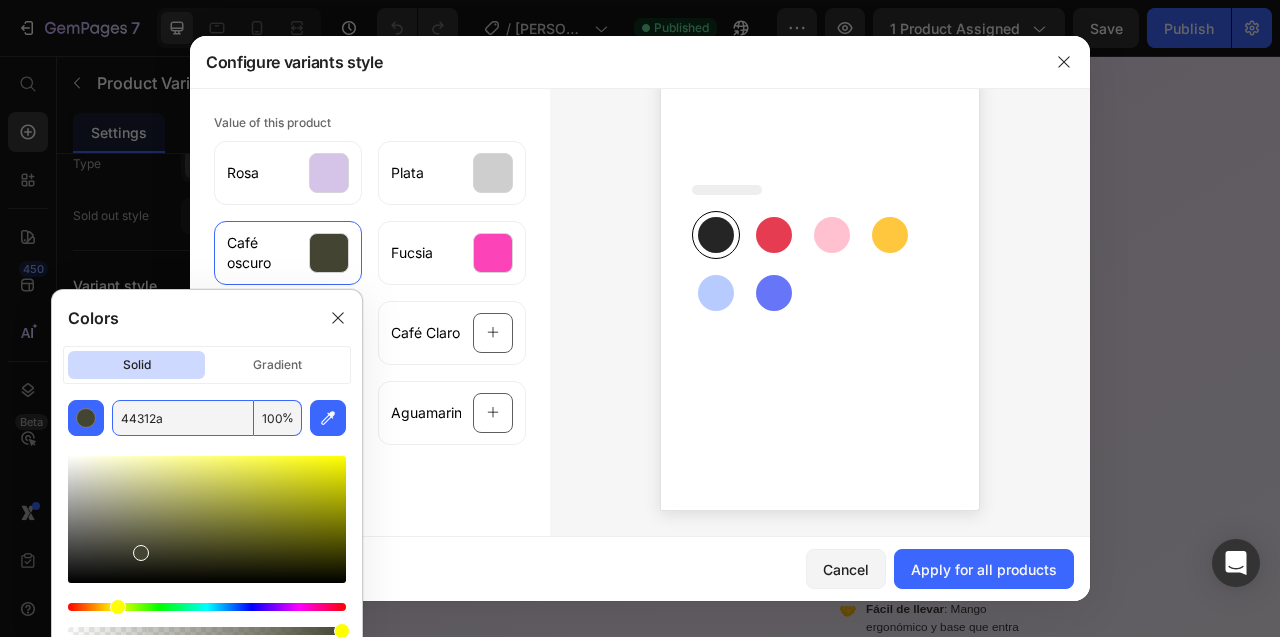type on "44312A" 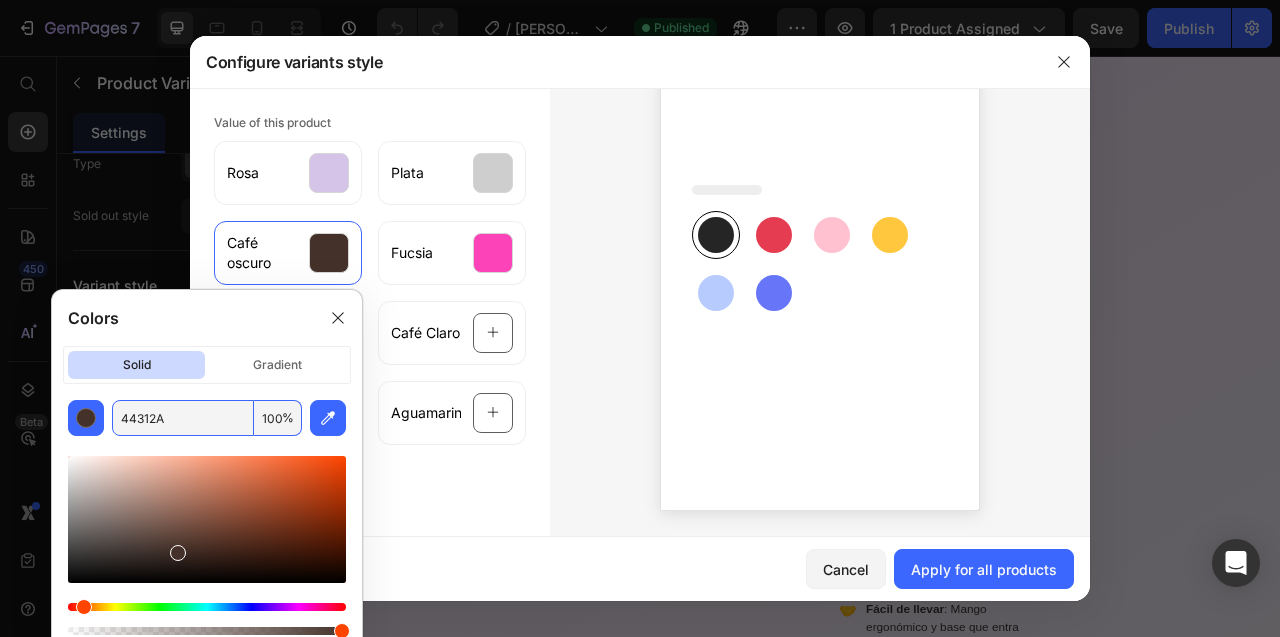 click at bounding box center (820, 261) 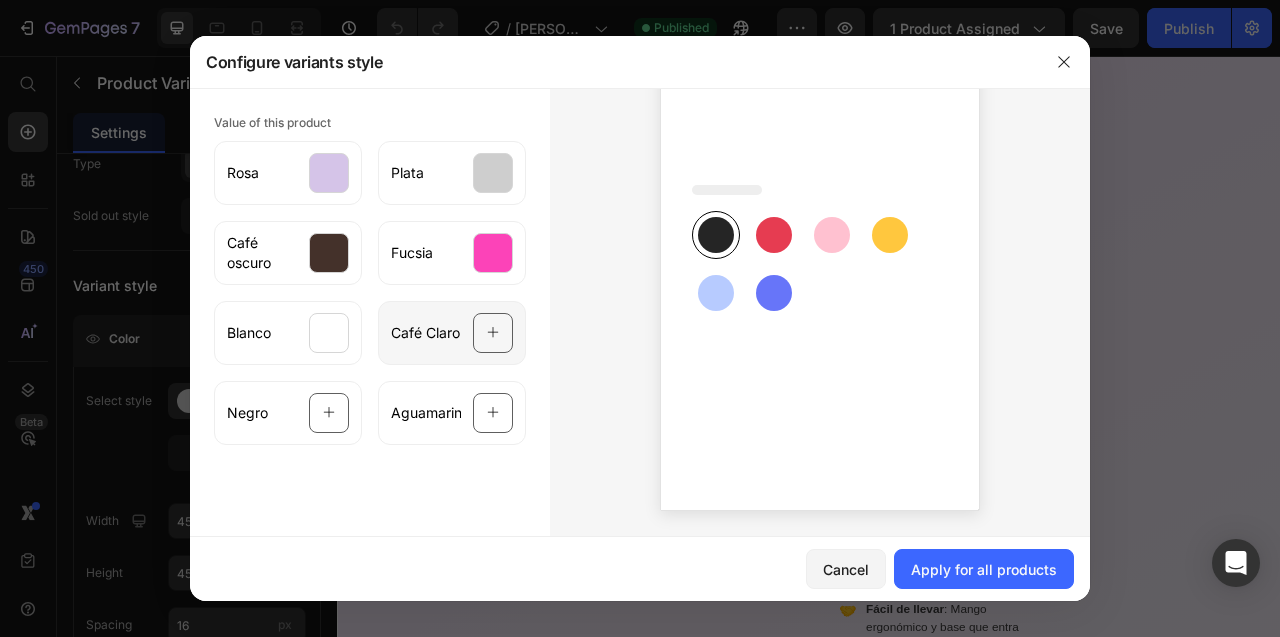 click on "Café Claro" at bounding box center [425, 333] 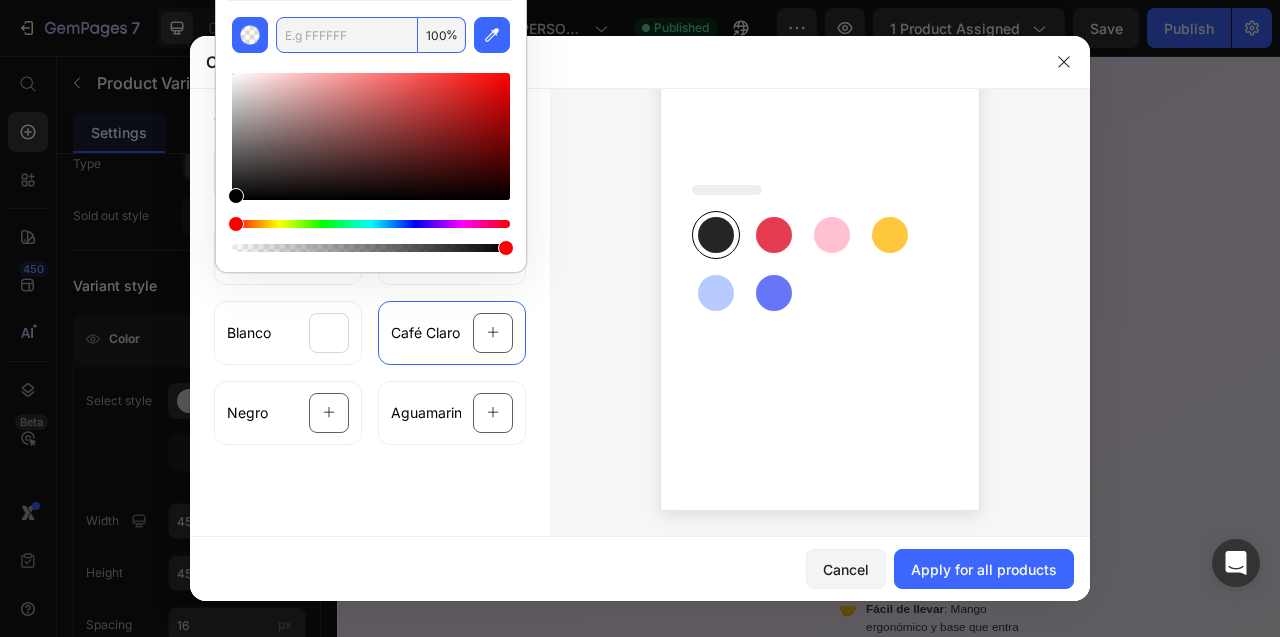 click at bounding box center (347, 35) 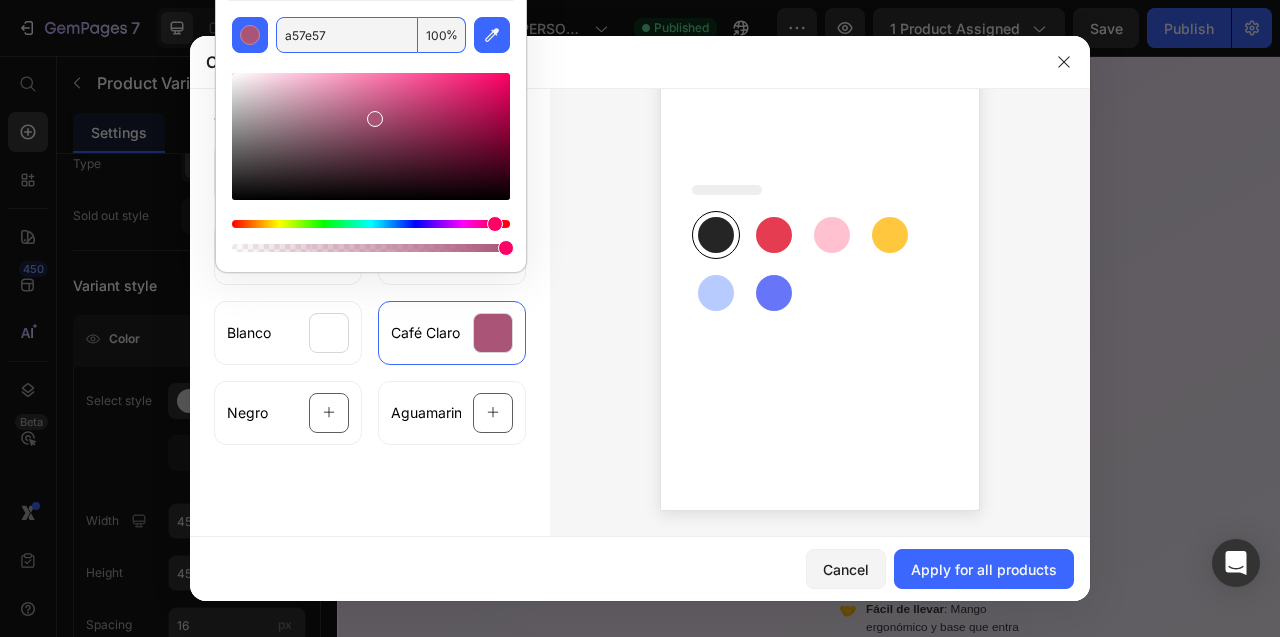 type on "A57E57" 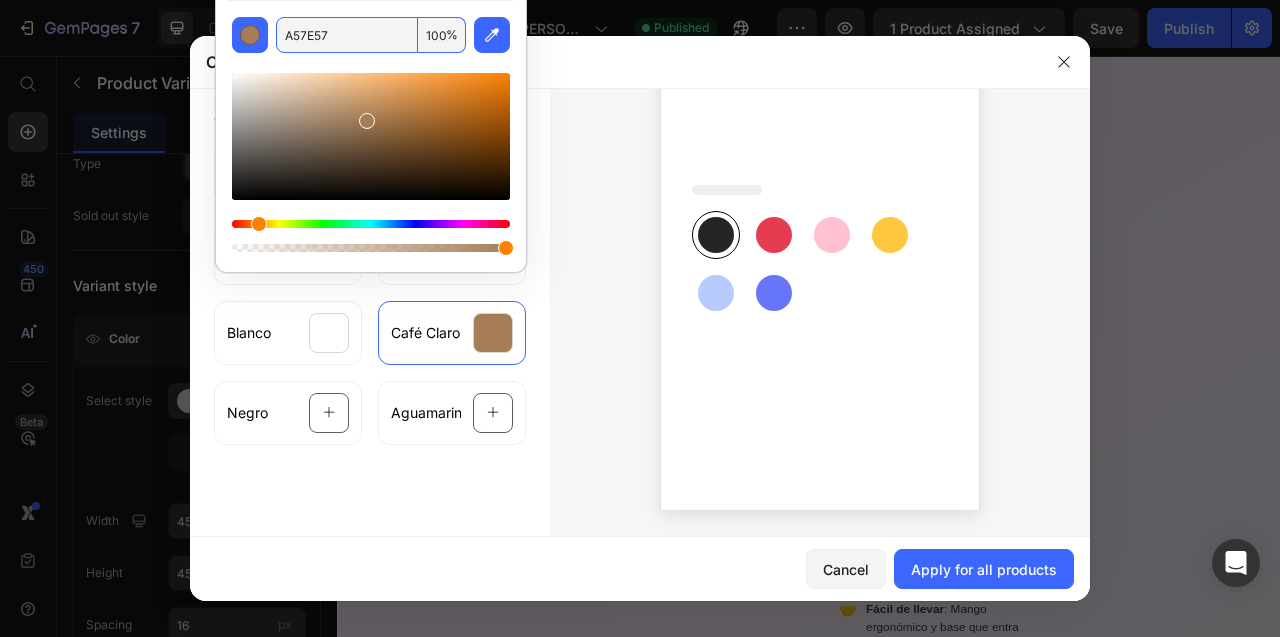 click at bounding box center (820, 261) 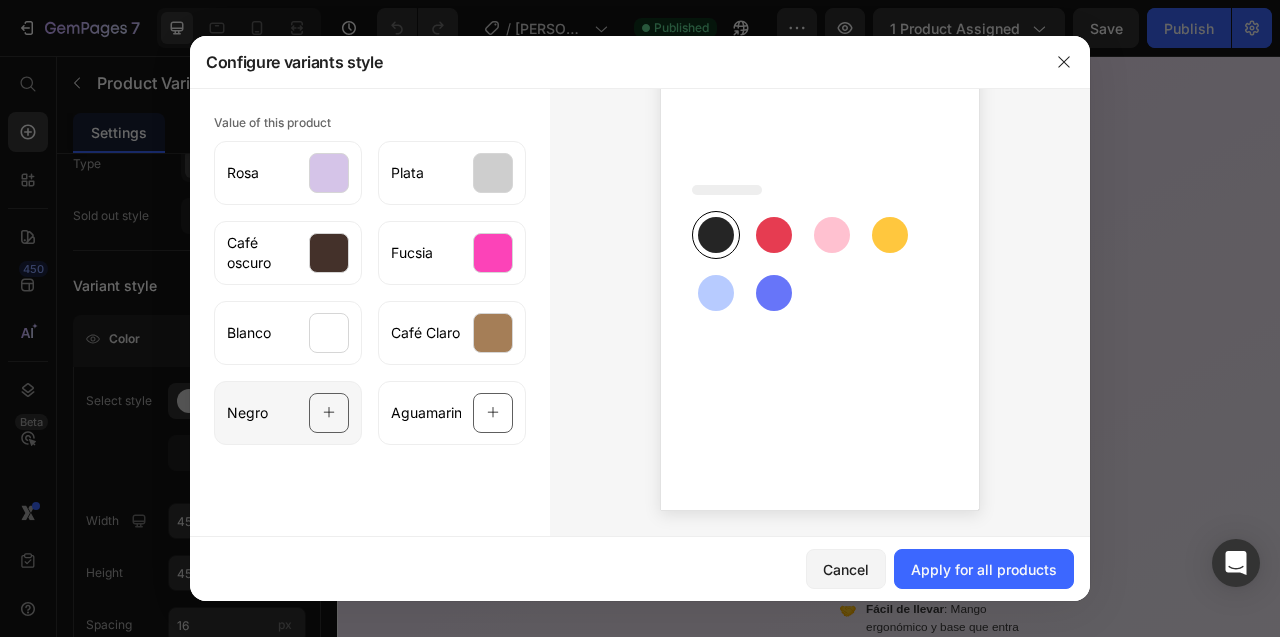 click on "Negro" 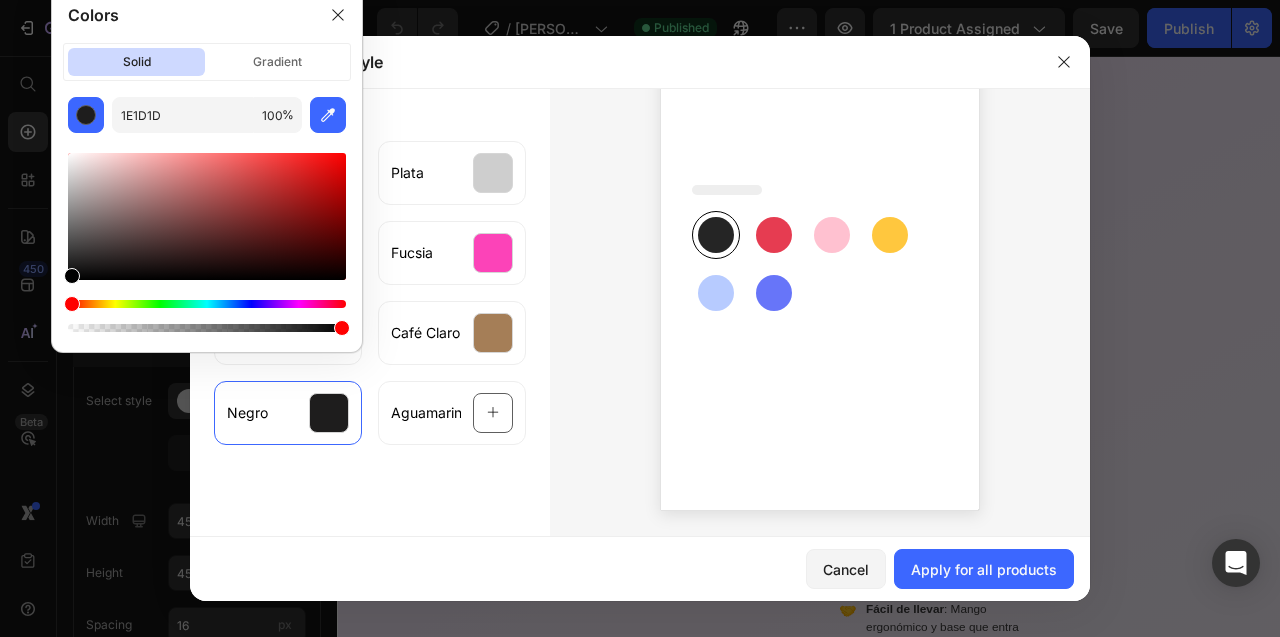 drag, startPoint x: 81, startPoint y: 264, endPoint x: 43, endPoint y: 296, distance: 49.67897 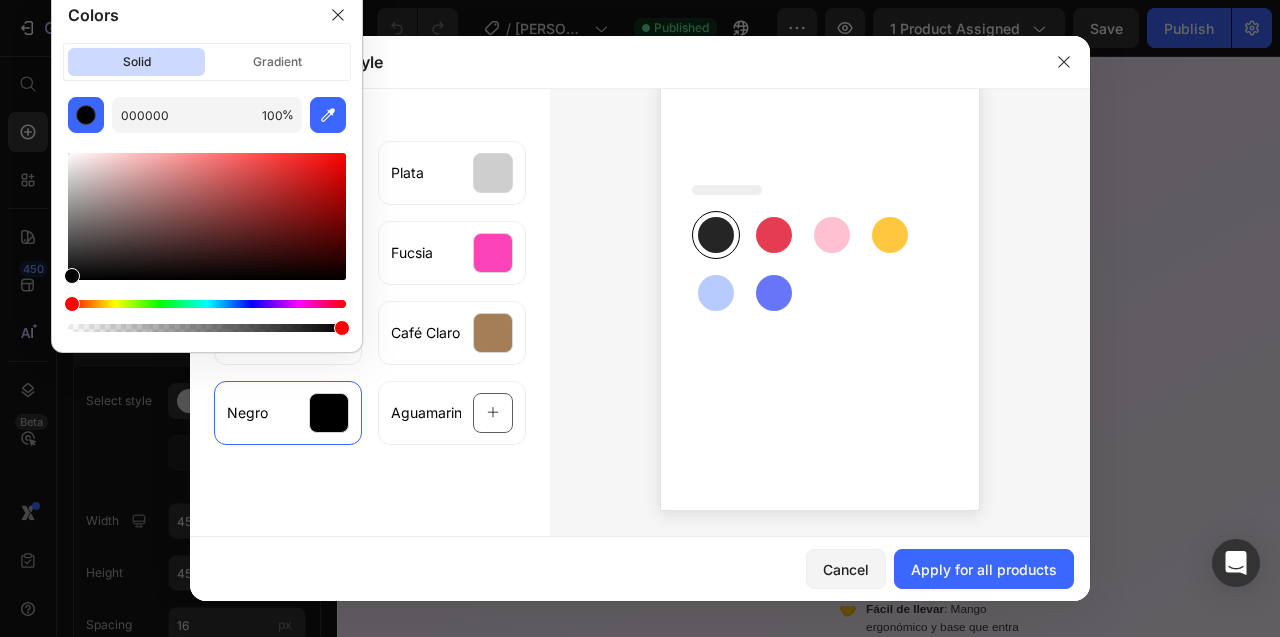 click at bounding box center [820, 261] 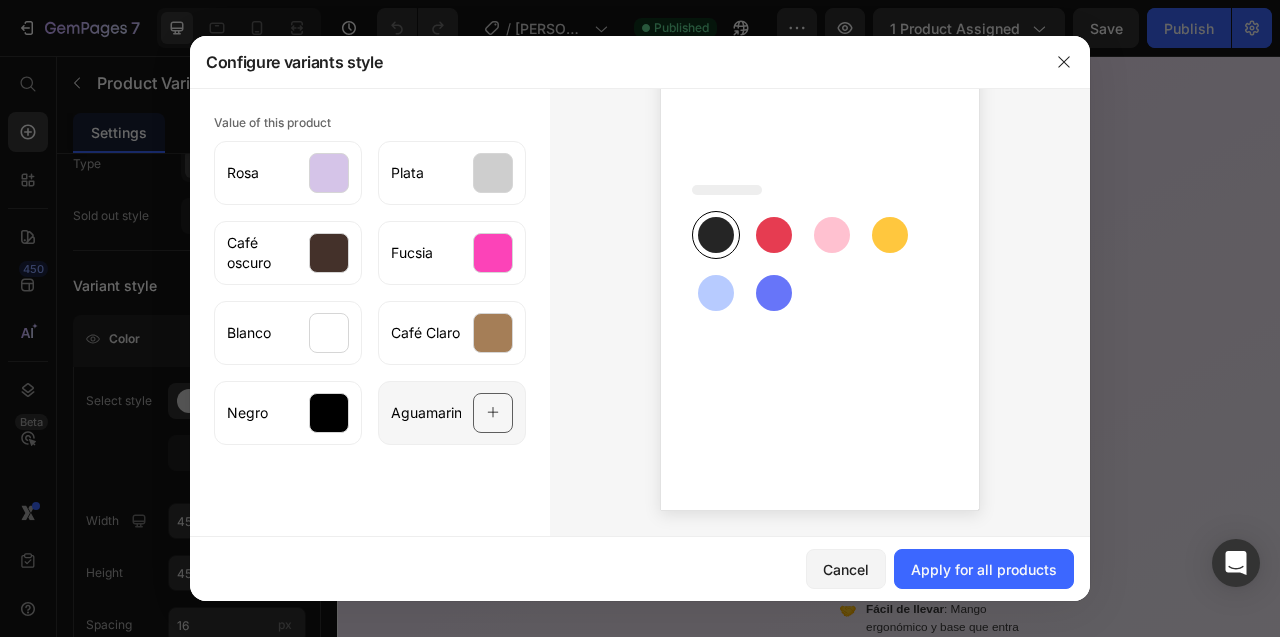 click on "Aguamarina" at bounding box center [426, 413] 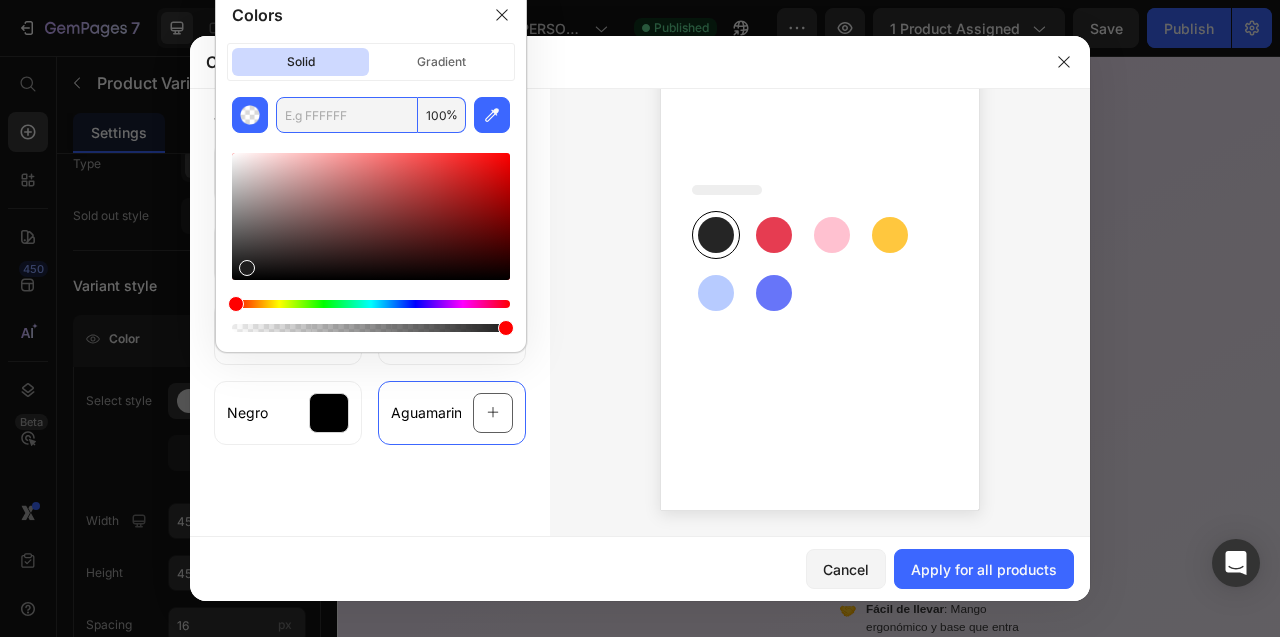 click at bounding box center [347, 115] 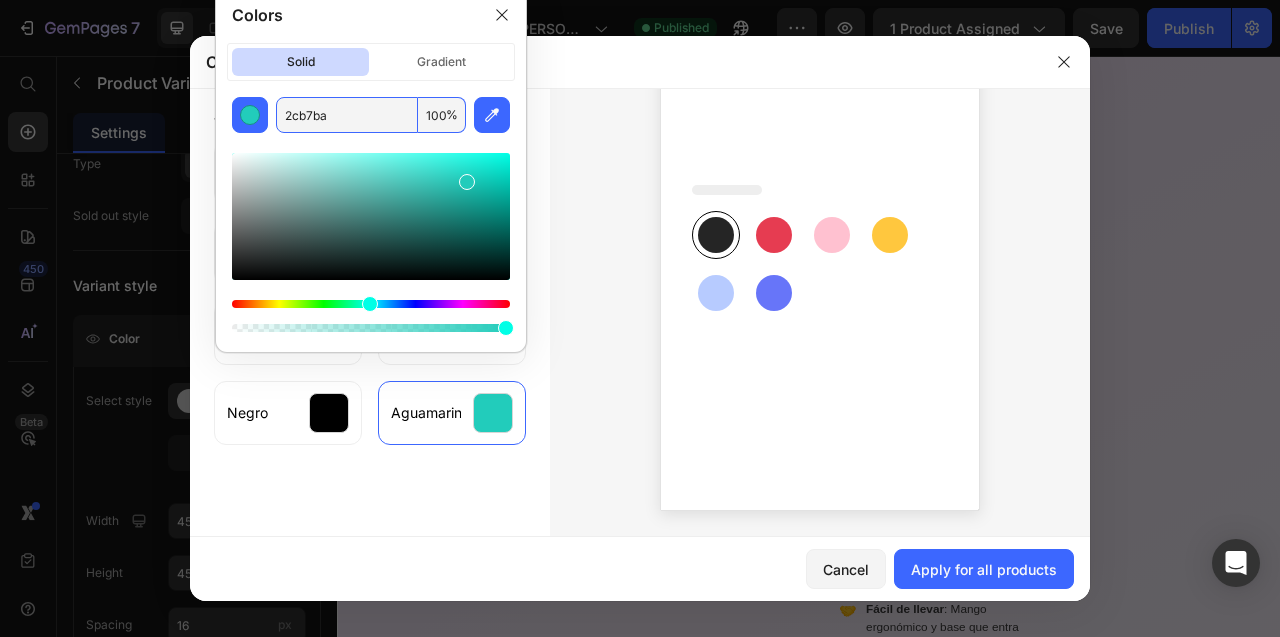 type on "2CB7BA" 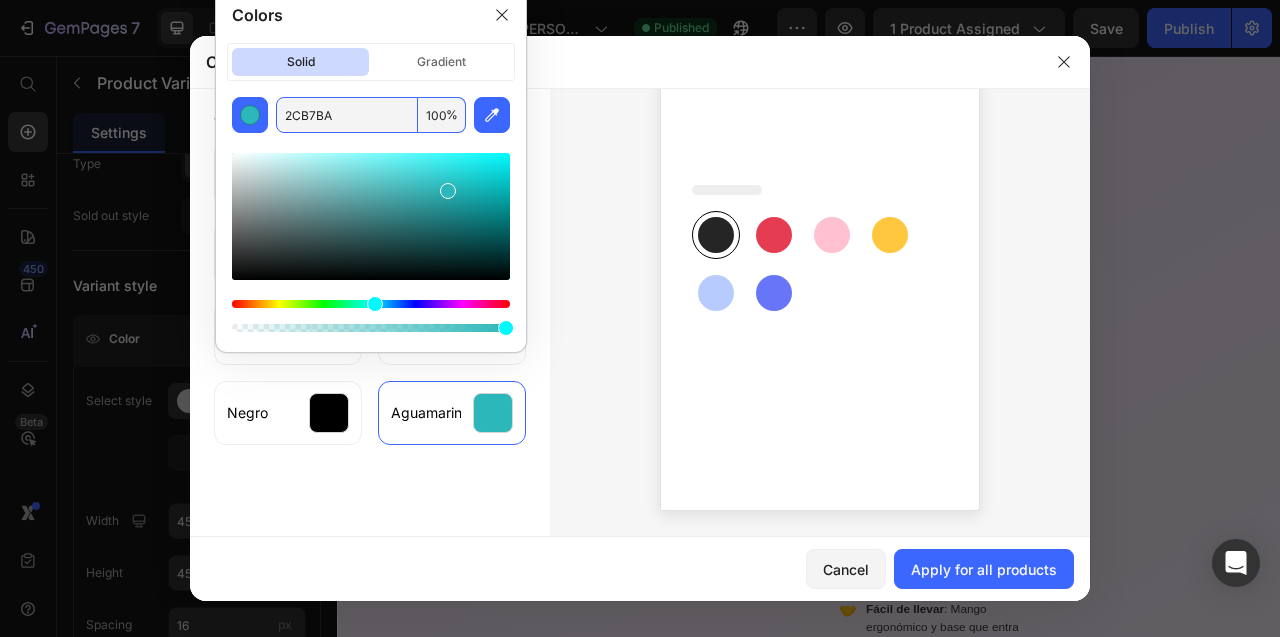 click at bounding box center (820, 261) 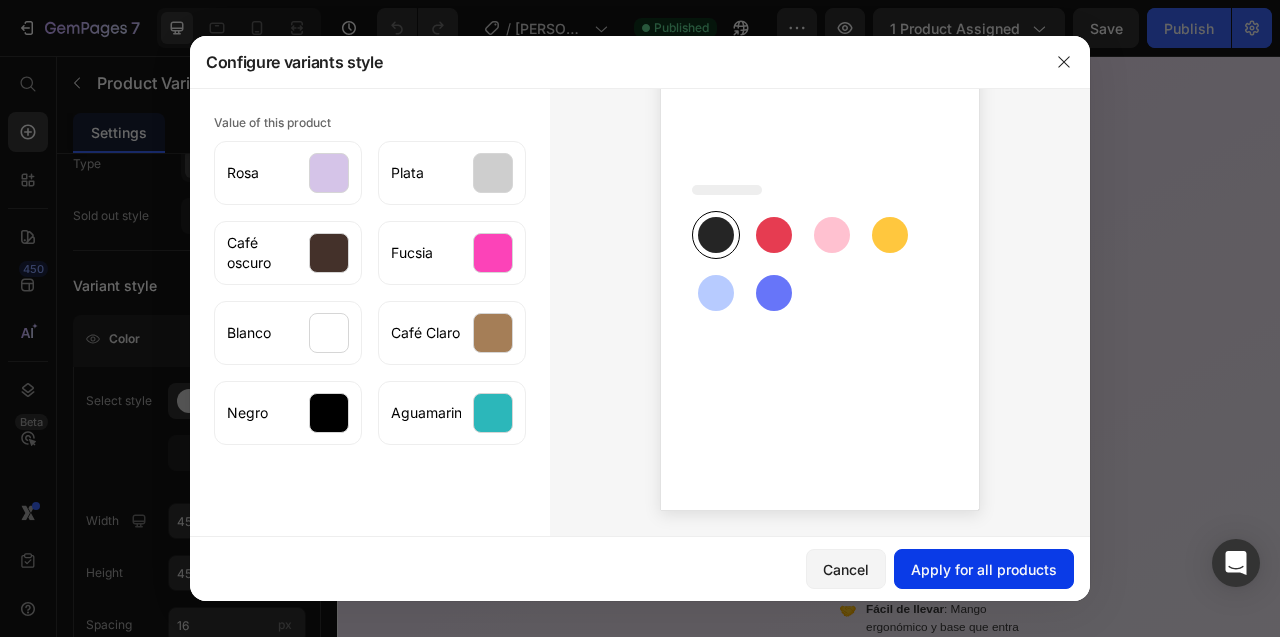 click on "Apply for all products" at bounding box center (984, 569) 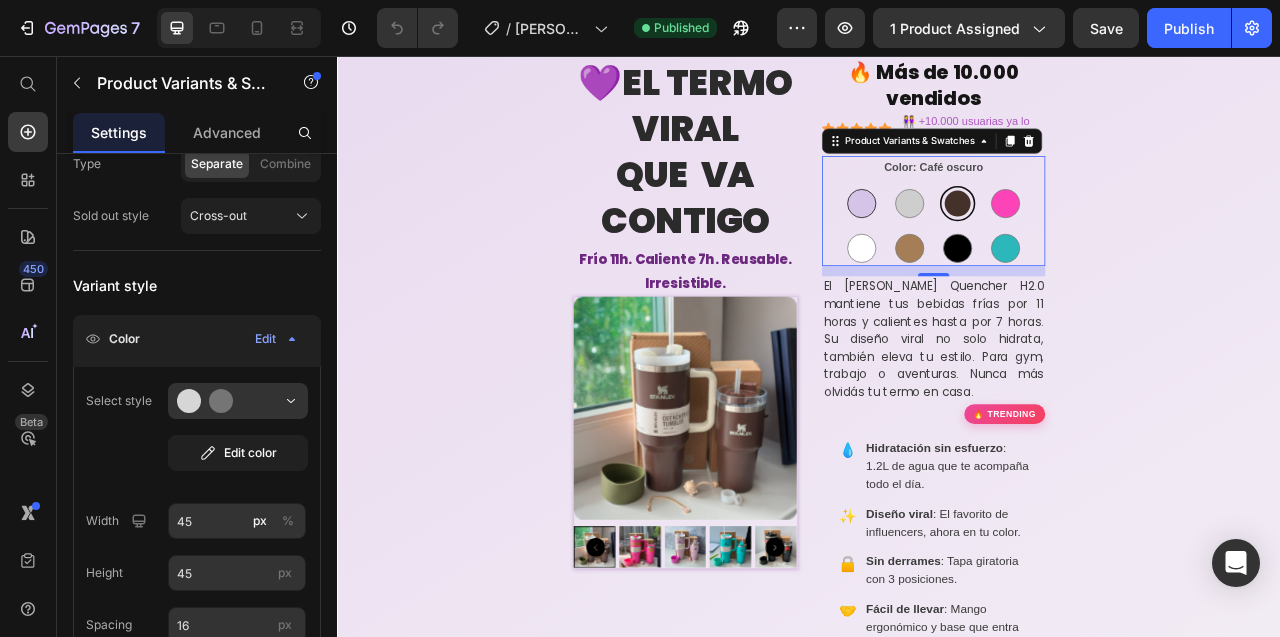 click at bounding box center (1003, 243) 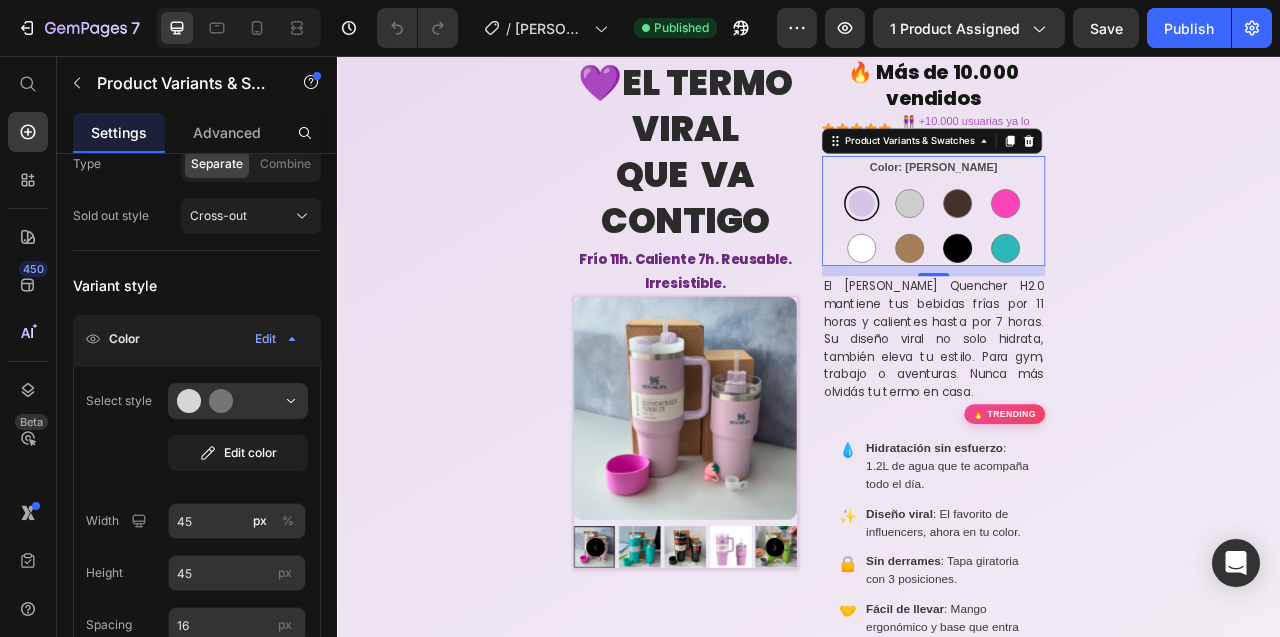 click at bounding box center [1125, 300] 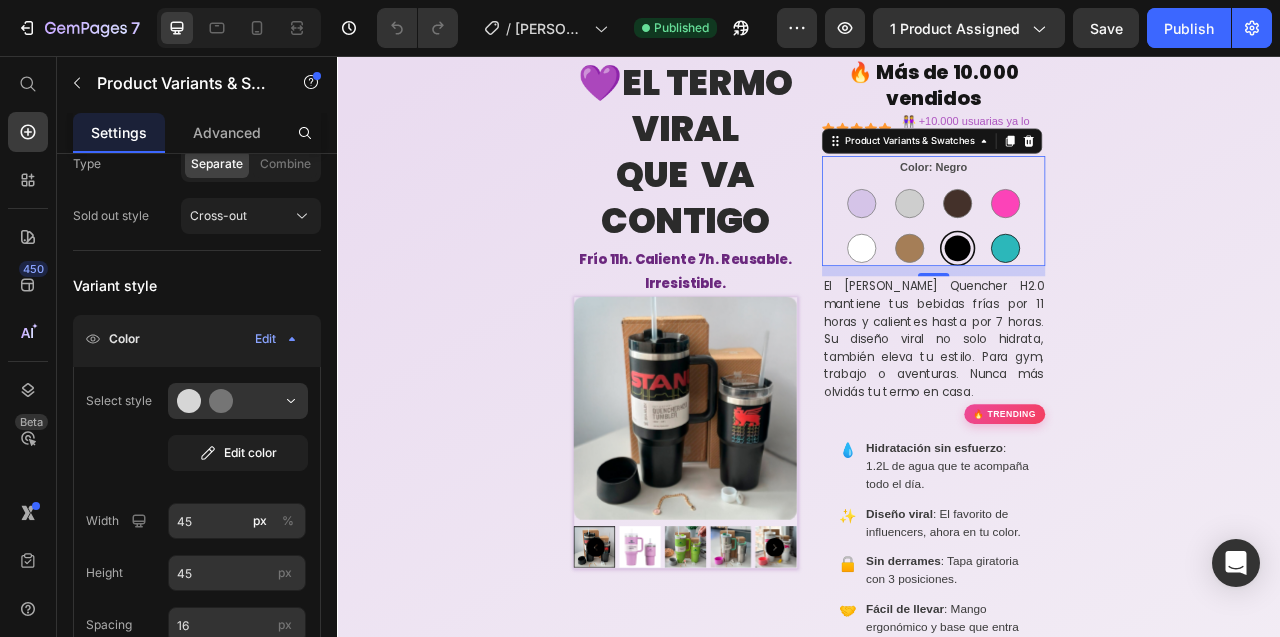 click at bounding box center (1186, 300) 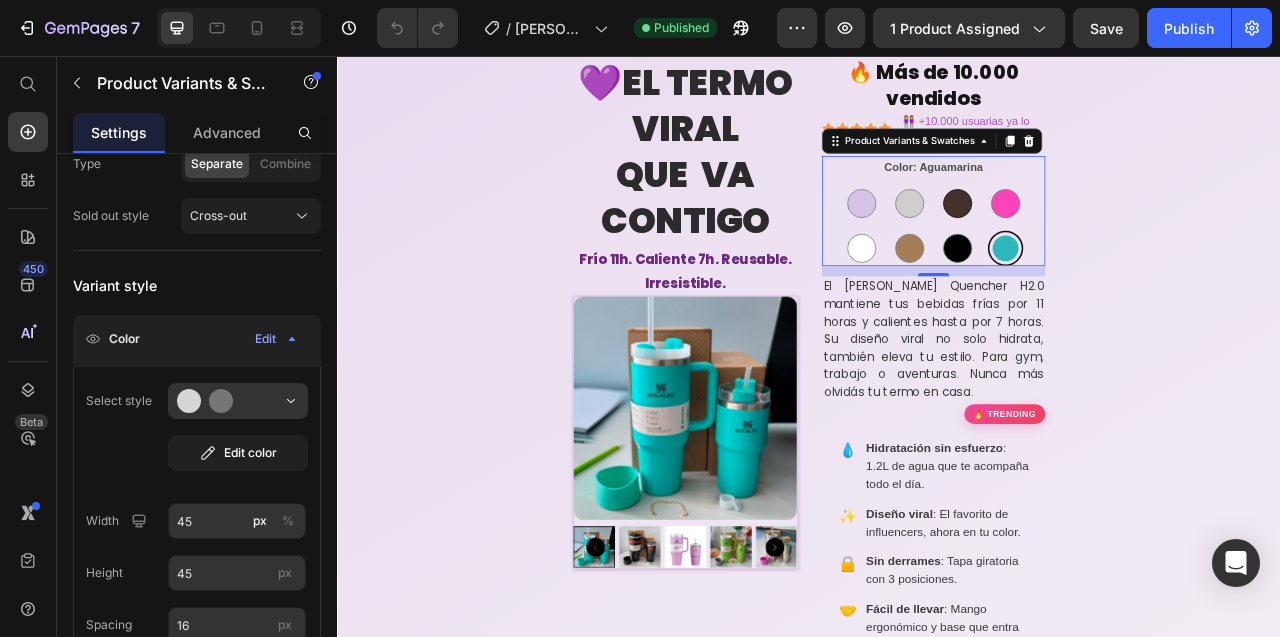 click at bounding box center (1125, 243) 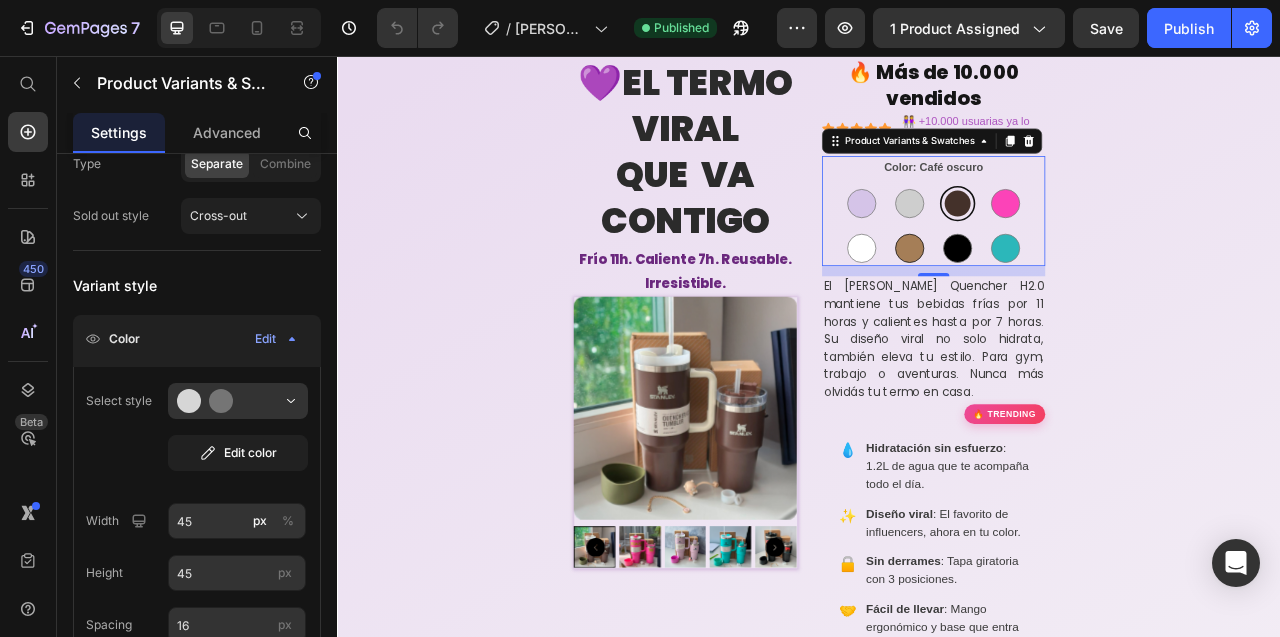 click at bounding box center (1064, 300) 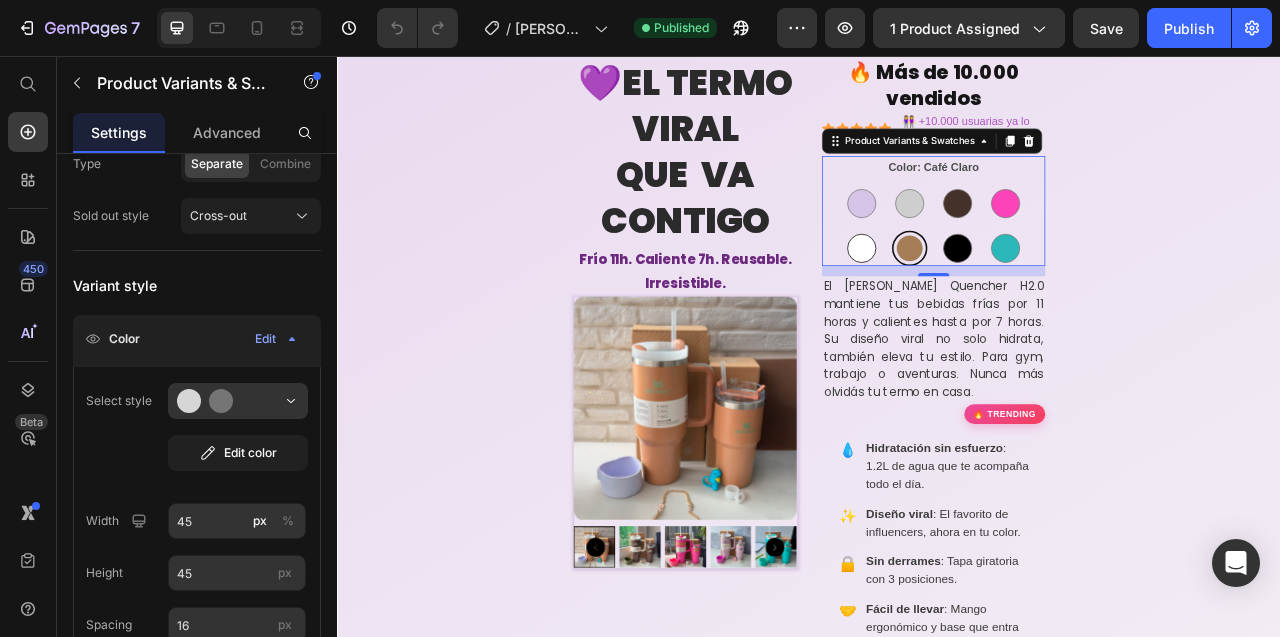 click at bounding box center (1003, 300) 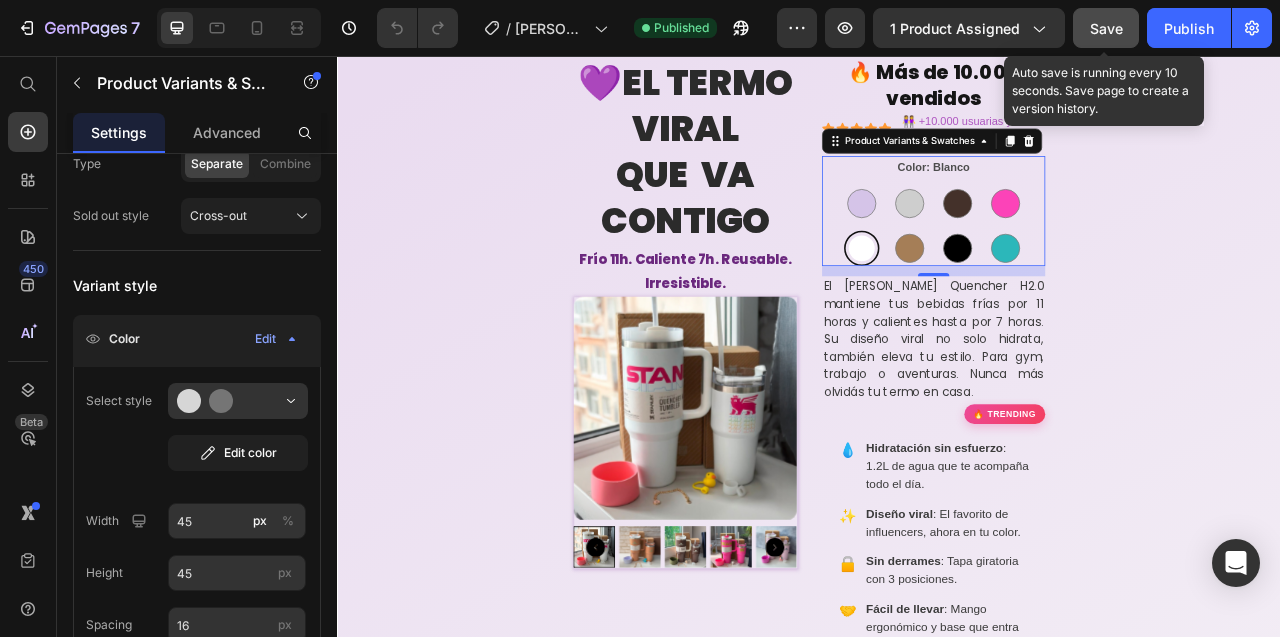 click on "Save" at bounding box center (1106, 28) 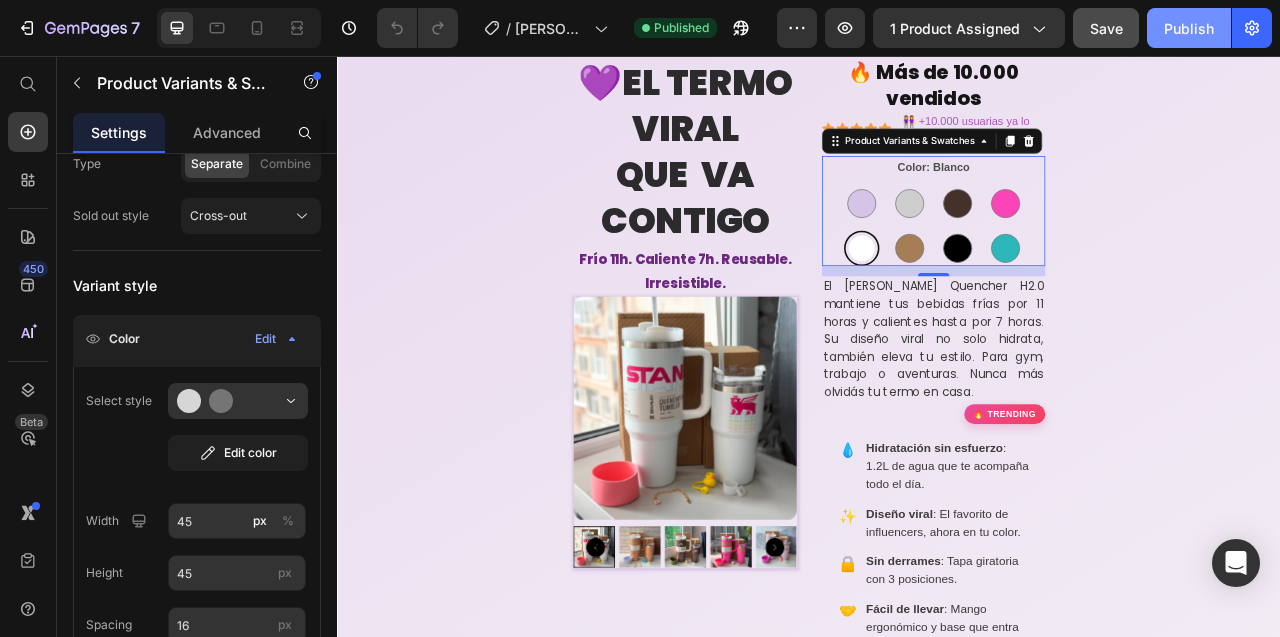 click on "Publish" at bounding box center [1189, 28] 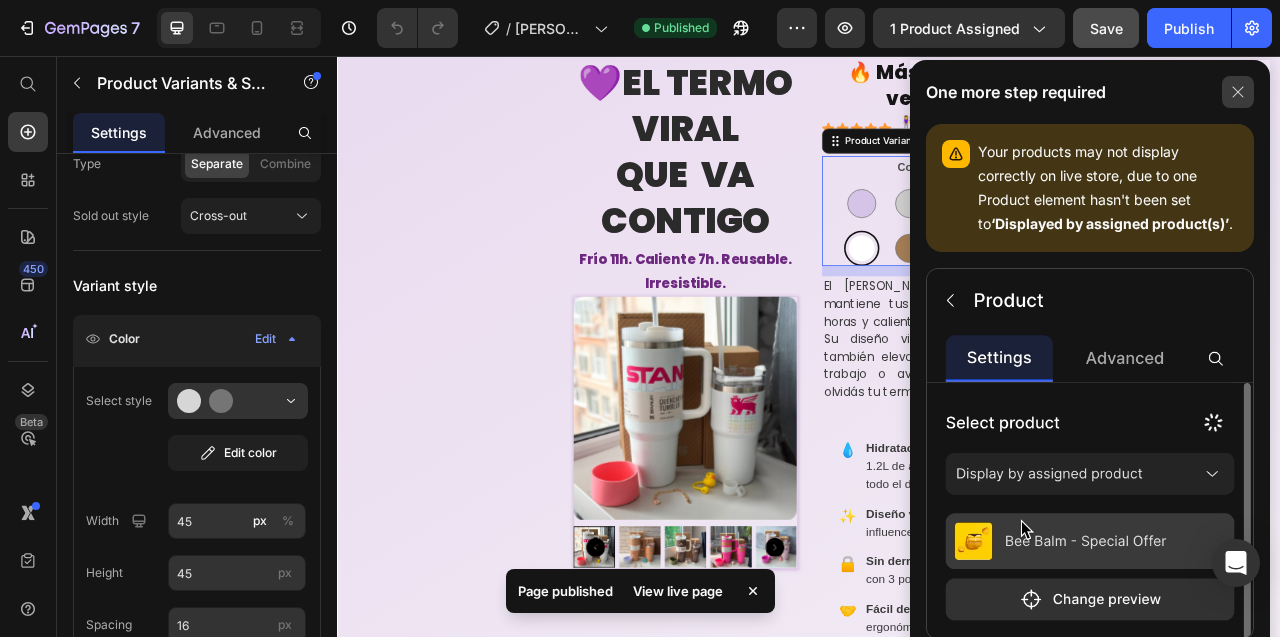 click 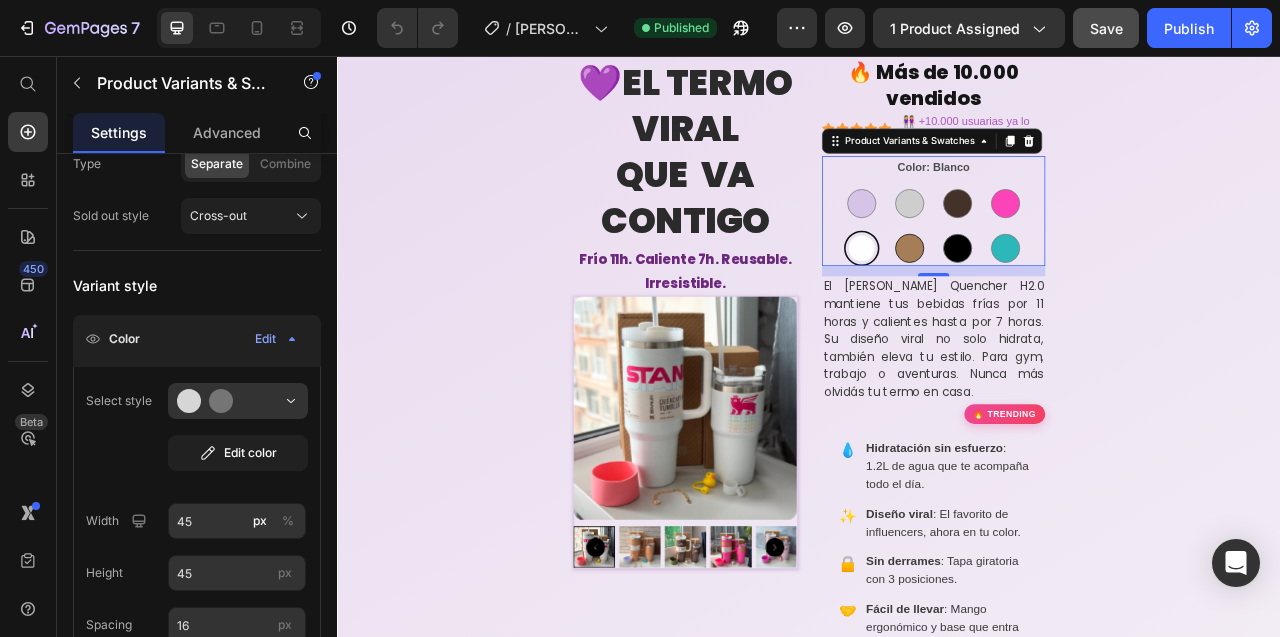click at bounding box center [1064, 300] 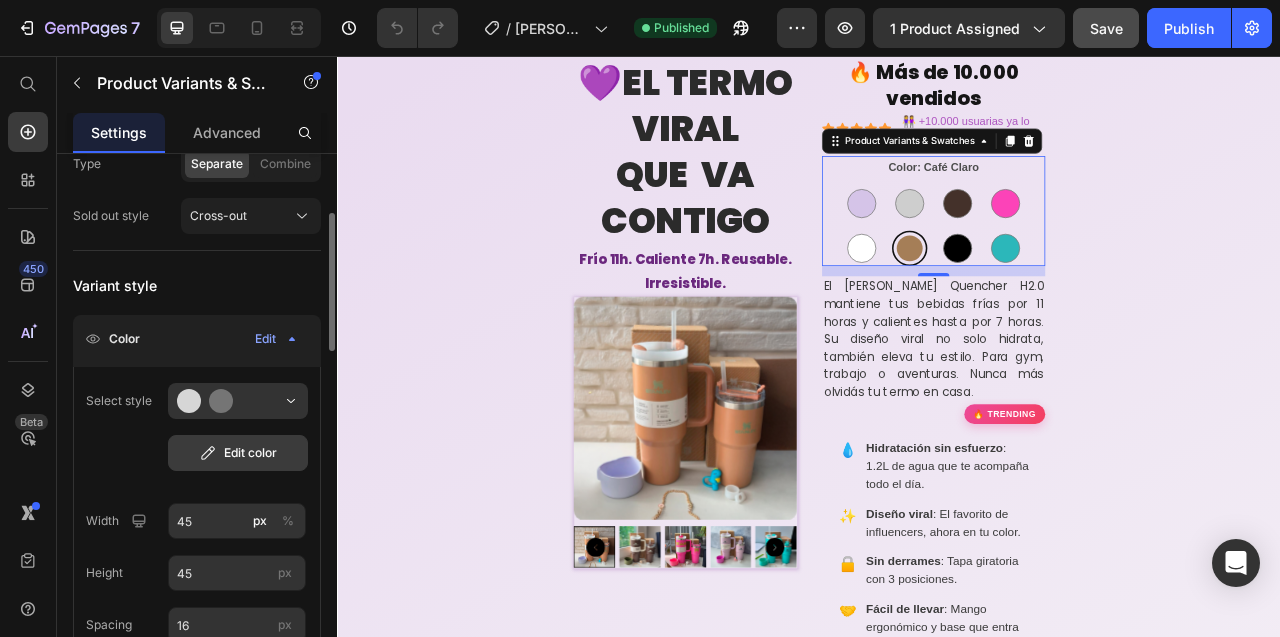 click on "Edit color" 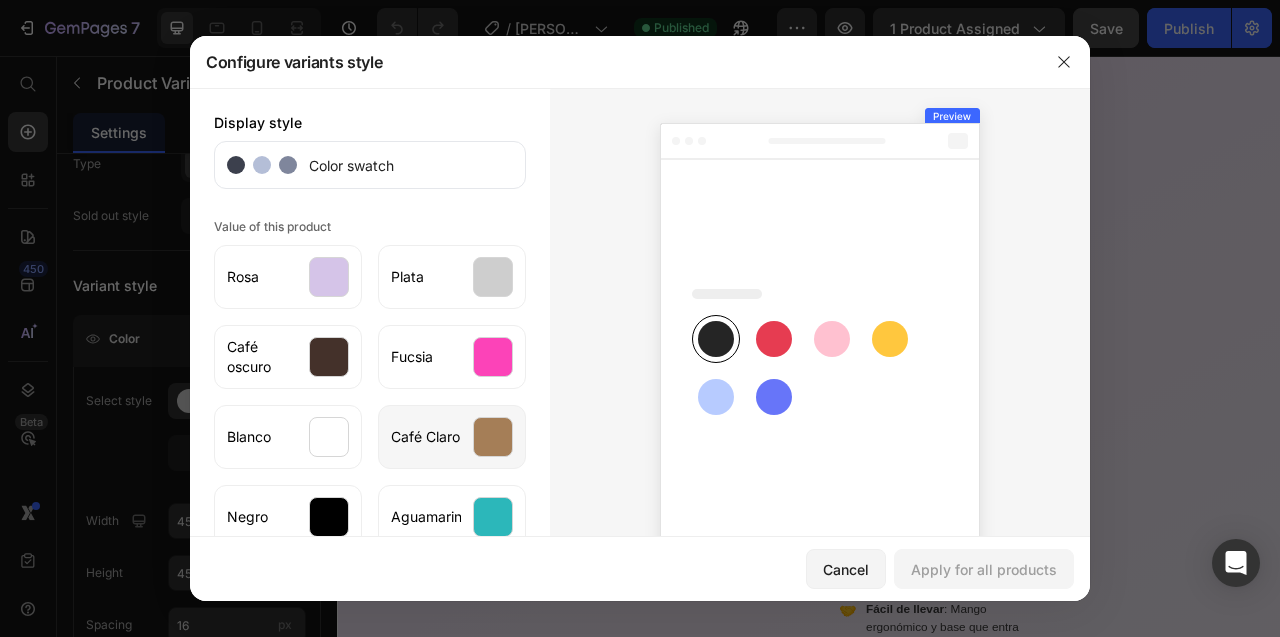 click on "Café Claro" at bounding box center (425, 437) 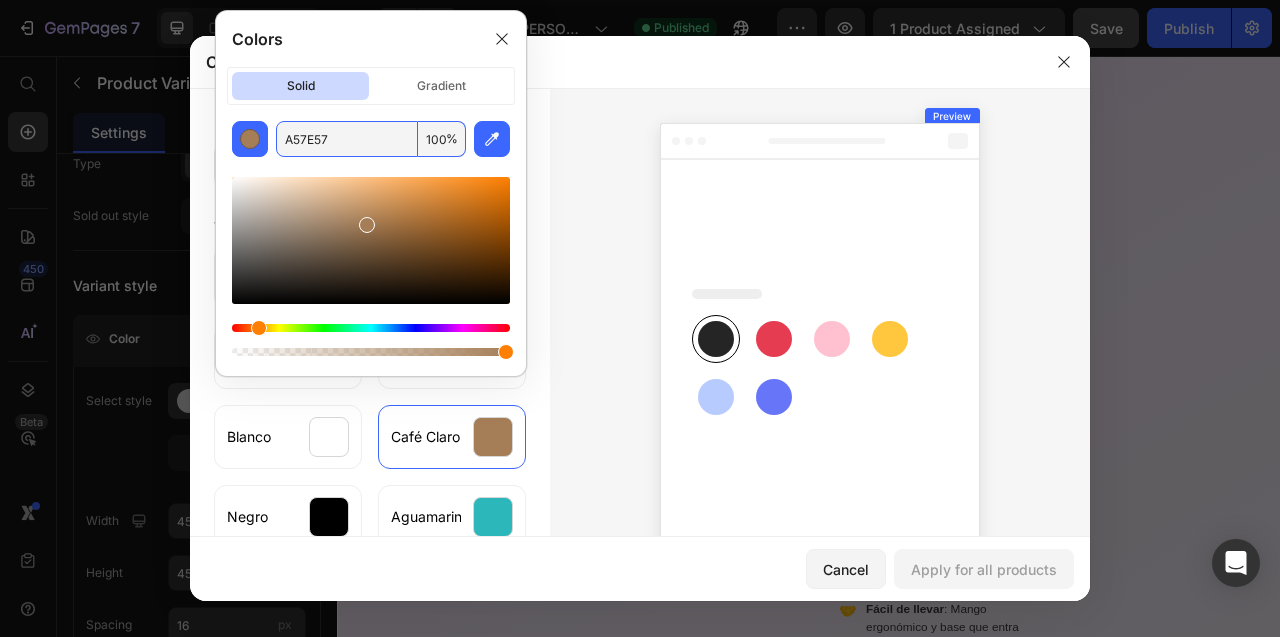 click on "A57E57" at bounding box center (347, 139) 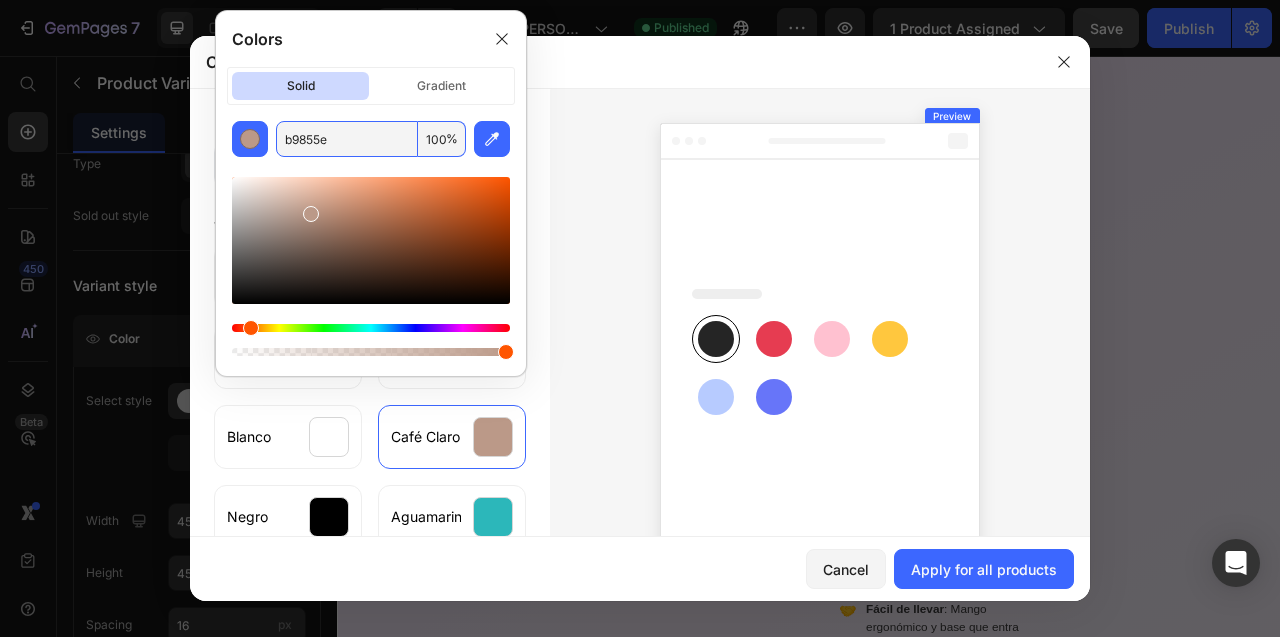 type on "B9855E" 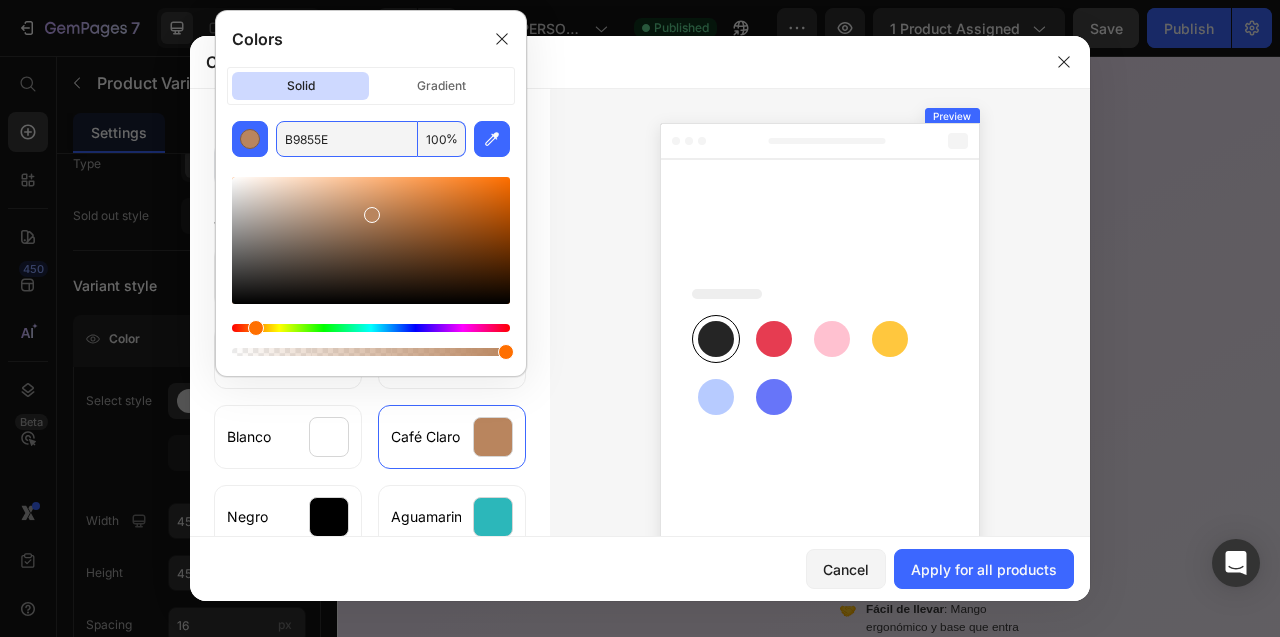 click at bounding box center (820, 365) 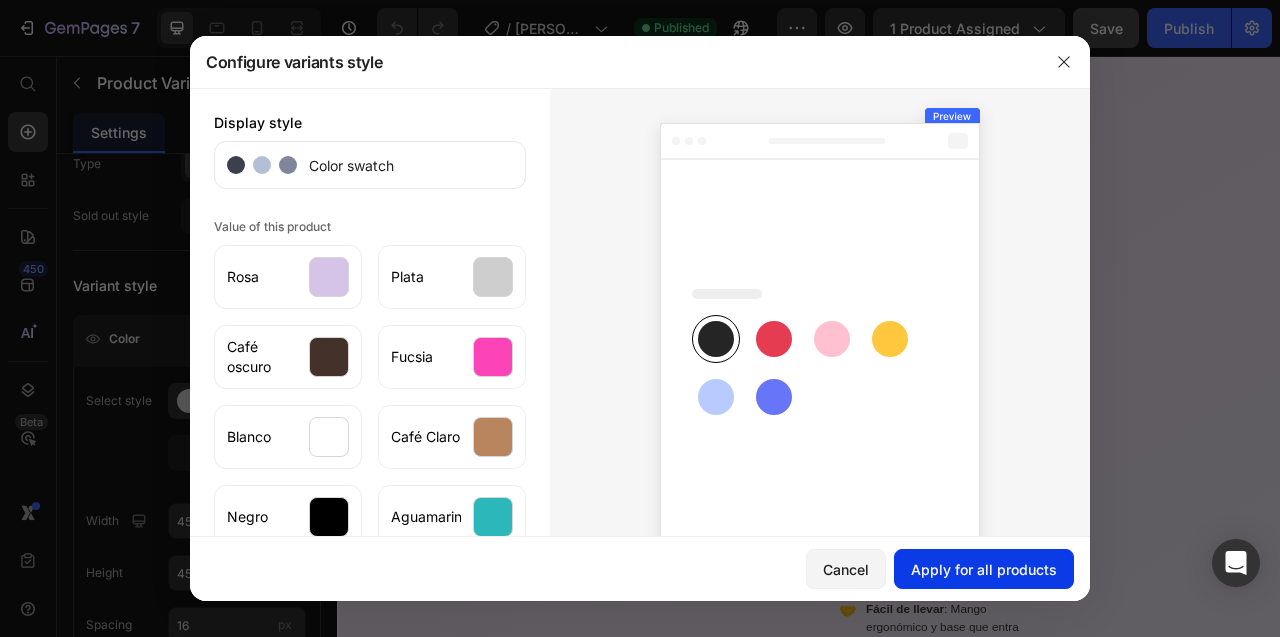 click on "Apply for all products" at bounding box center (984, 569) 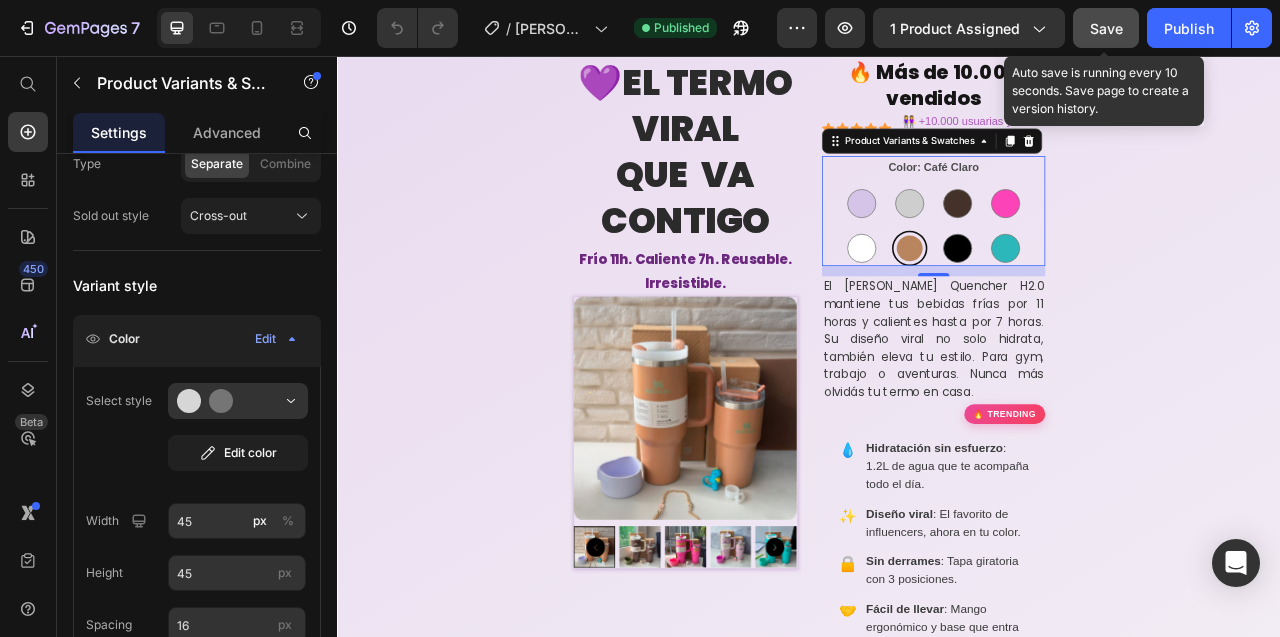 click on "Save" at bounding box center (1106, 28) 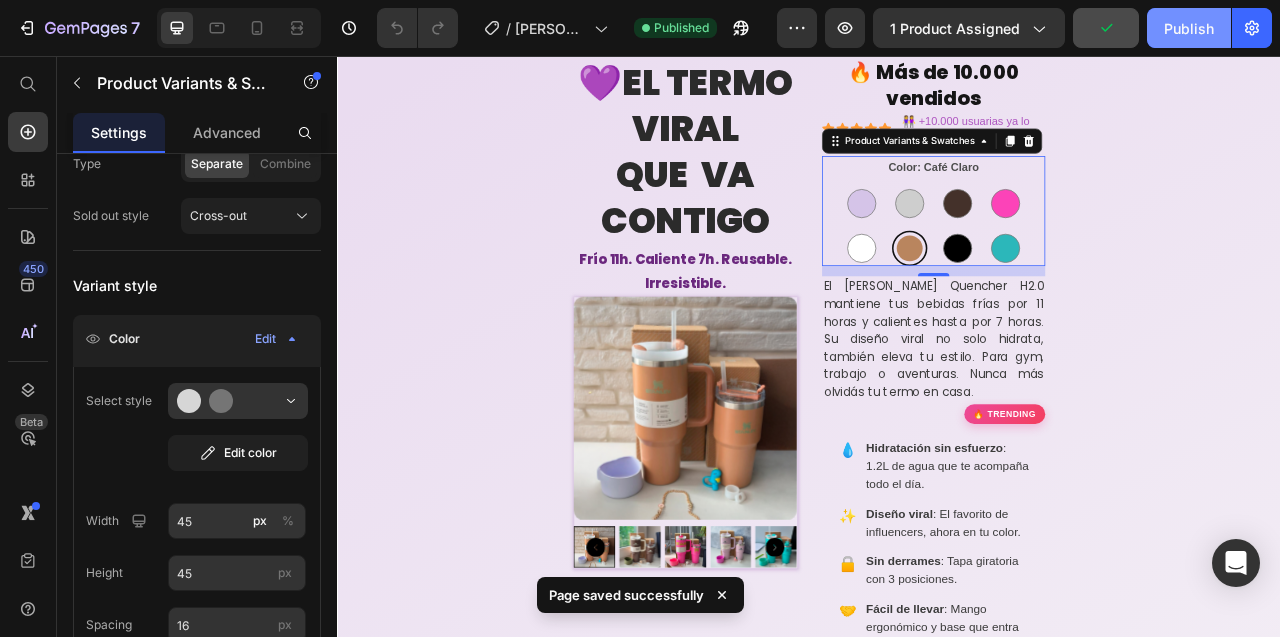 click on "Publish" at bounding box center (1189, 28) 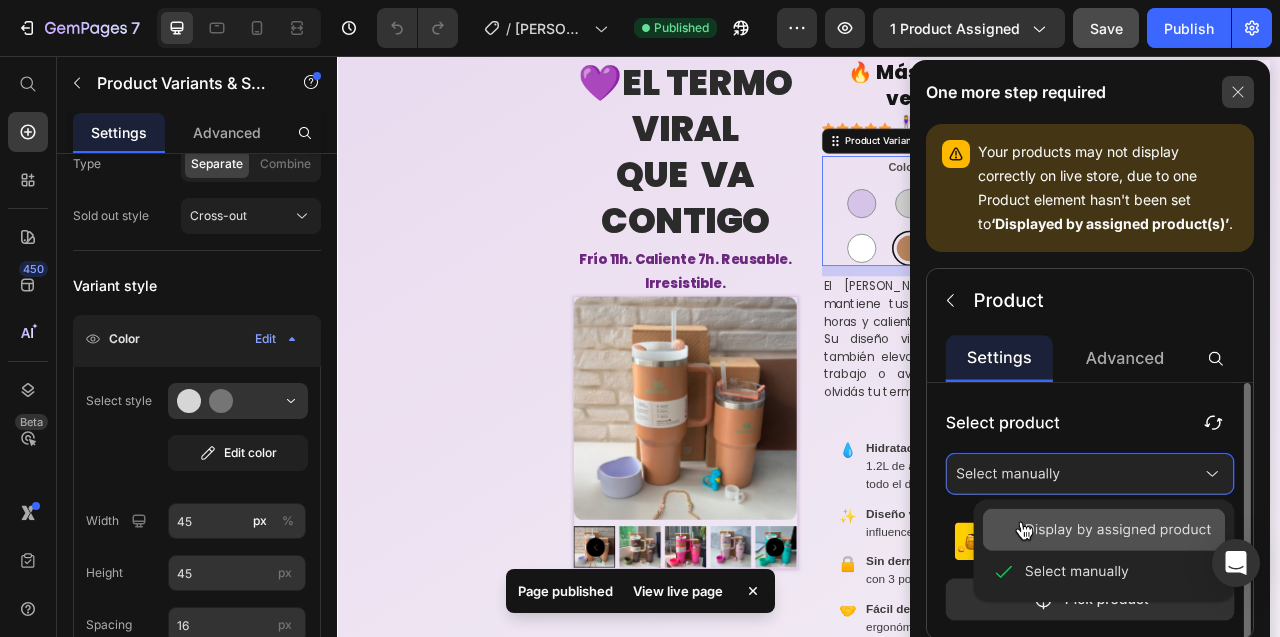 click 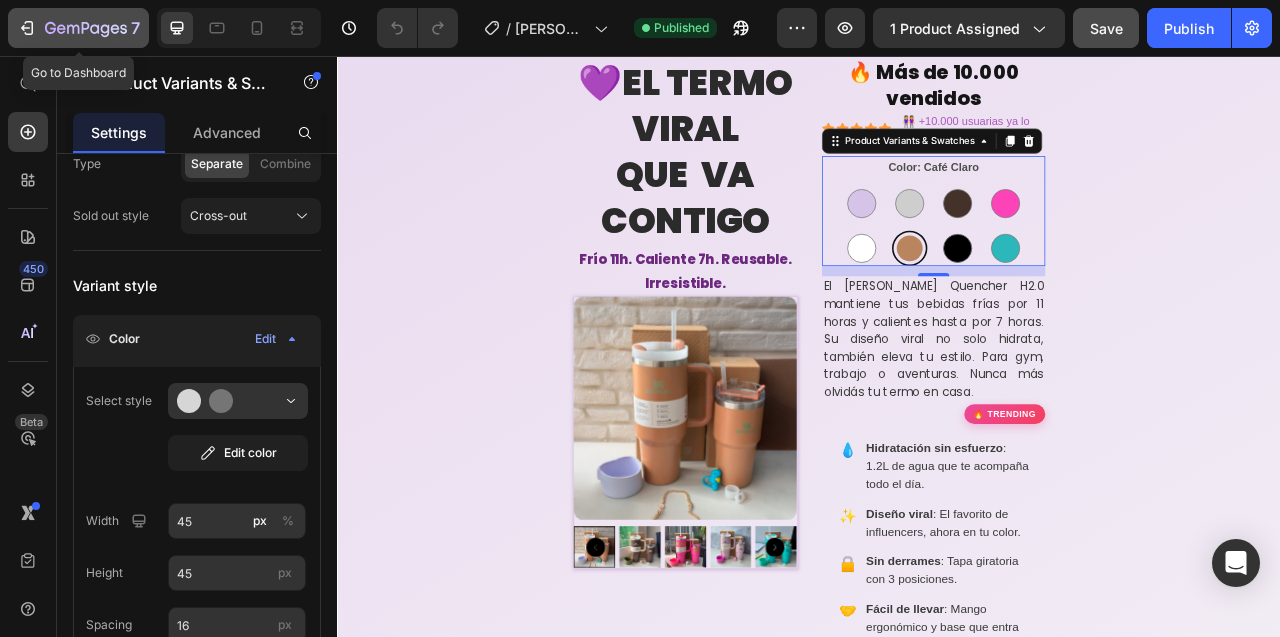 click 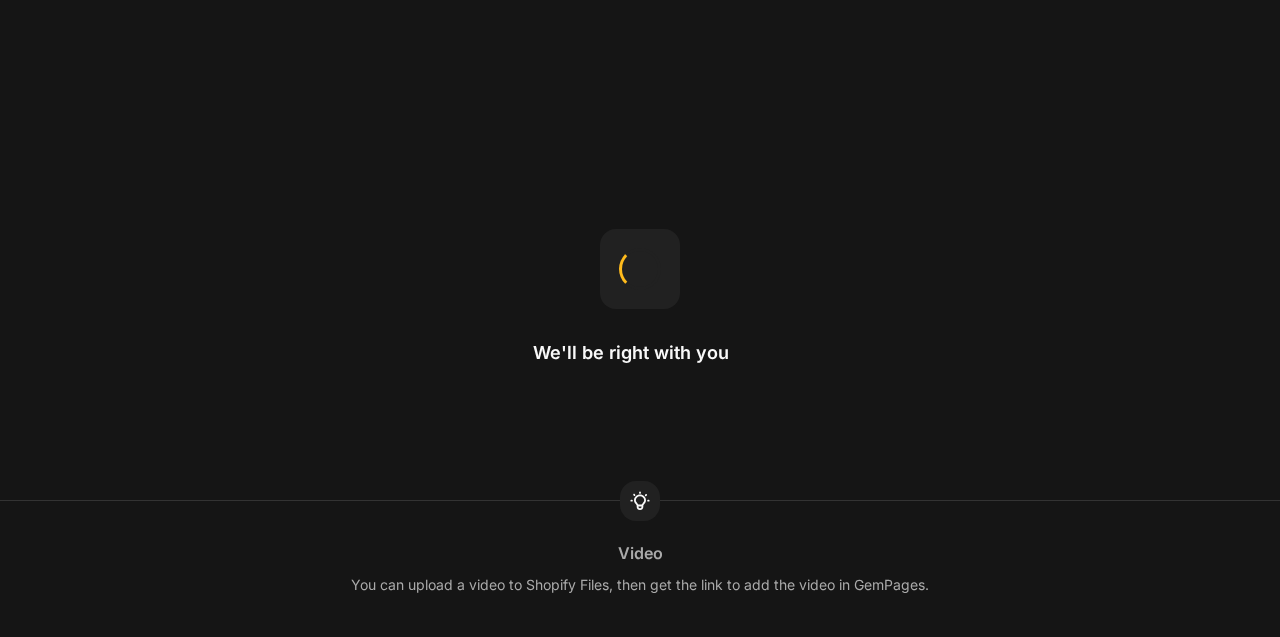 scroll, scrollTop: 0, scrollLeft: 0, axis: both 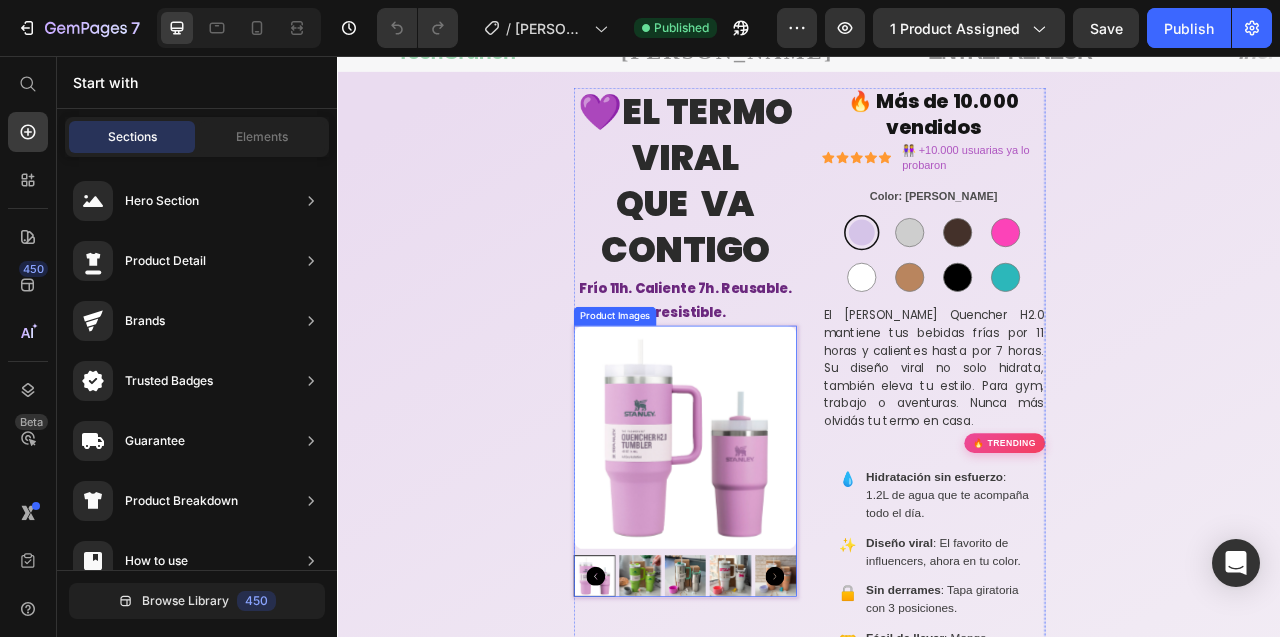 click at bounding box center (779, 541) 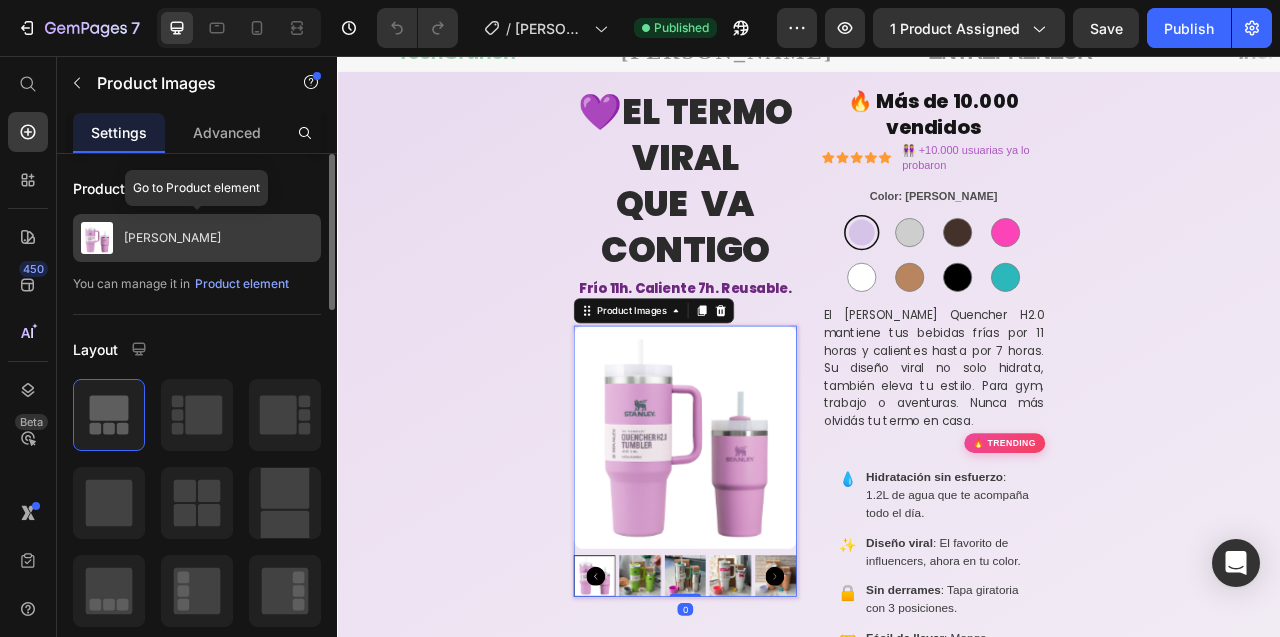 click on "[PERSON_NAME]" at bounding box center (197, 238) 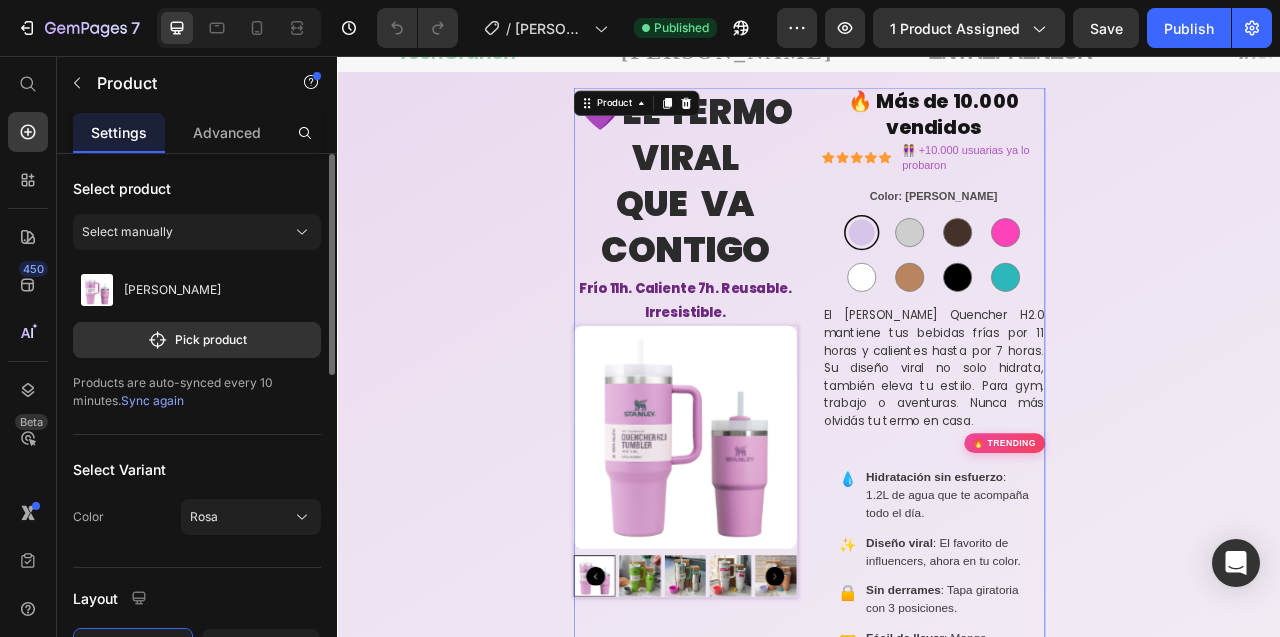 click on "Sync again" at bounding box center (152, 400) 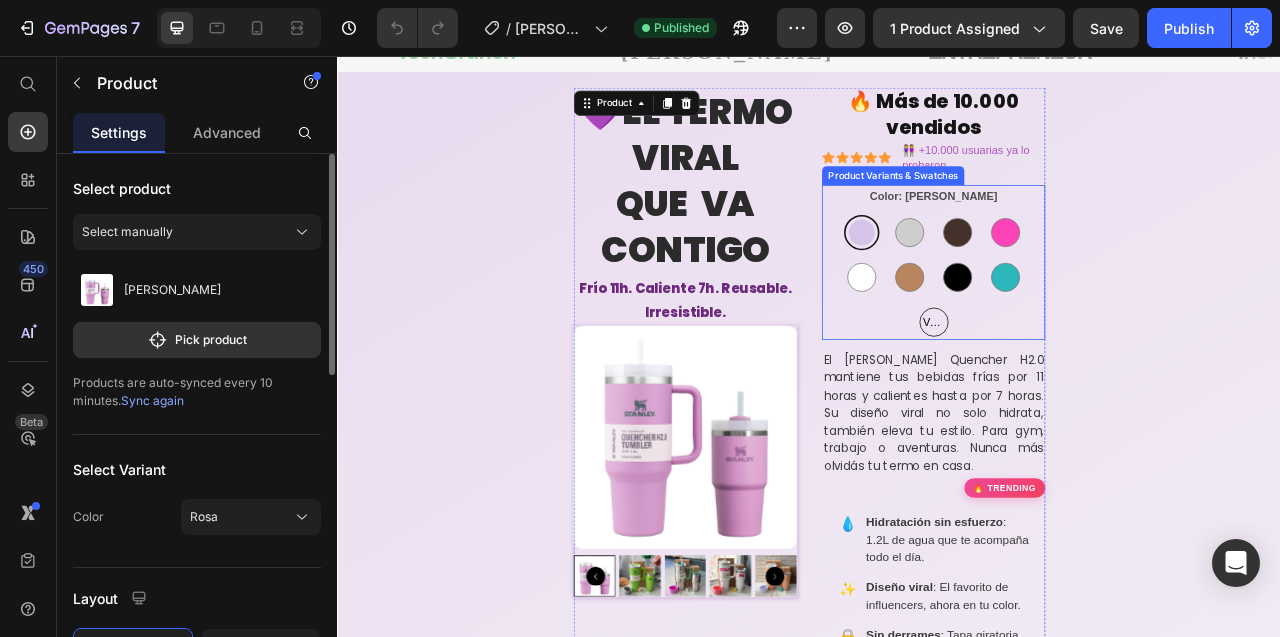 click on "Verde" at bounding box center [1095, 394] 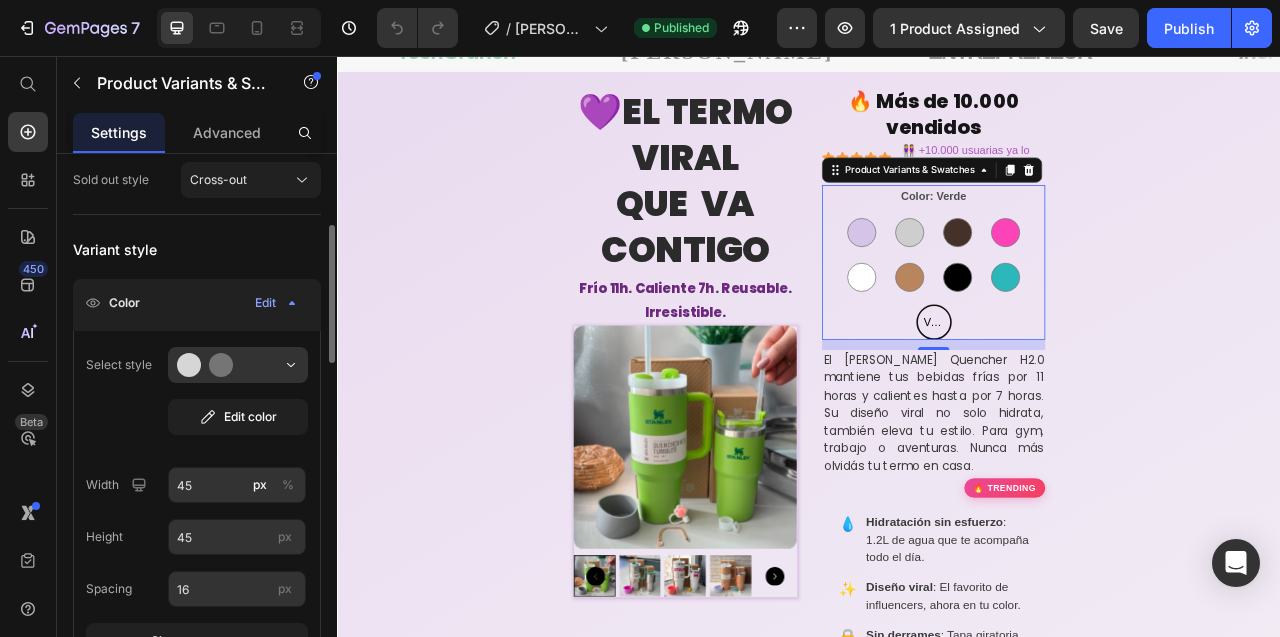 scroll, scrollTop: 271, scrollLeft: 0, axis: vertical 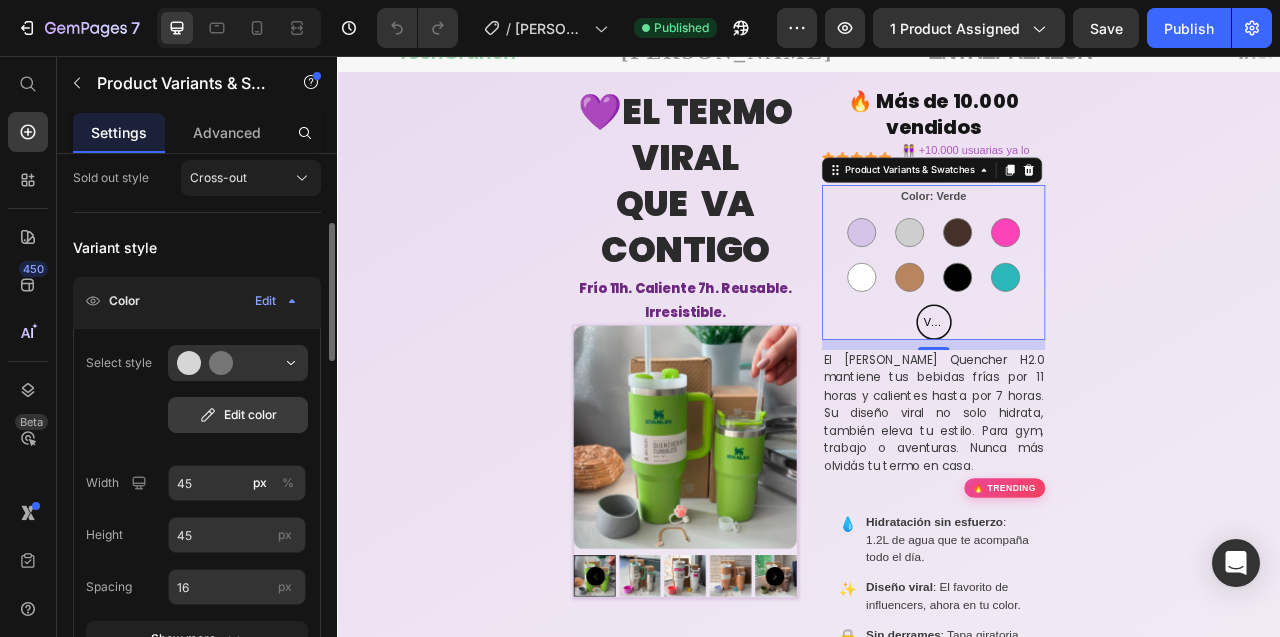 click on "Edit color" 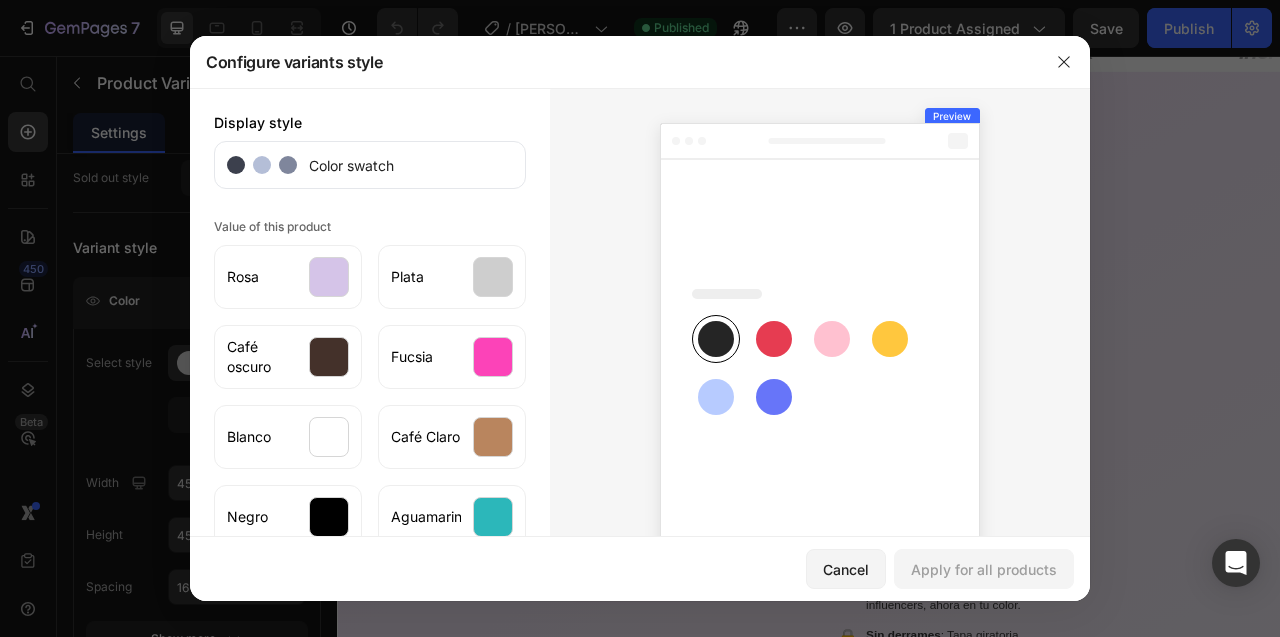 scroll, scrollTop: 105, scrollLeft: 0, axis: vertical 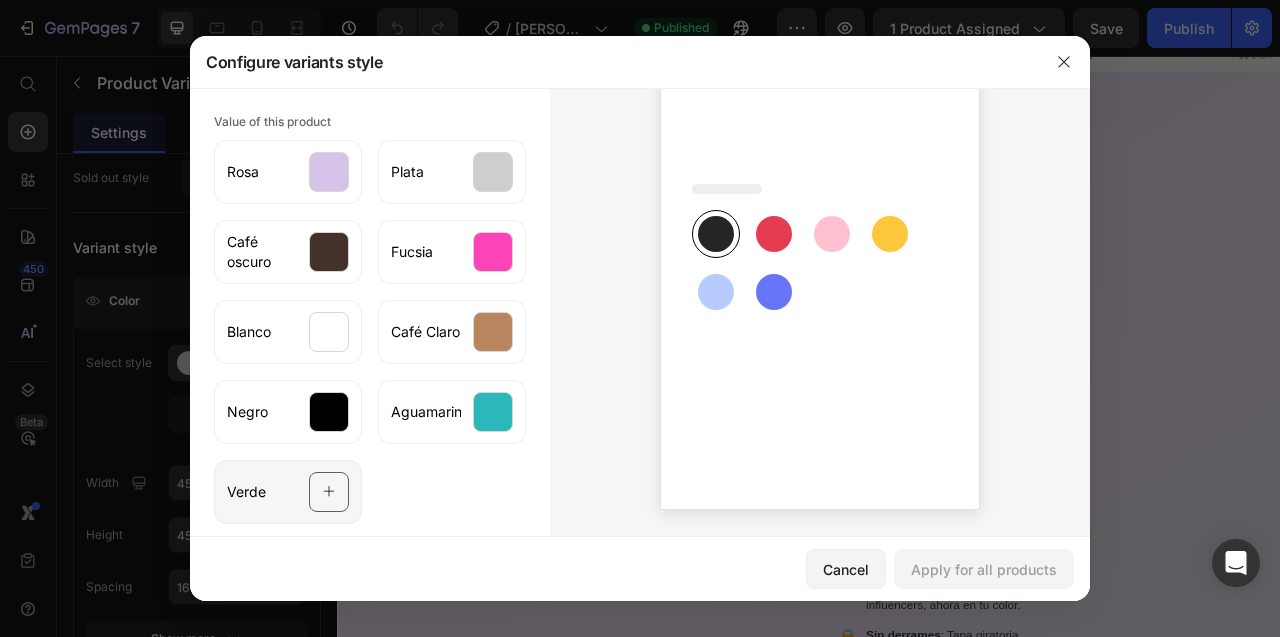 click on "Verde" 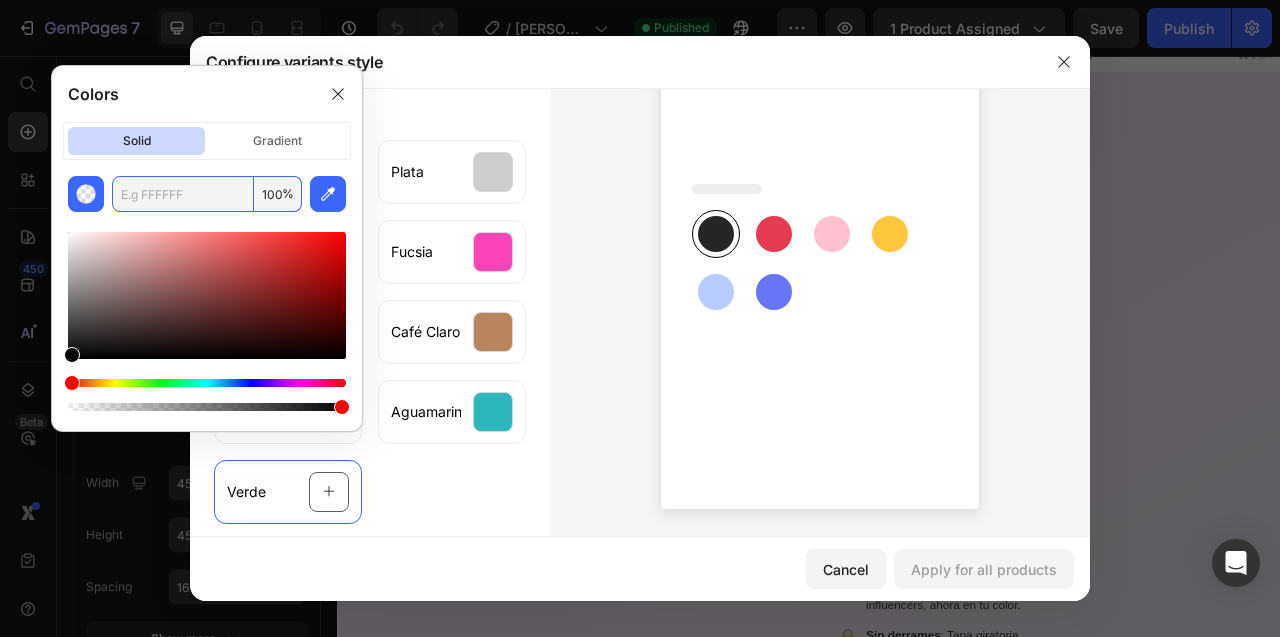 click at bounding box center [183, 194] 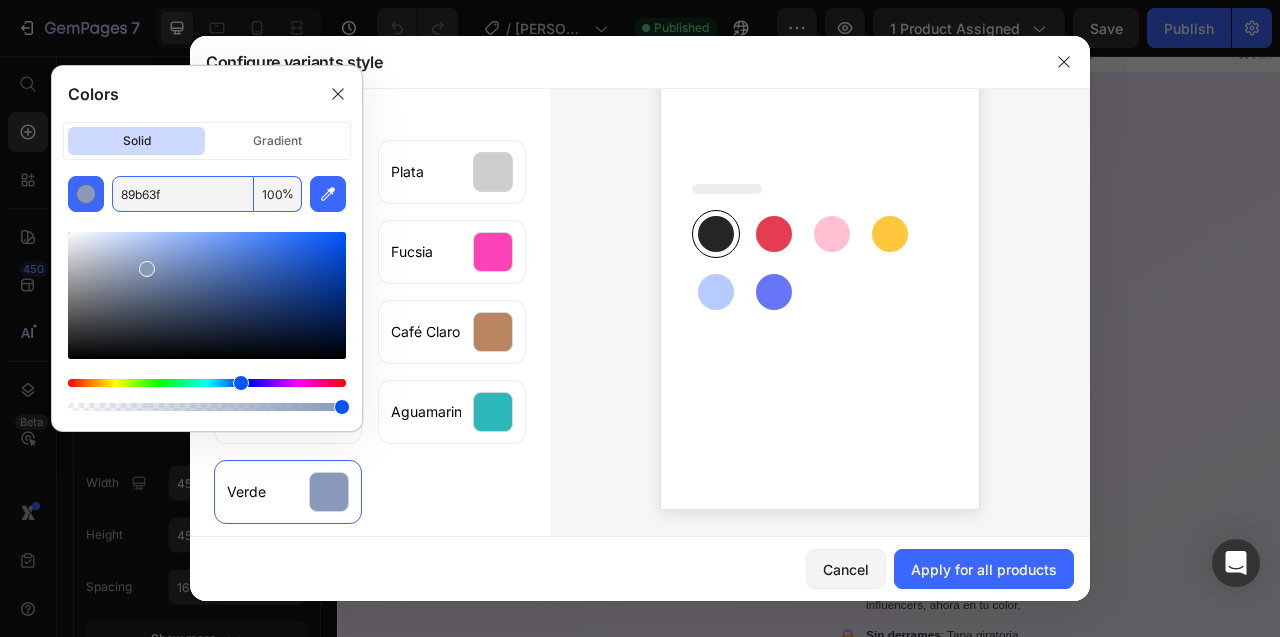 type on "89B63F" 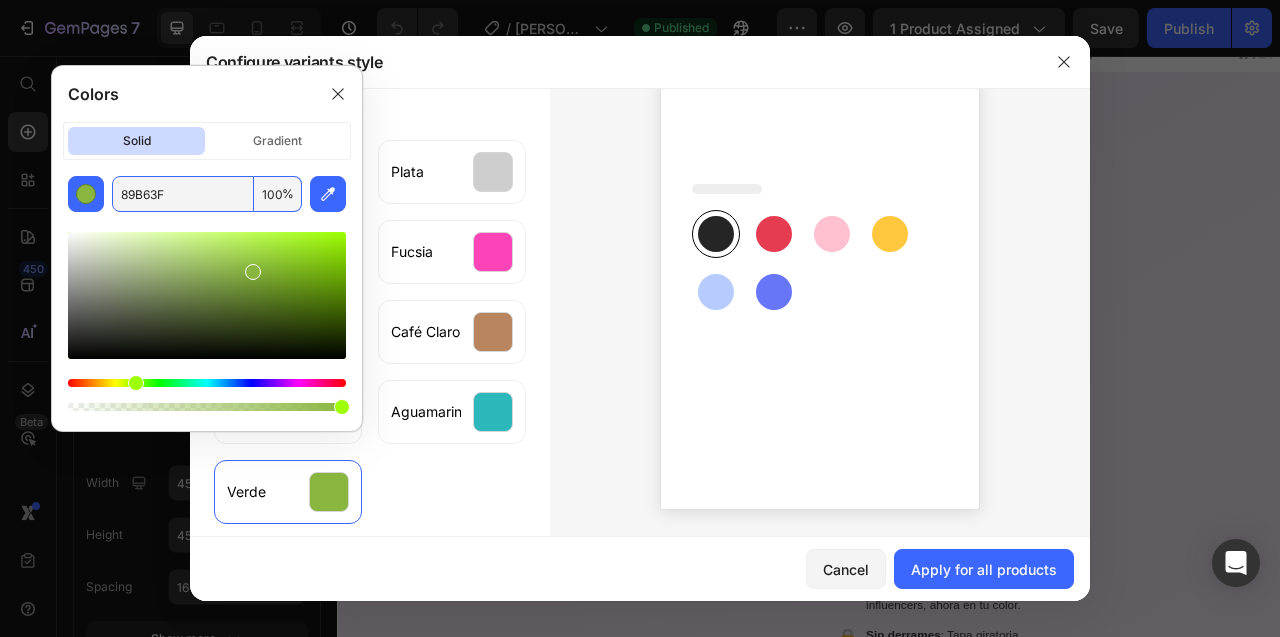 click at bounding box center [820, 260] 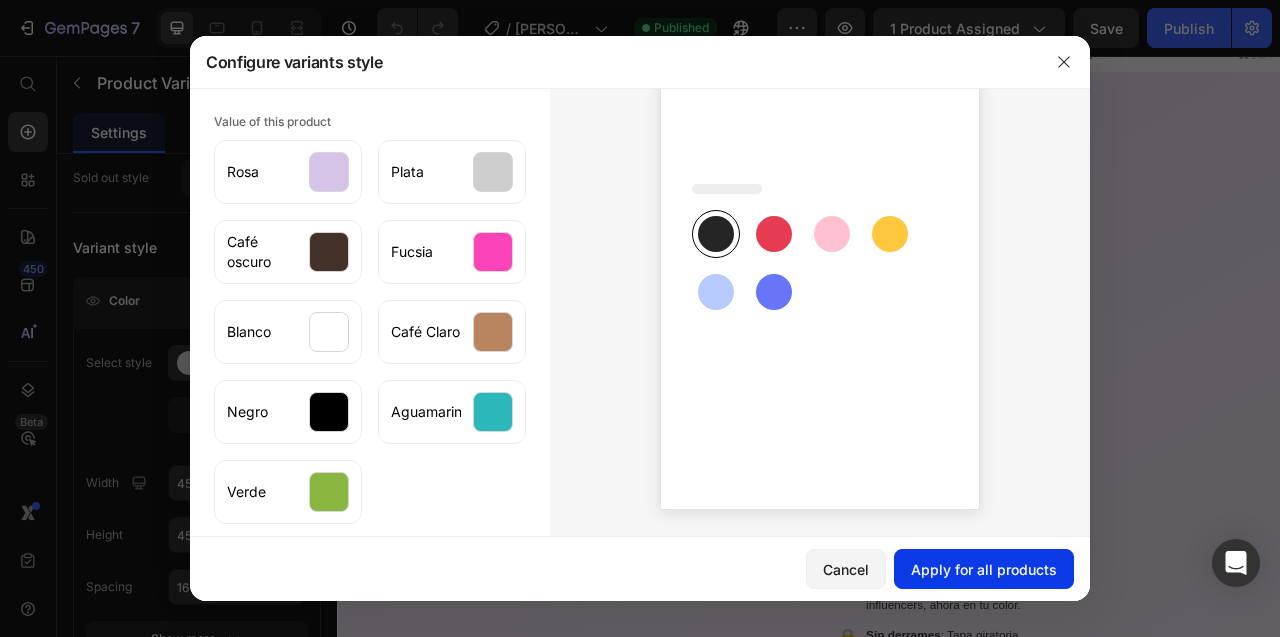 click on "Apply for all products" at bounding box center [984, 569] 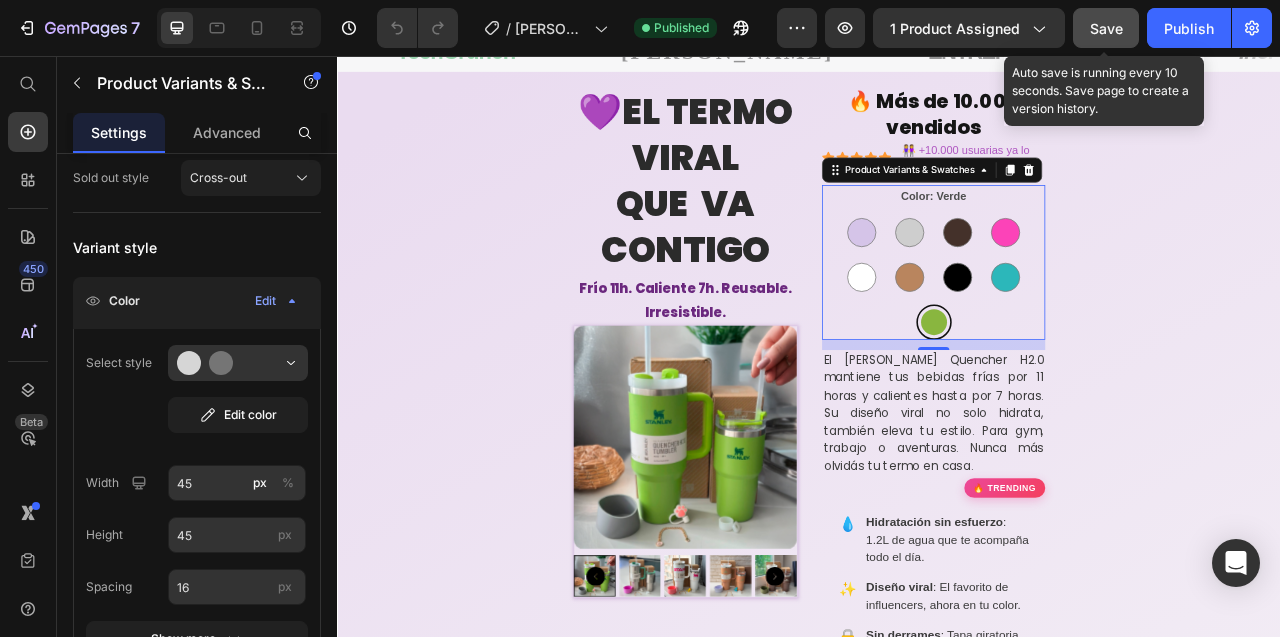 click on "Save" at bounding box center (1106, 28) 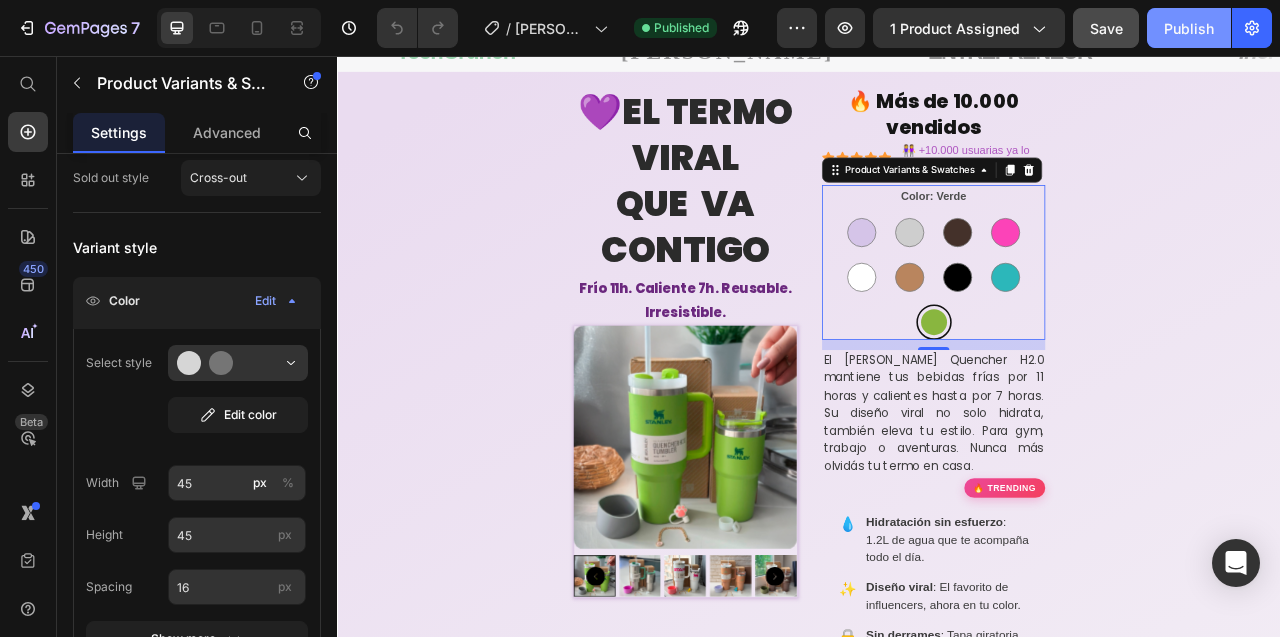 click on "Publish" at bounding box center [1189, 28] 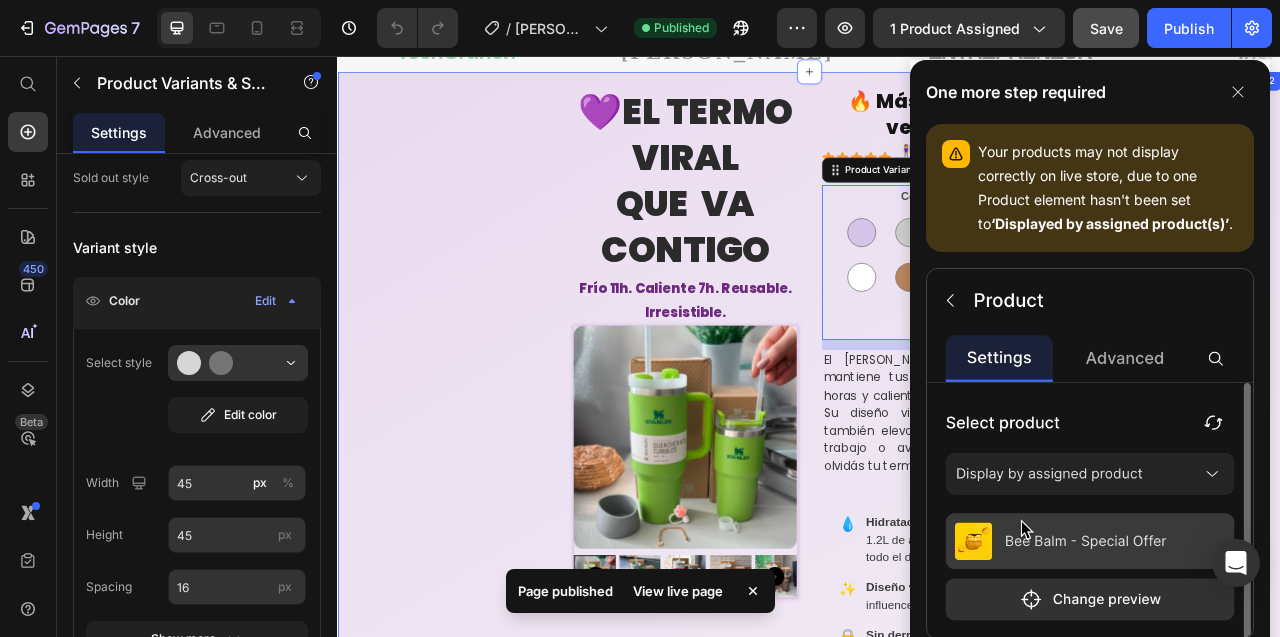 click on "💜EL TERMO VIRAL QUE  VA CONTIGO Heading  Frío 11h. Caliente 7h. Reusable. Irresistible. Text Block
Product Images 🔥 Más de 10.000 vendidos Heading Icon Icon Icon Icon Icon Icon List 👭 +10.000 usuarias ya lo probaron Text Block Row Color: Verde [PERSON_NAME] Café oscuro Café oscuro Fucsia Fucsia Blanco Blanco Café Claro Café Claro Negro Negro Aguamarina Aguamarina Verde Verde Product Variants & Swatches   13 El [PERSON_NAME] Quencher H2.0 mantiene tus bebidas frías por 11 horas y calientes hasta por 7 horas. Su diseño viral no solo hidrata, también eleva tu estilo. Para gym, trabajo o aventuras. Nunca más olvidás tu termo en casa. Text Block
🔥 Trending
💧
Hidratación sin esfuerzo
1.2L de agua que te acompaña todo el día.
✨
Diseño viral
El favorito de influencers, ahora en tu color.
🔒
Sin derrames
Tapa giratoria con 3 posiciones." at bounding box center [937, 1063] 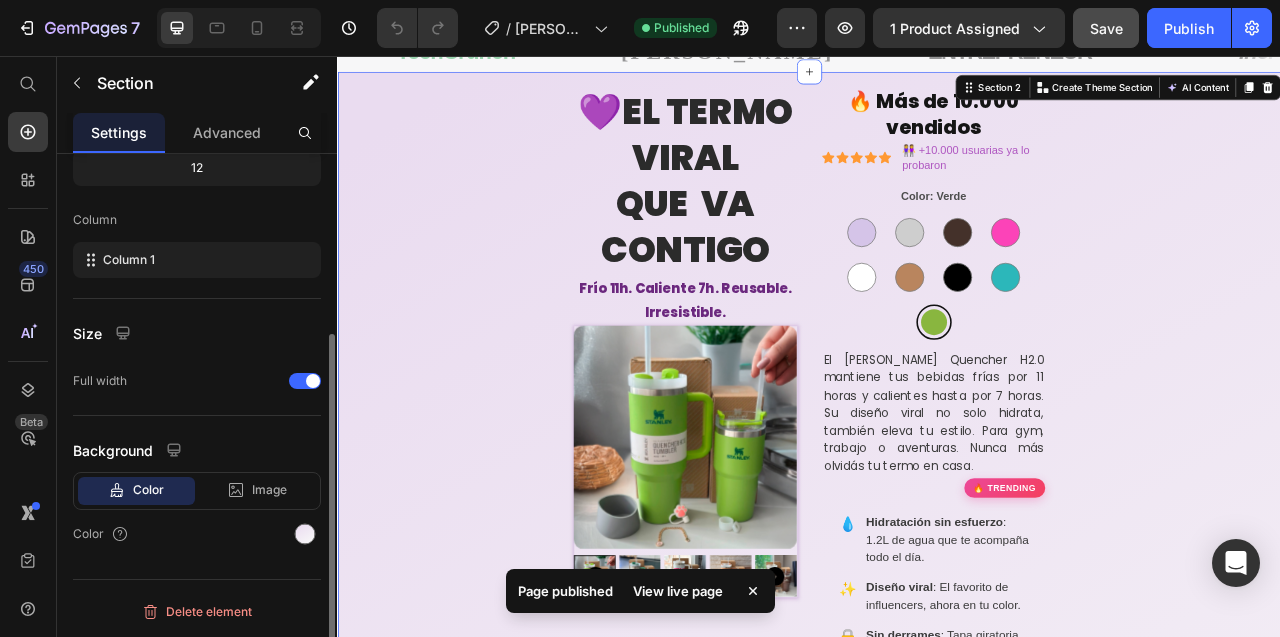 scroll, scrollTop: 0, scrollLeft: 0, axis: both 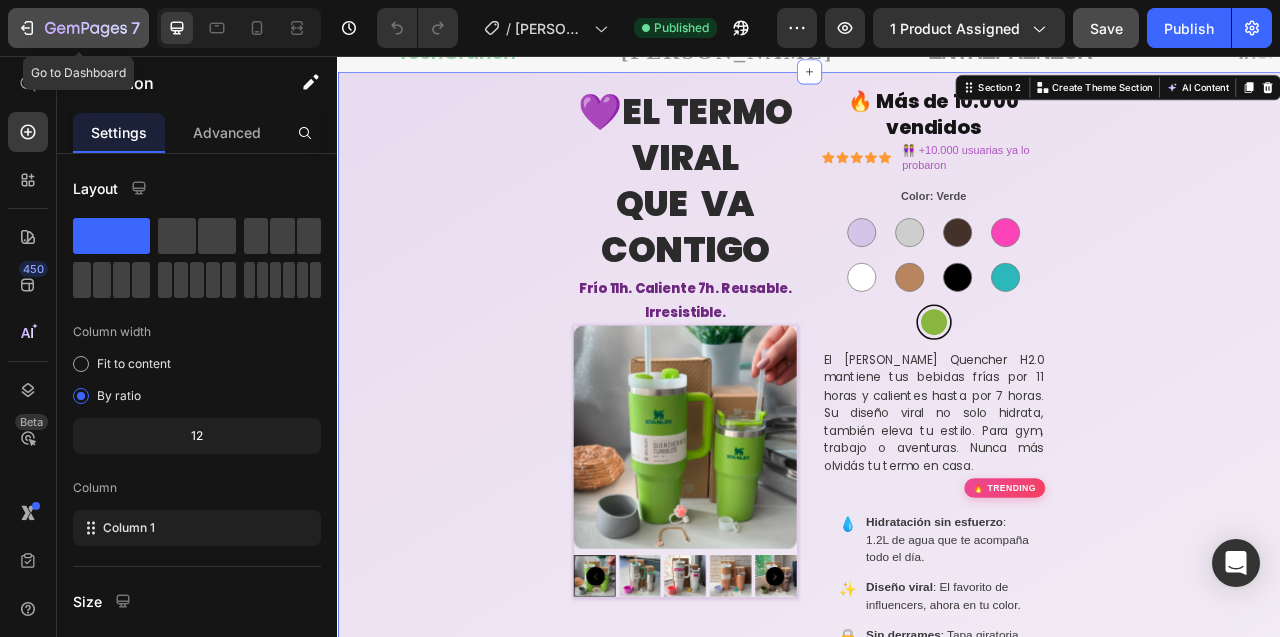 click 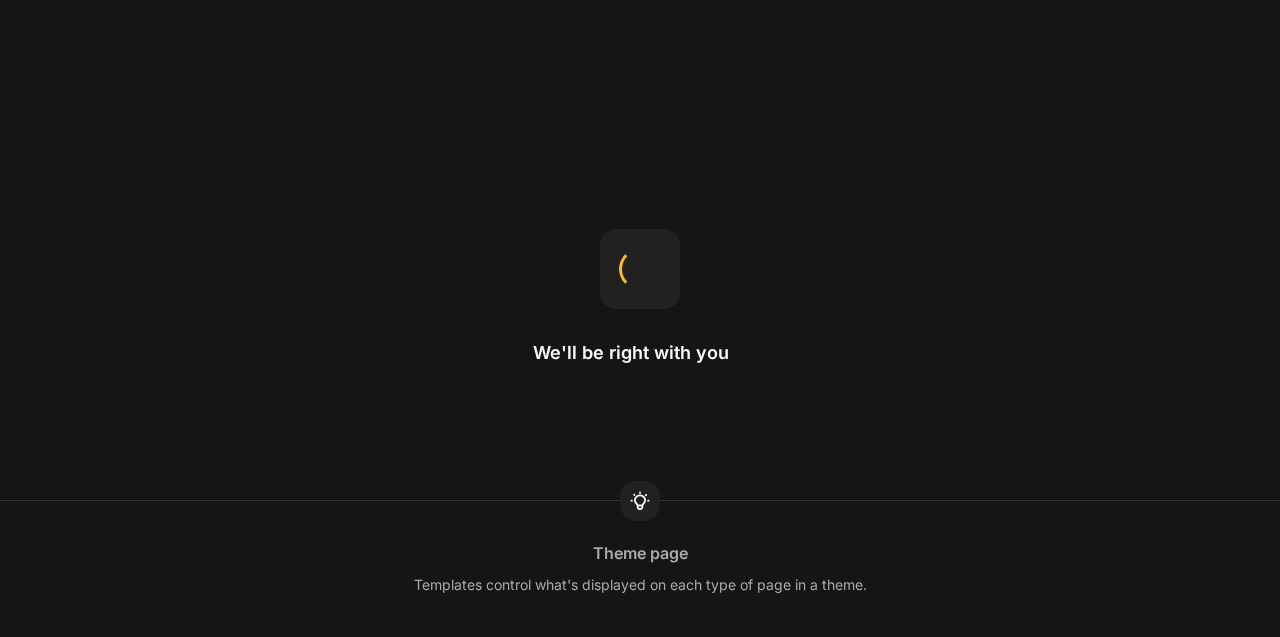 scroll, scrollTop: 0, scrollLeft: 0, axis: both 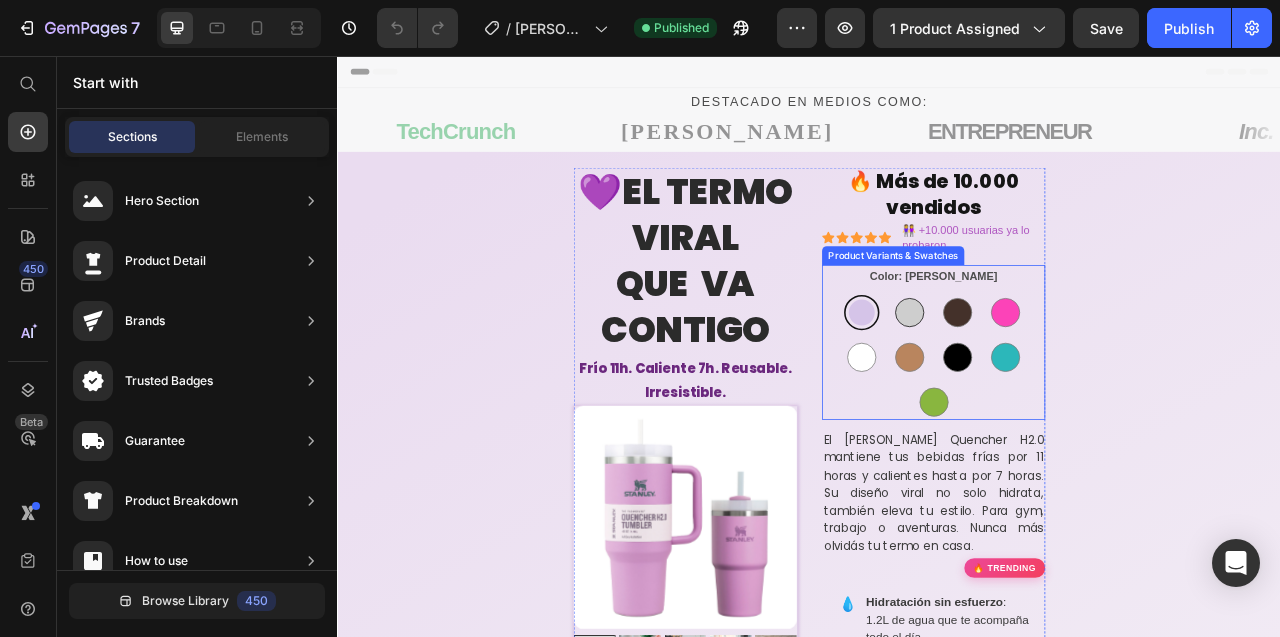 click at bounding box center (1064, 382) 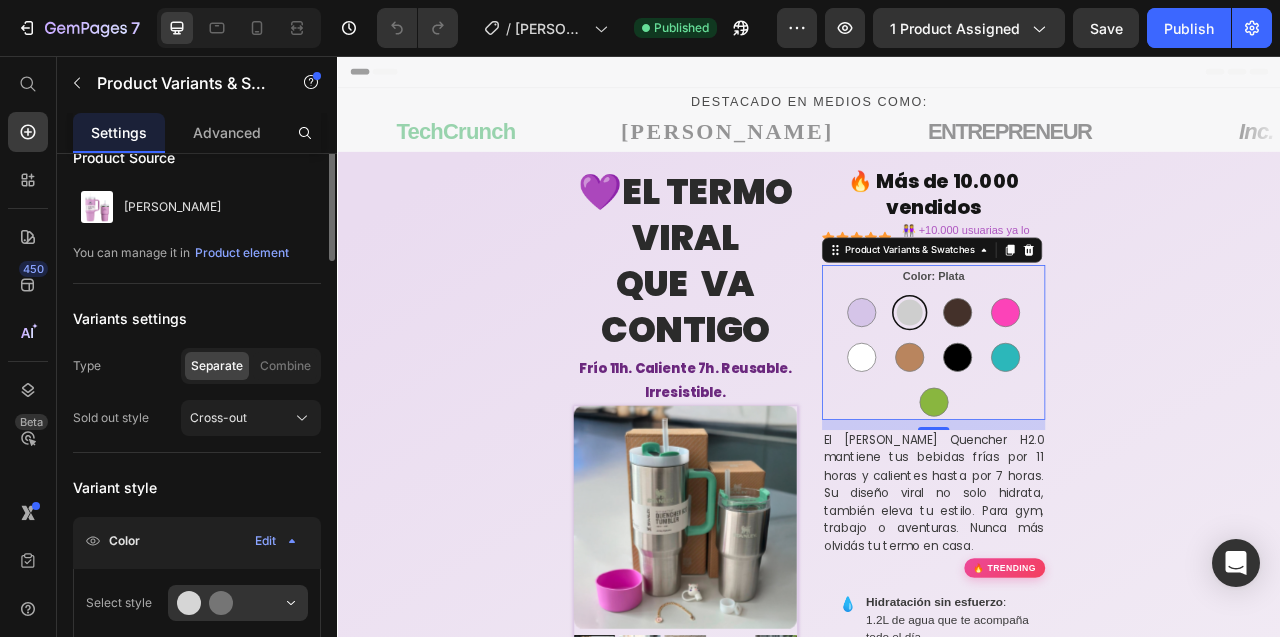 scroll, scrollTop: 0, scrollLeft: 0, axis: both 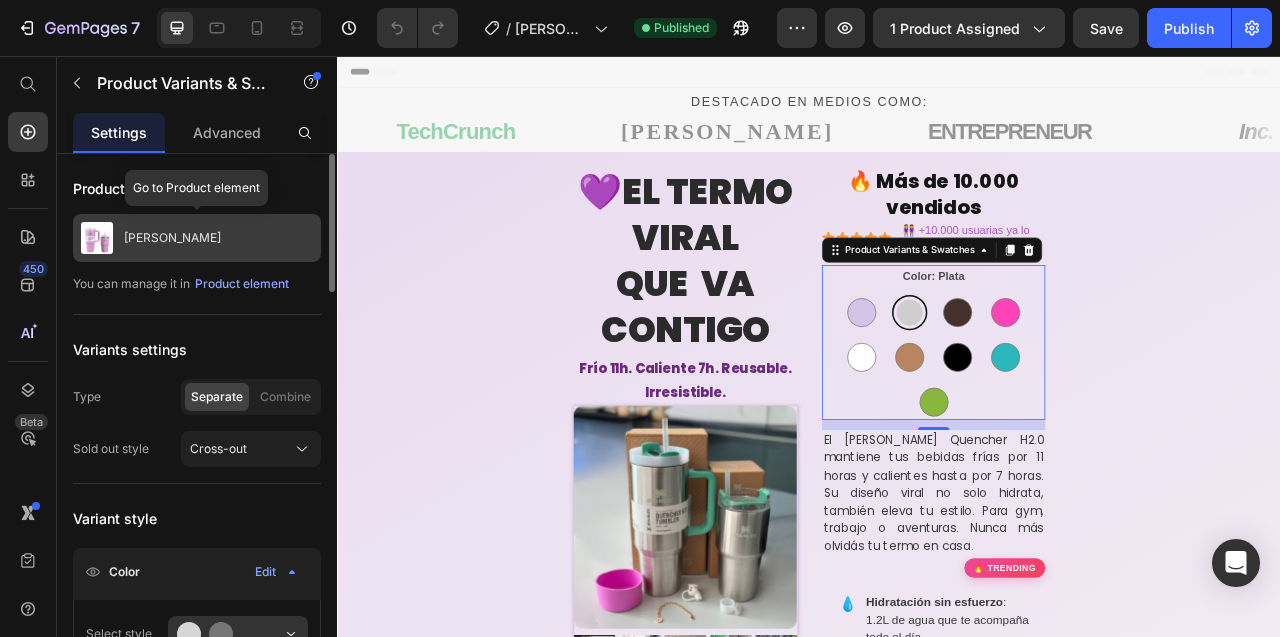 click on "[PERSON_NAME]" at bounding box center [197, 238] 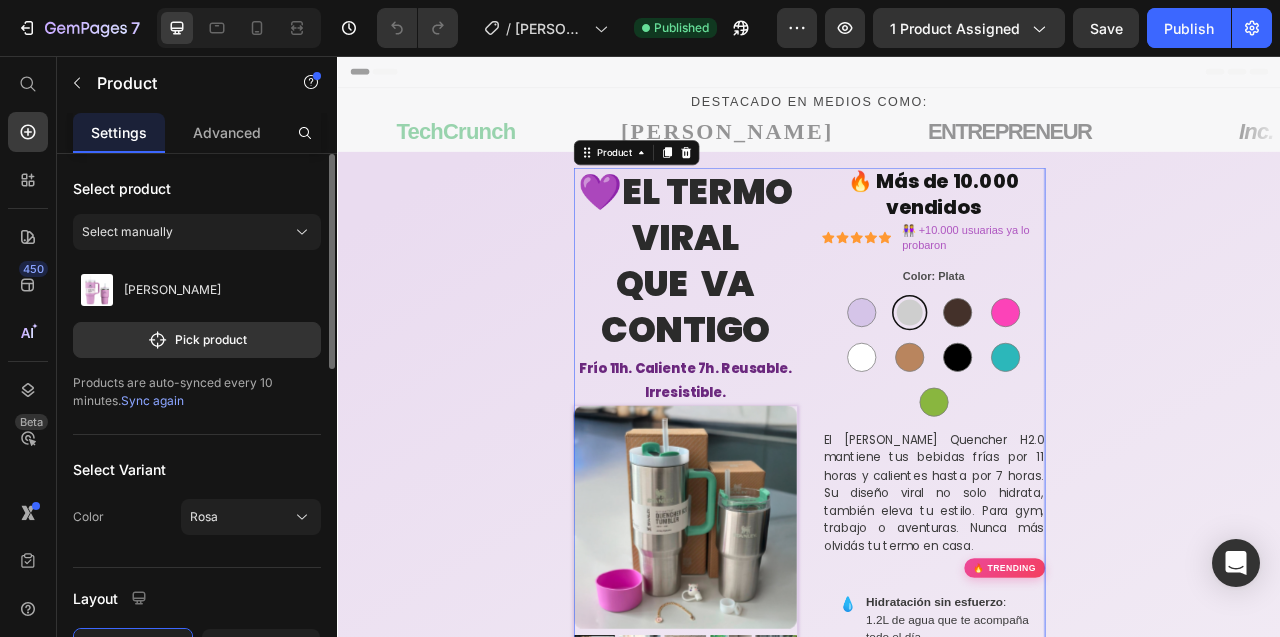 click on "Sync again" at bounding box center (152, 400) 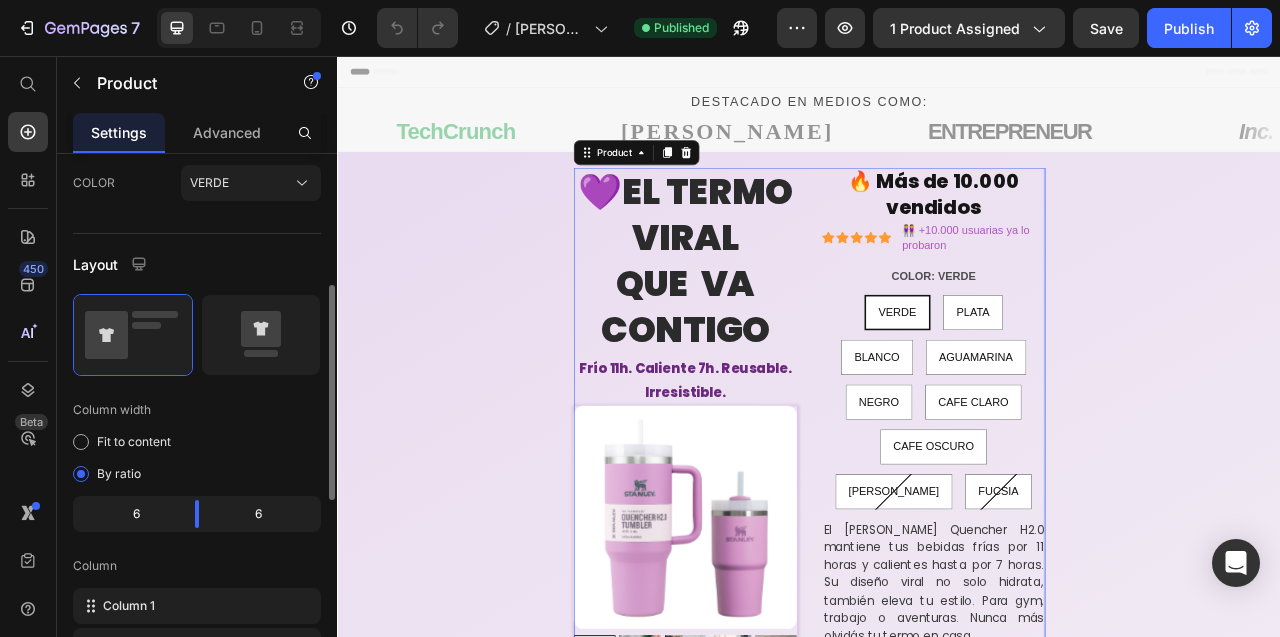 scroll, scrollTop: 102, scrollLeft: 0, axis: vertical 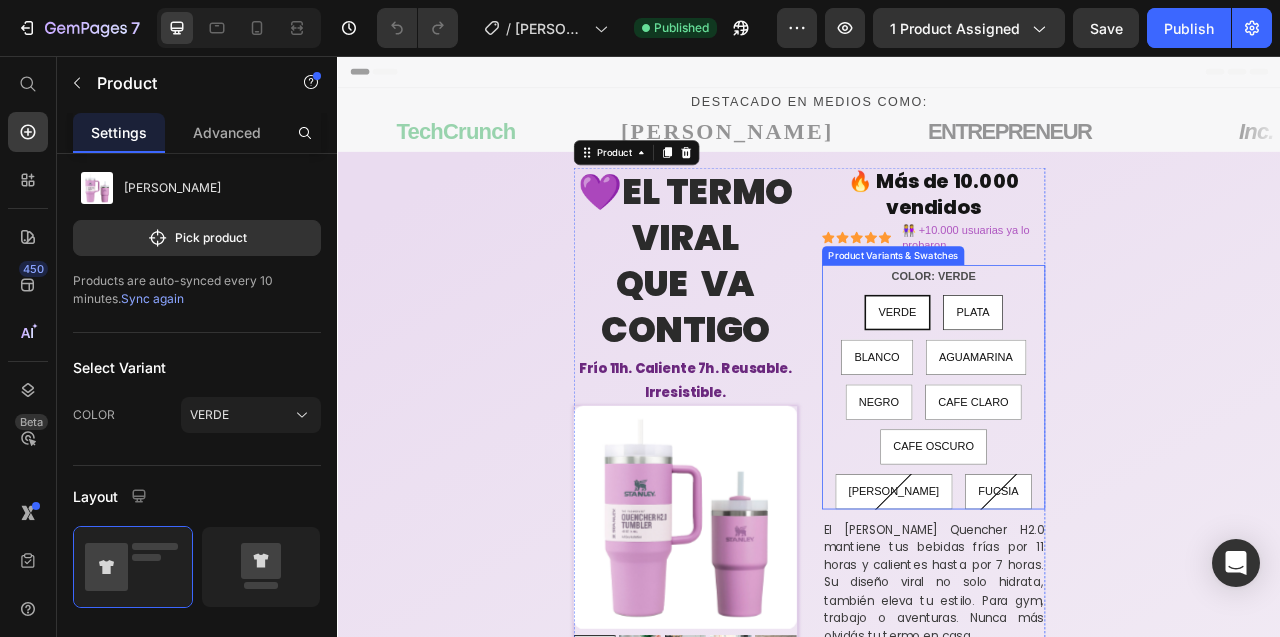 click on "PLATA" at bounding box center (1145, 382) 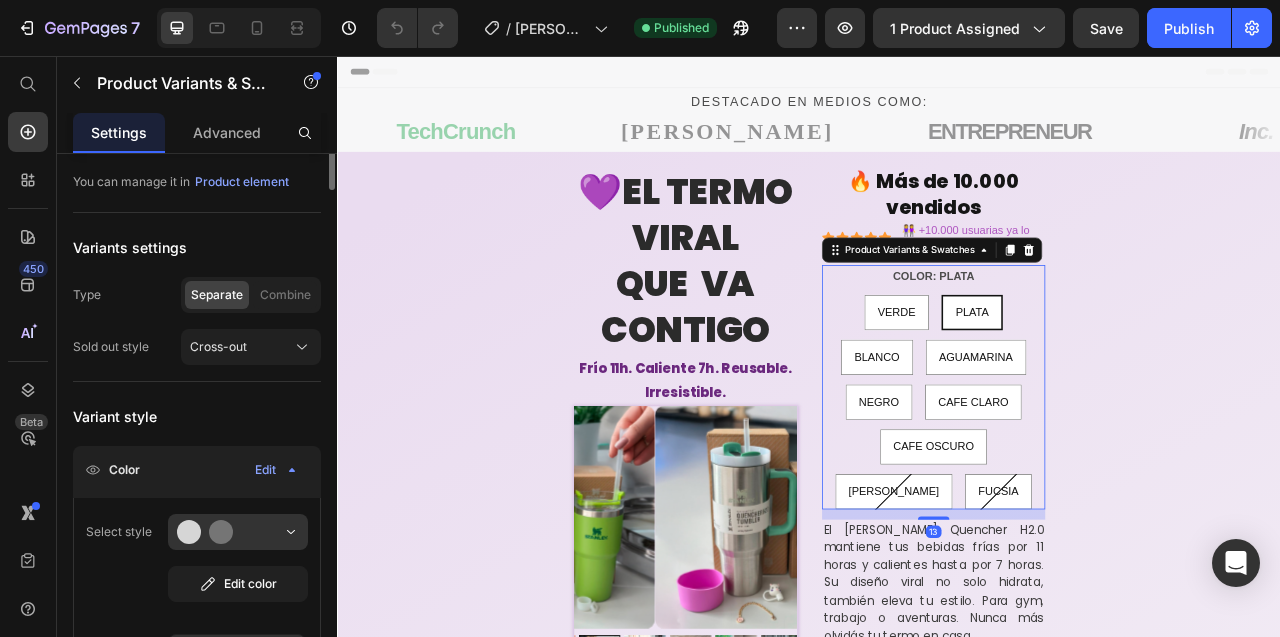 scroll, scrollTop: 0, scrollLeft: 0, axis: both 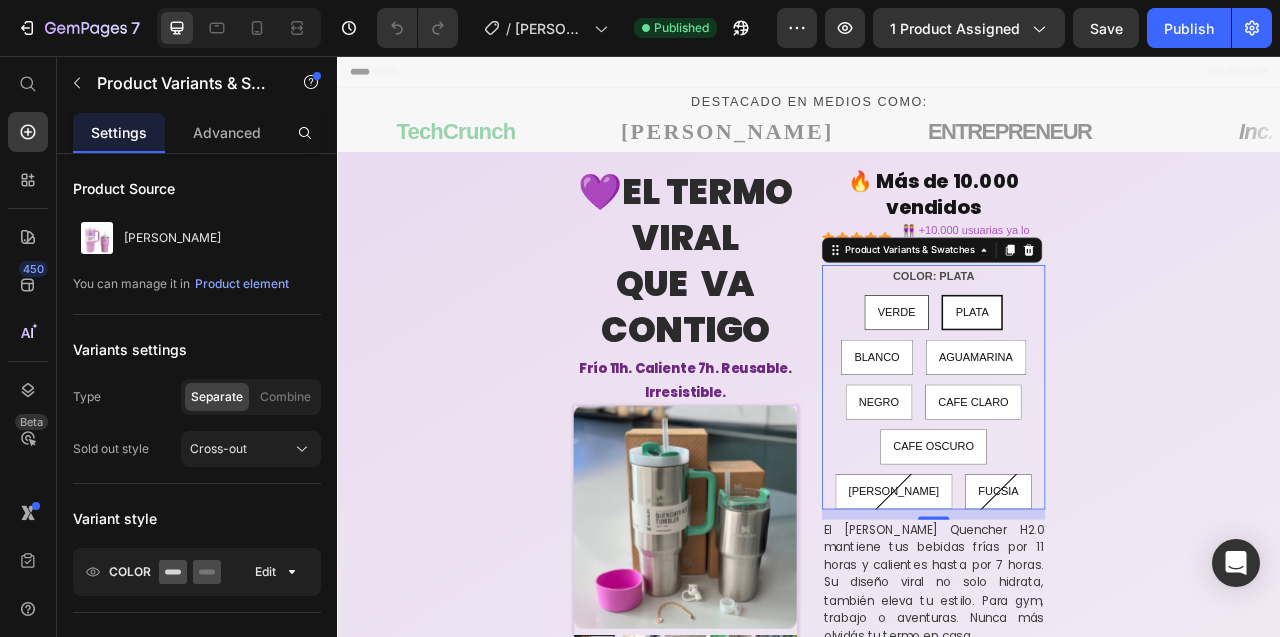 click on "VERDE" at bounding box center [1048, 382] 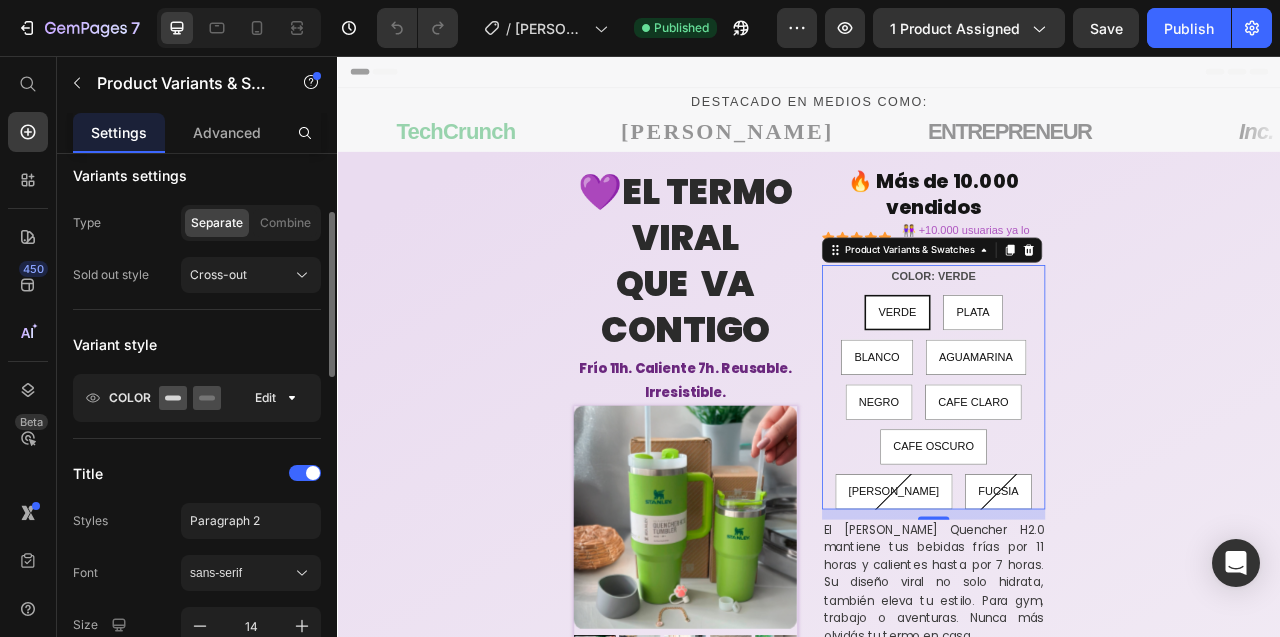 scroll, scrollTop: 179, scrollLeft: 0, axis: vertical 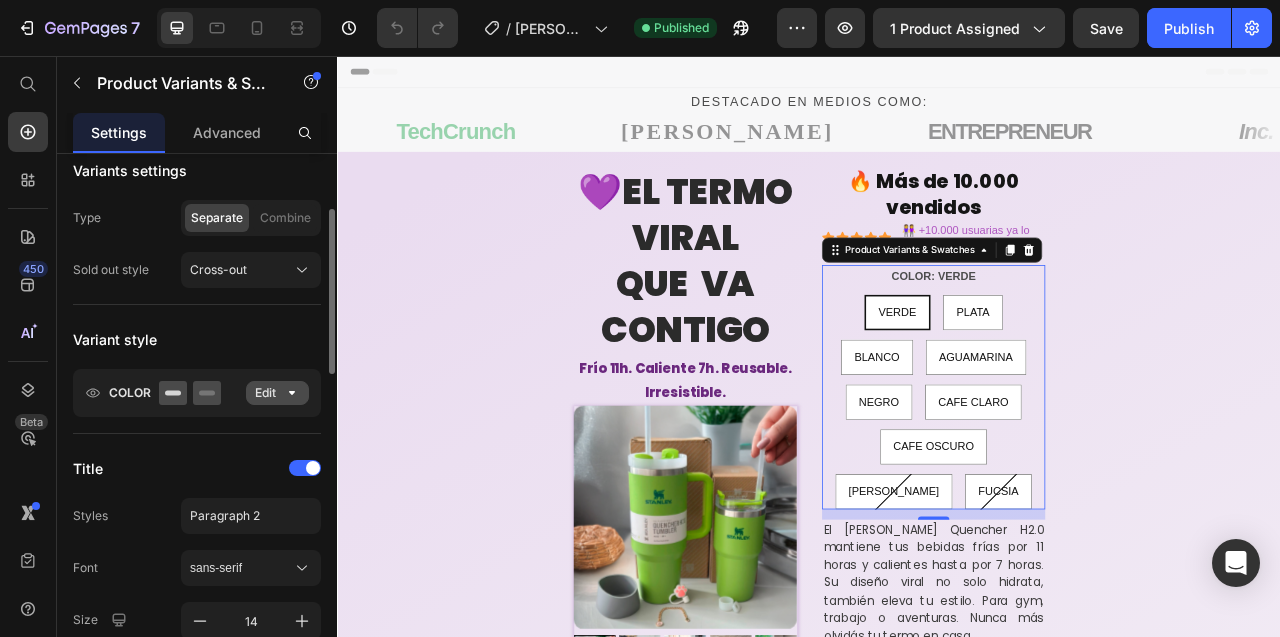click 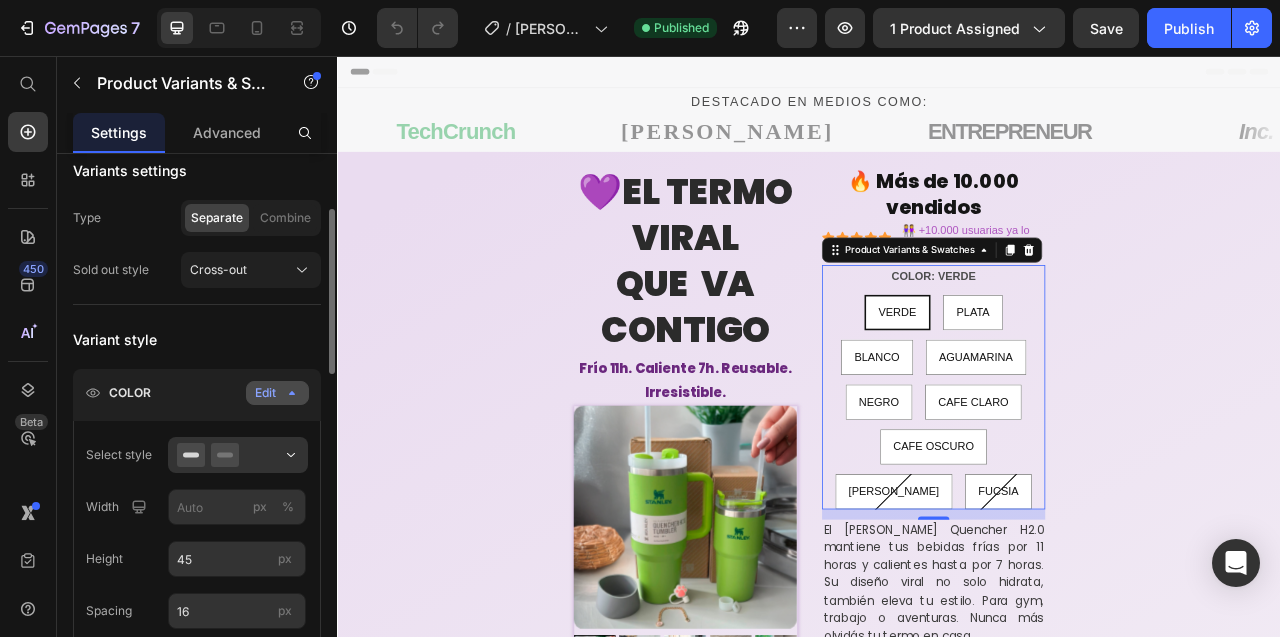 click 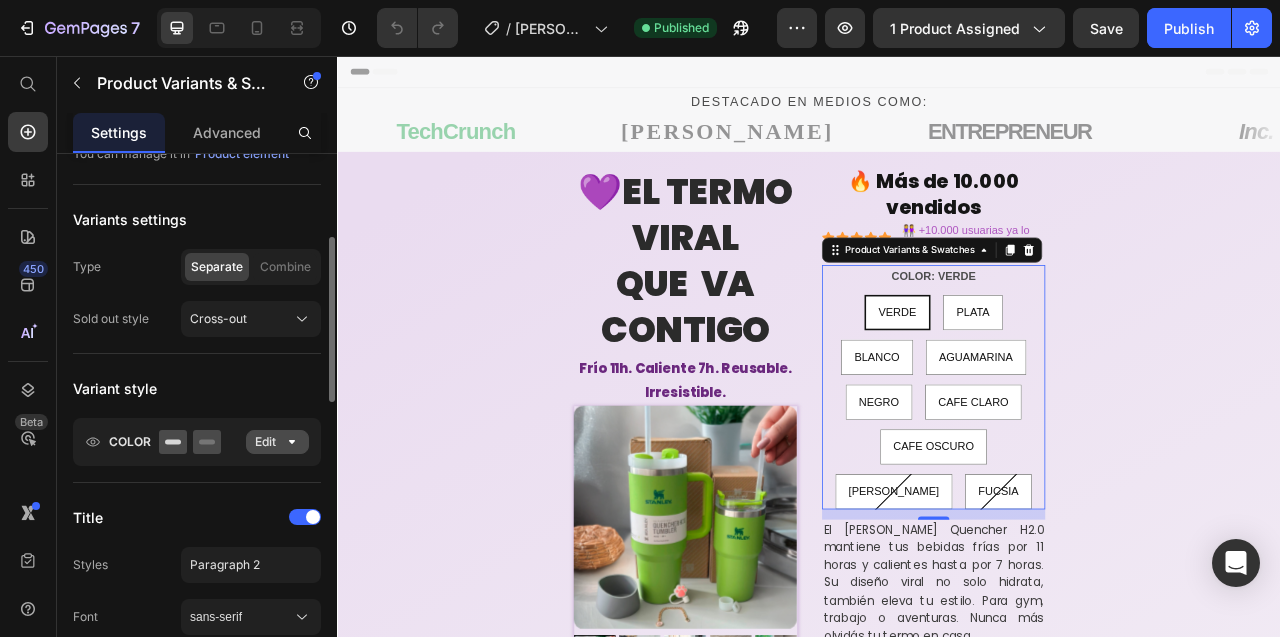 scroll, scrollTop: 0, scrollLeft: 0, axis: both 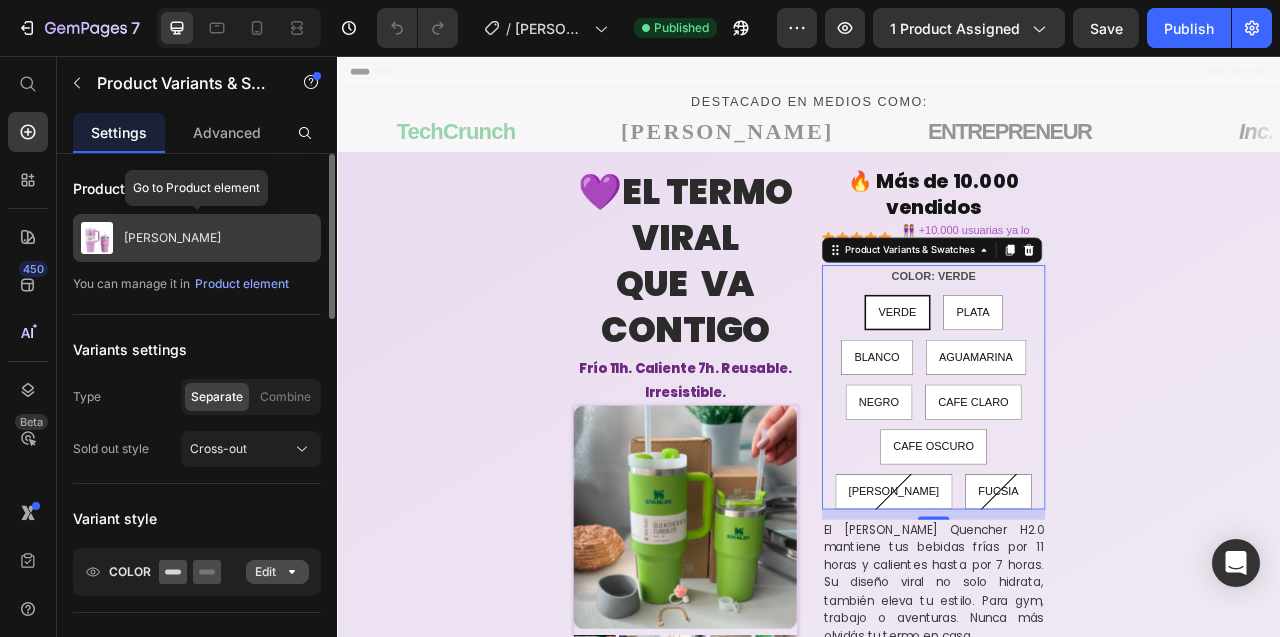 click on "[PERSON_NAME]" at bounding box center [172, 238] 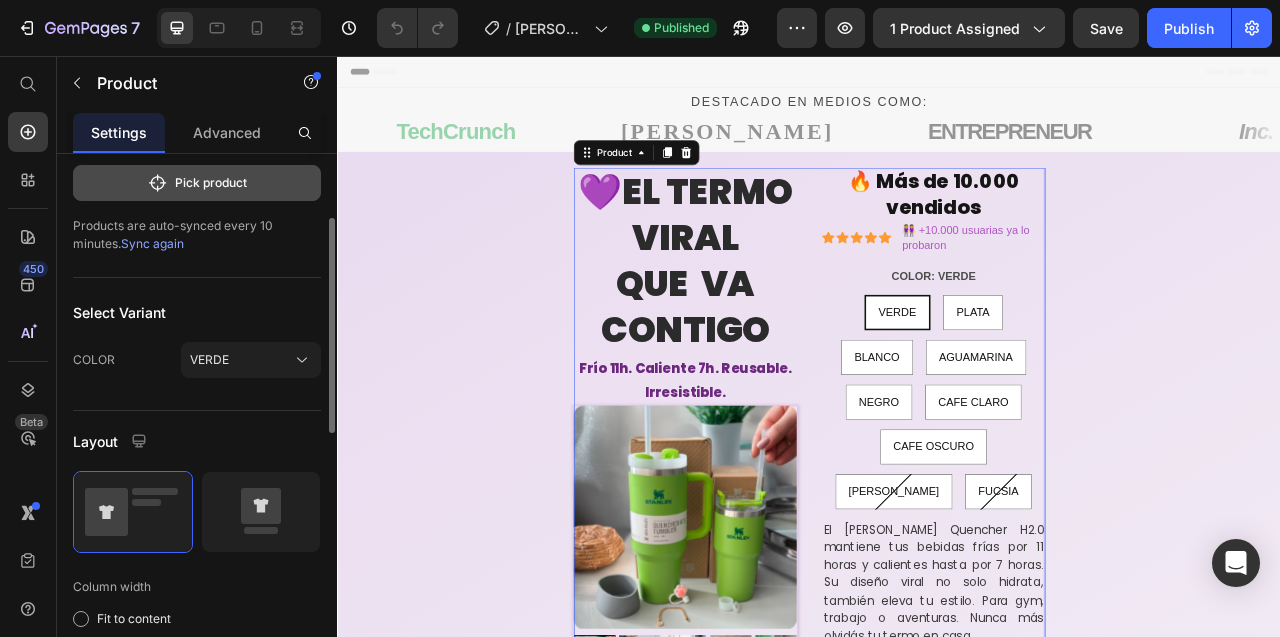 scroll, scrollTop: 158, scrollLeft: 0, axis: vertical 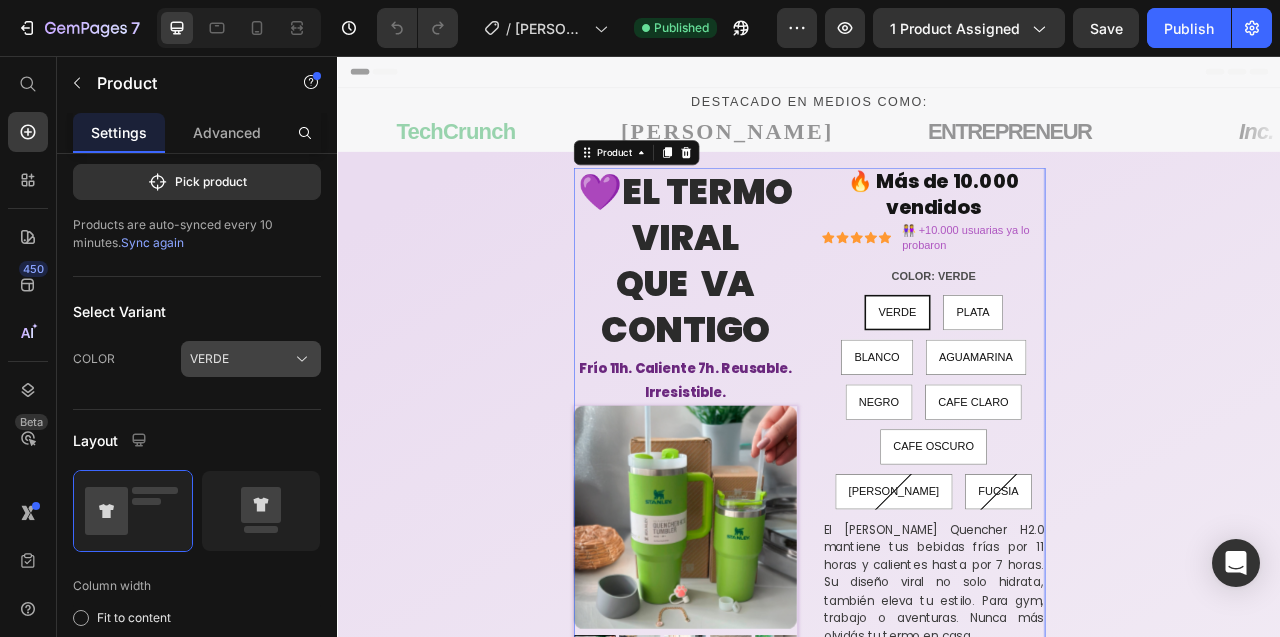 click 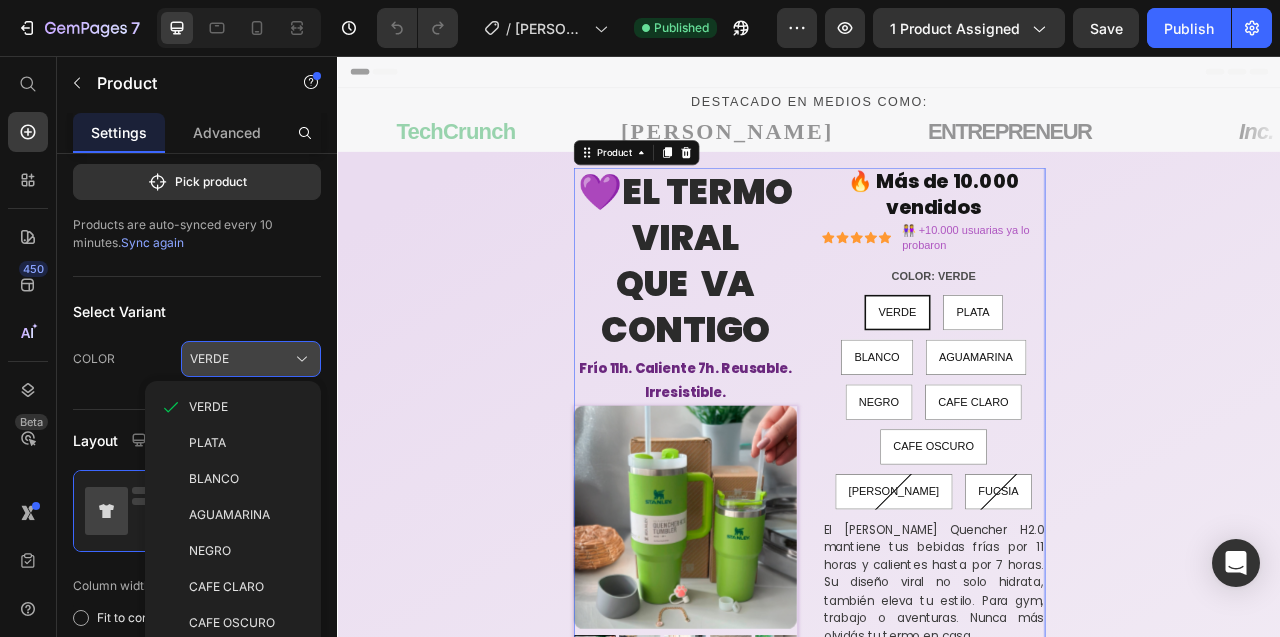 click 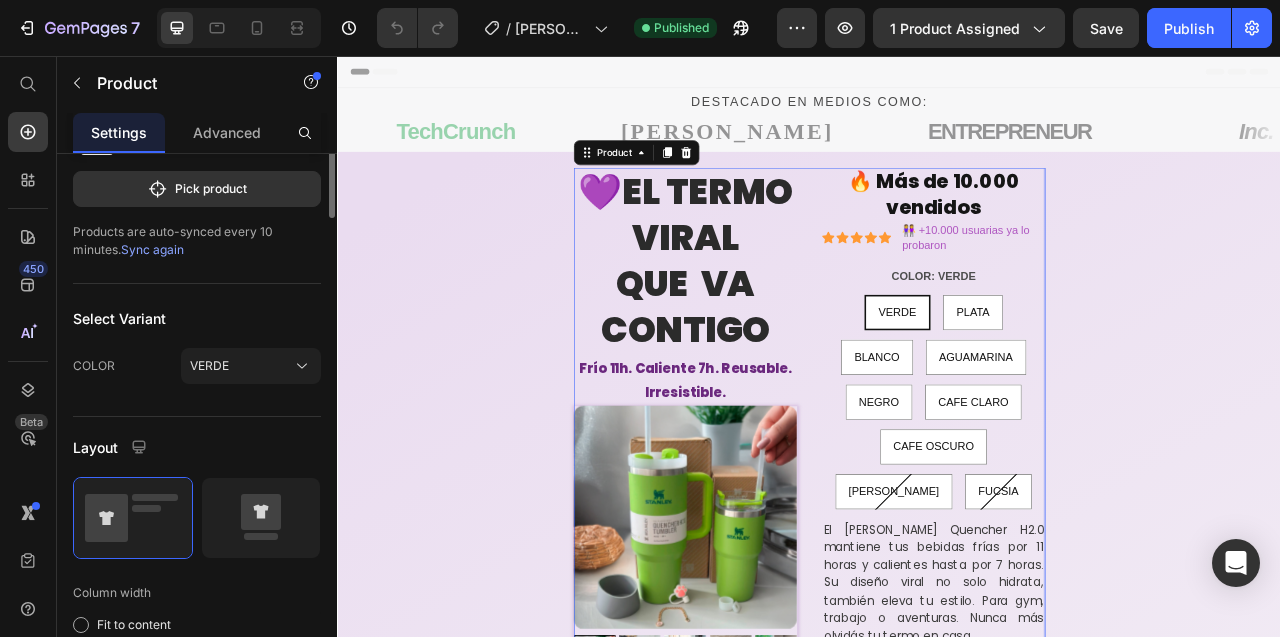 scroll, scrollTop: 0, scrollLeft: 0, axis: both 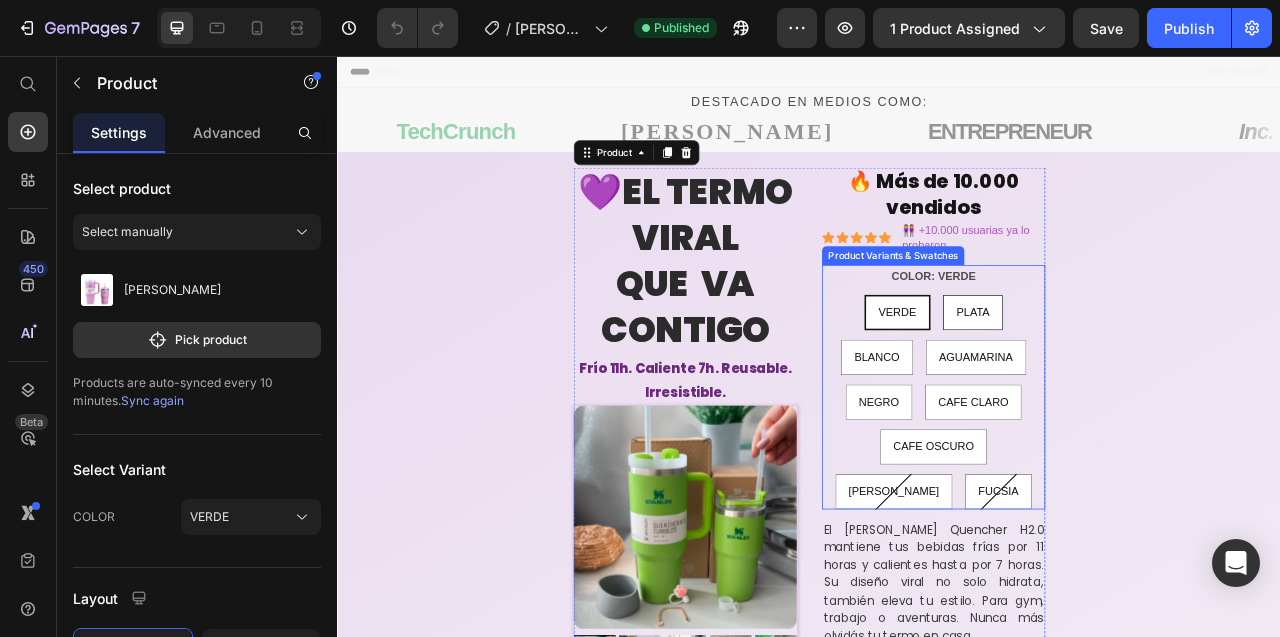 click on "PLATA" at bounding box center (1145, 382) 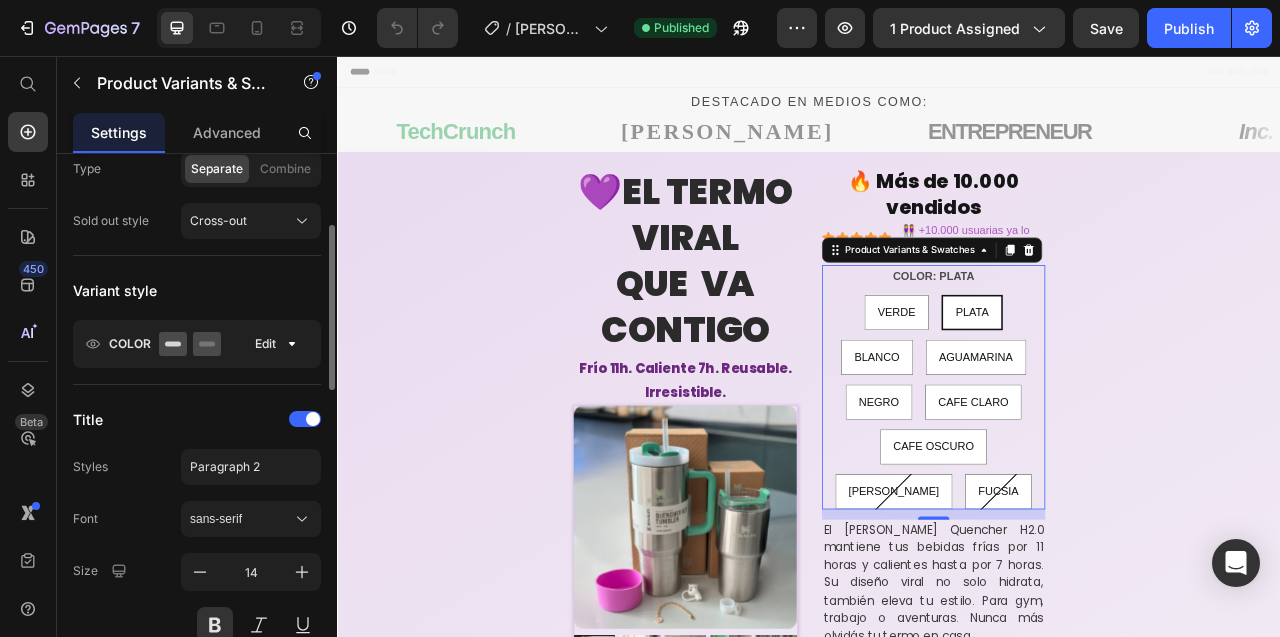 scroll, scrollTop: 229, scrollLeft: 0, axis: vertical 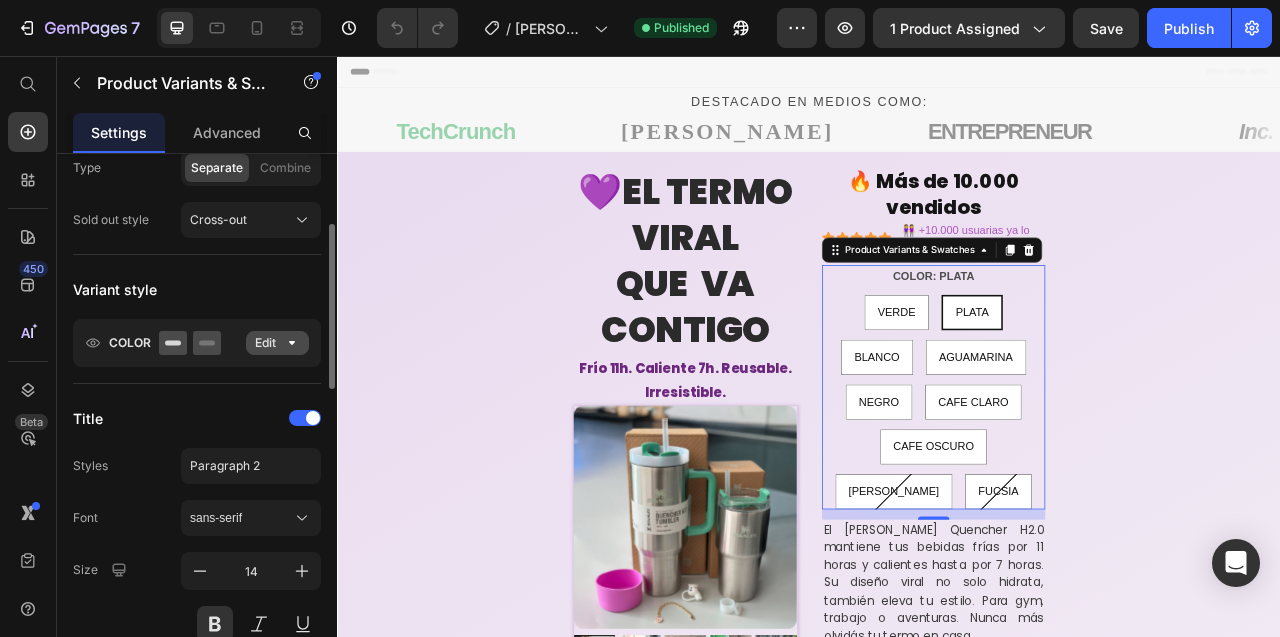 click 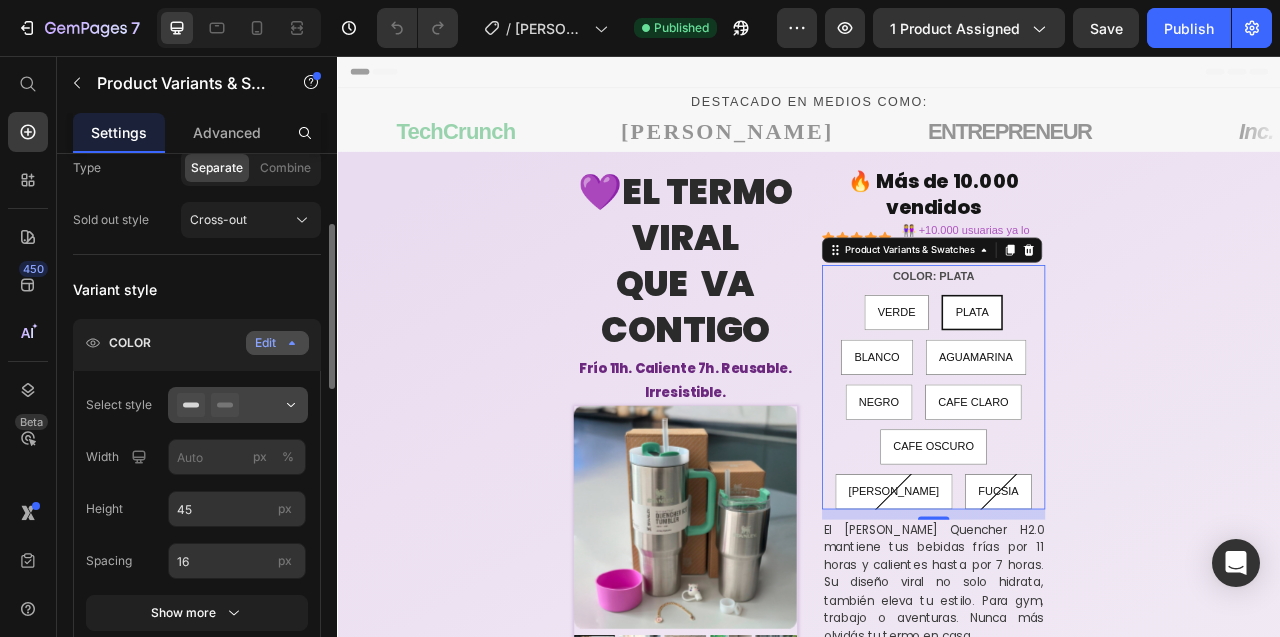 click at bounding box center (238, 405) 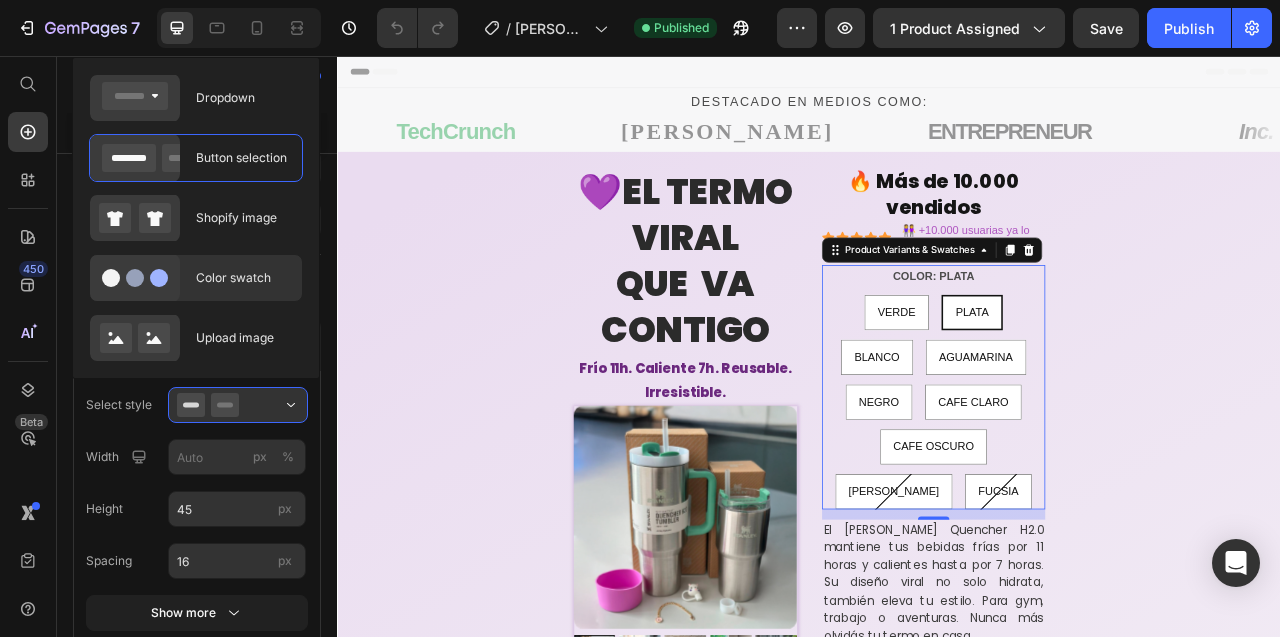 click on "Color swatch" at bounding box center [243, 278] 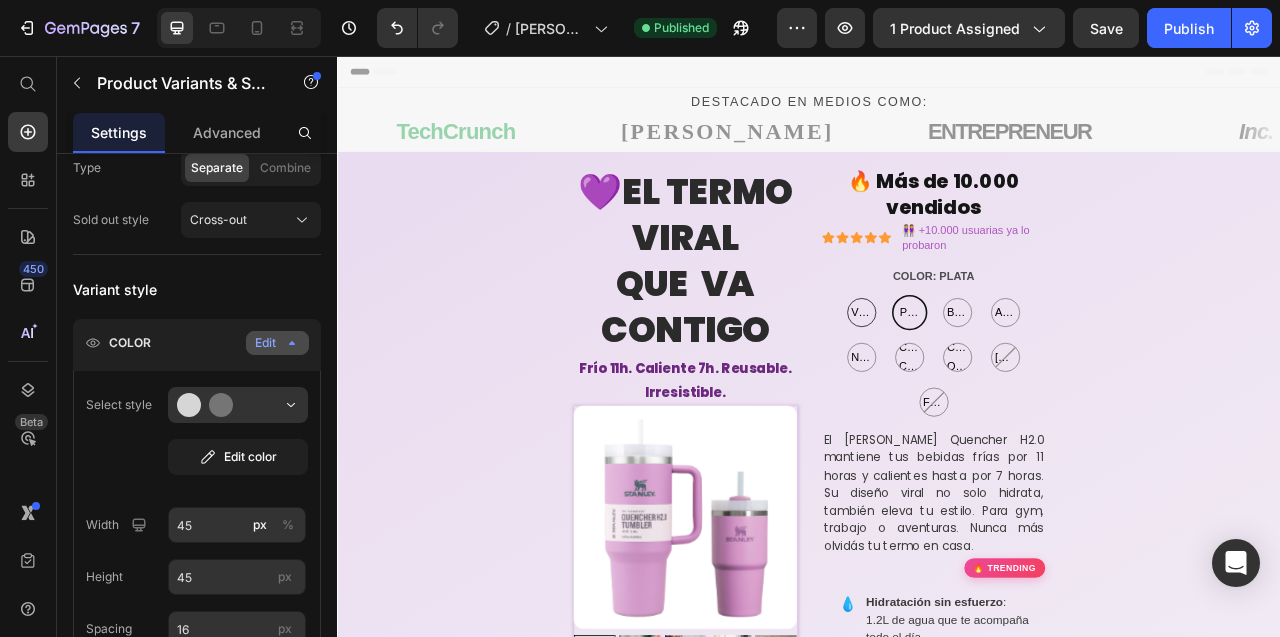 click on "VERDE" at bounding box center [1003, 382] 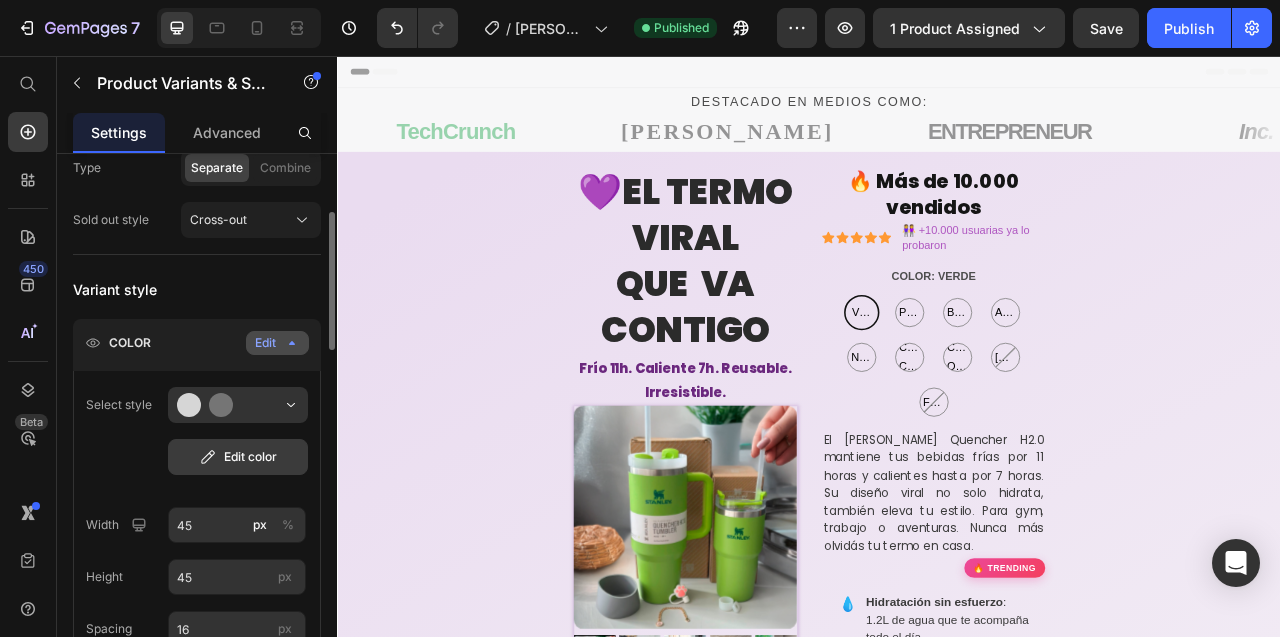 click on "Edit color" 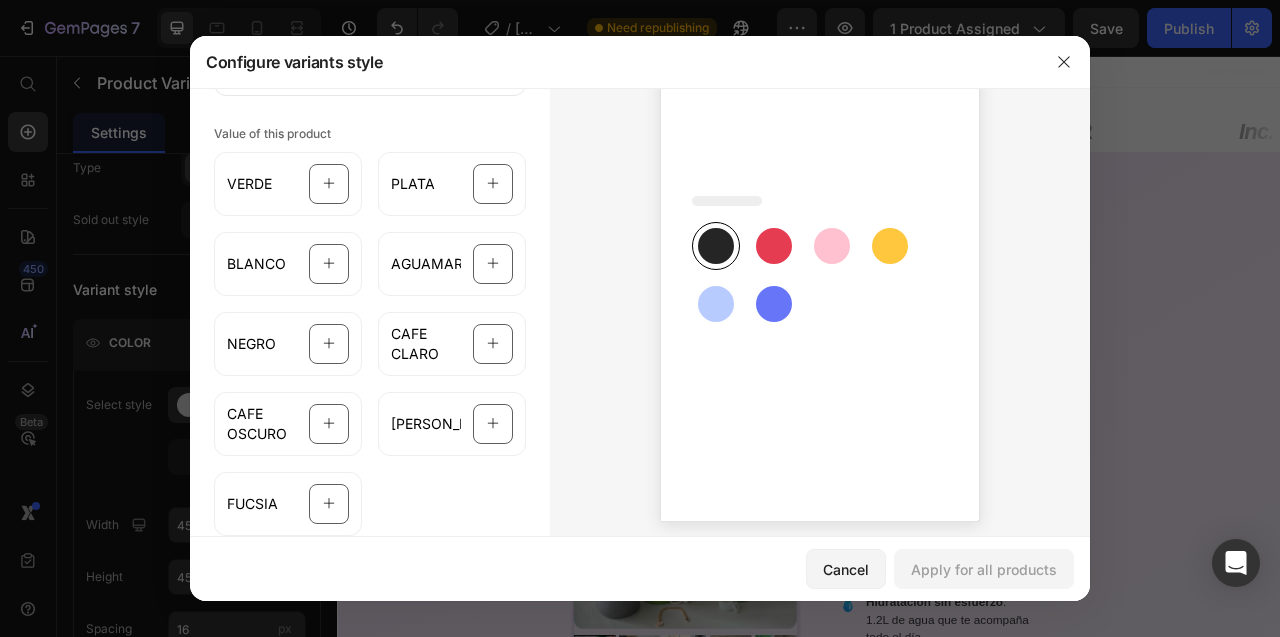 scroll, scrollTop: 105, scrollLeft: 0, axis: vertical 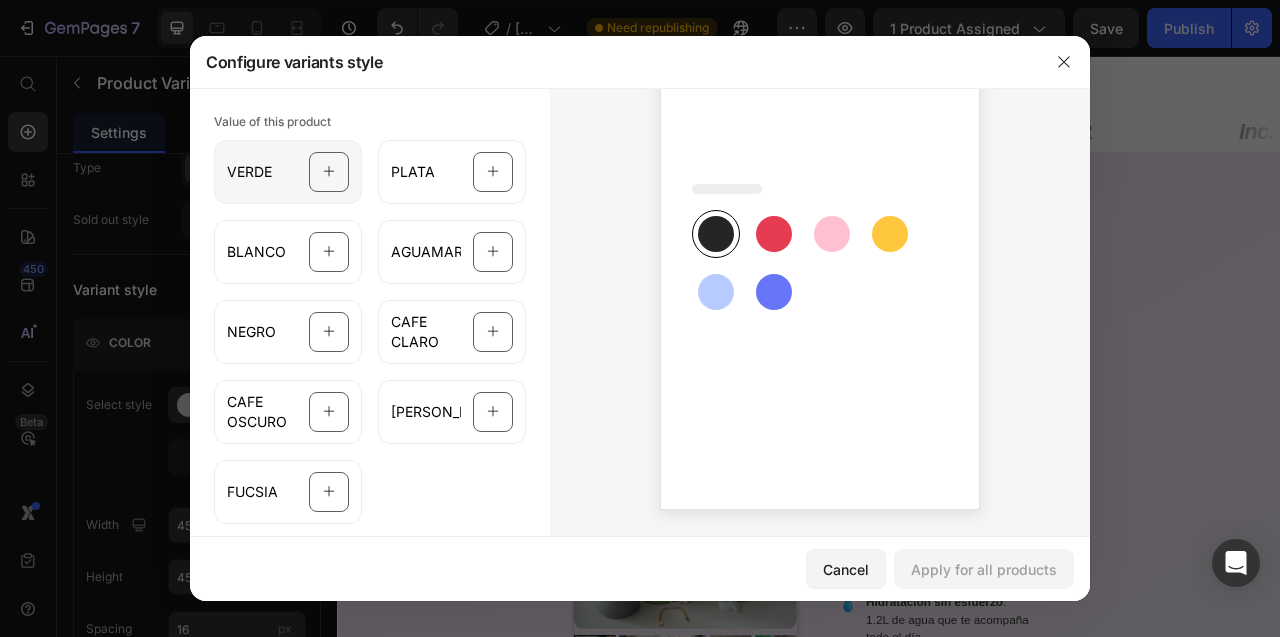 click on "VERDE" 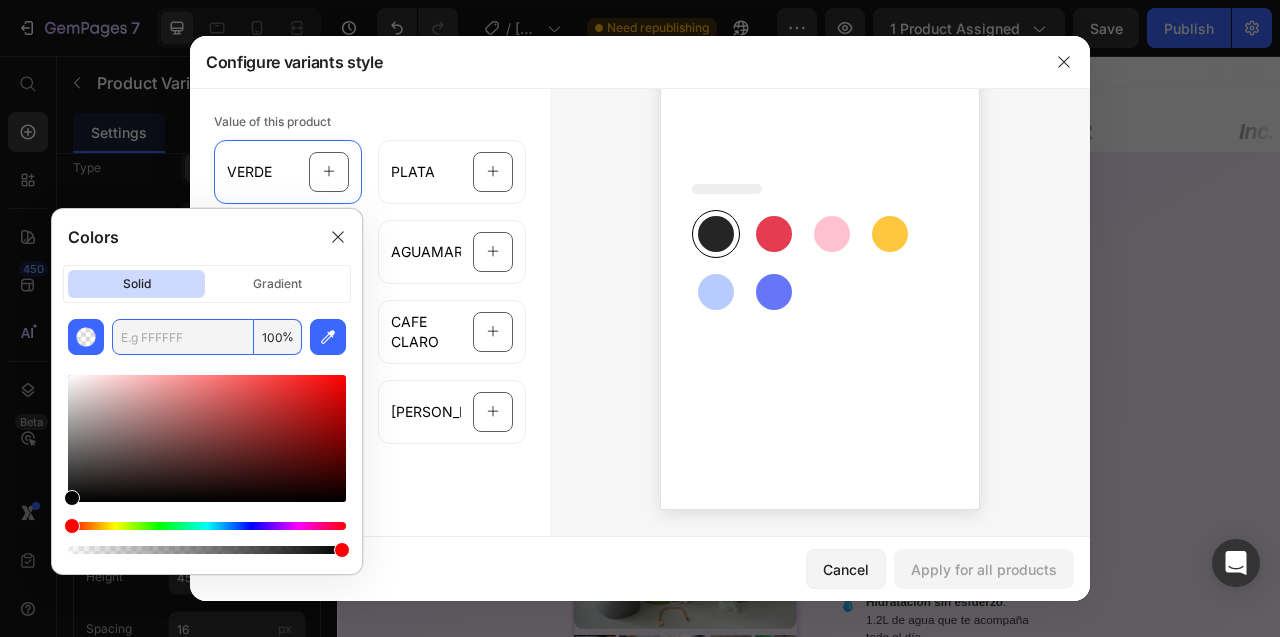 click at bounding box center (183, 337) 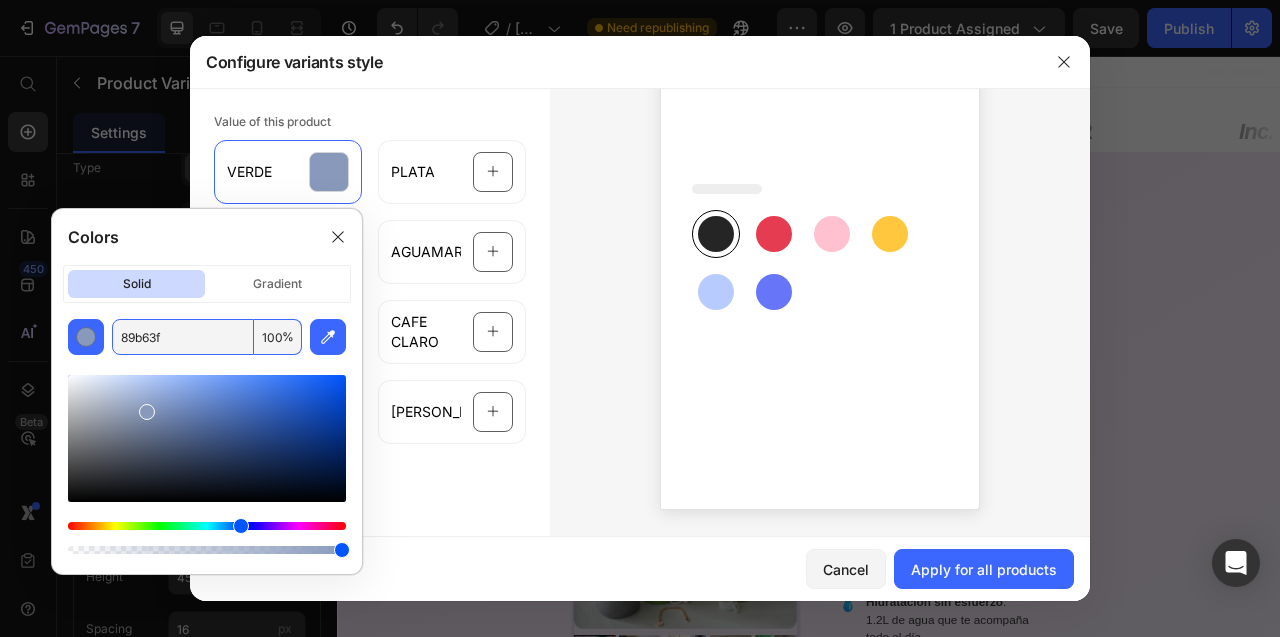 type on "89B63F" 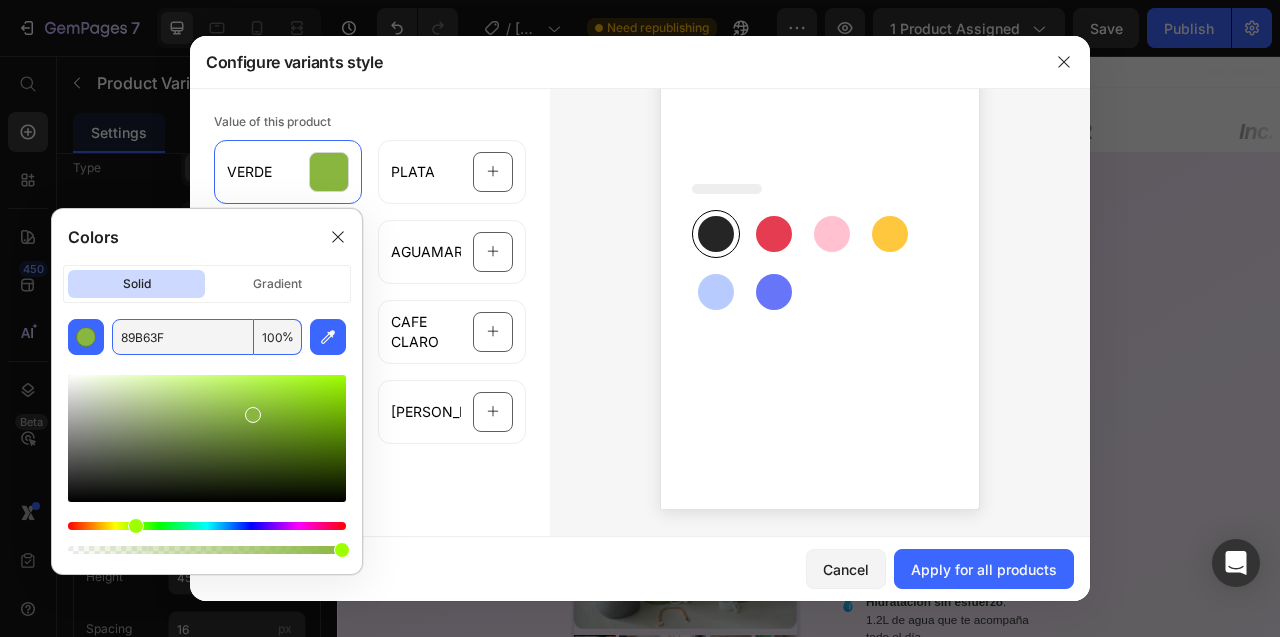 click at bounding box center (820, 260) 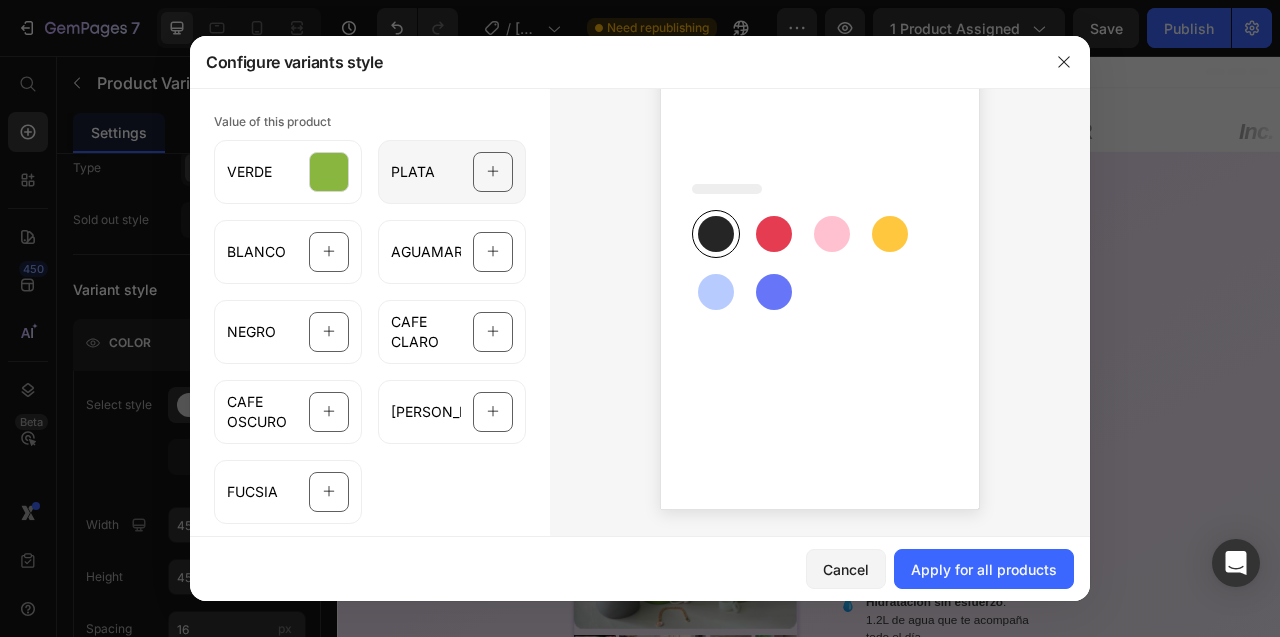 click on "PLATA" at bounding box center [413, 172] 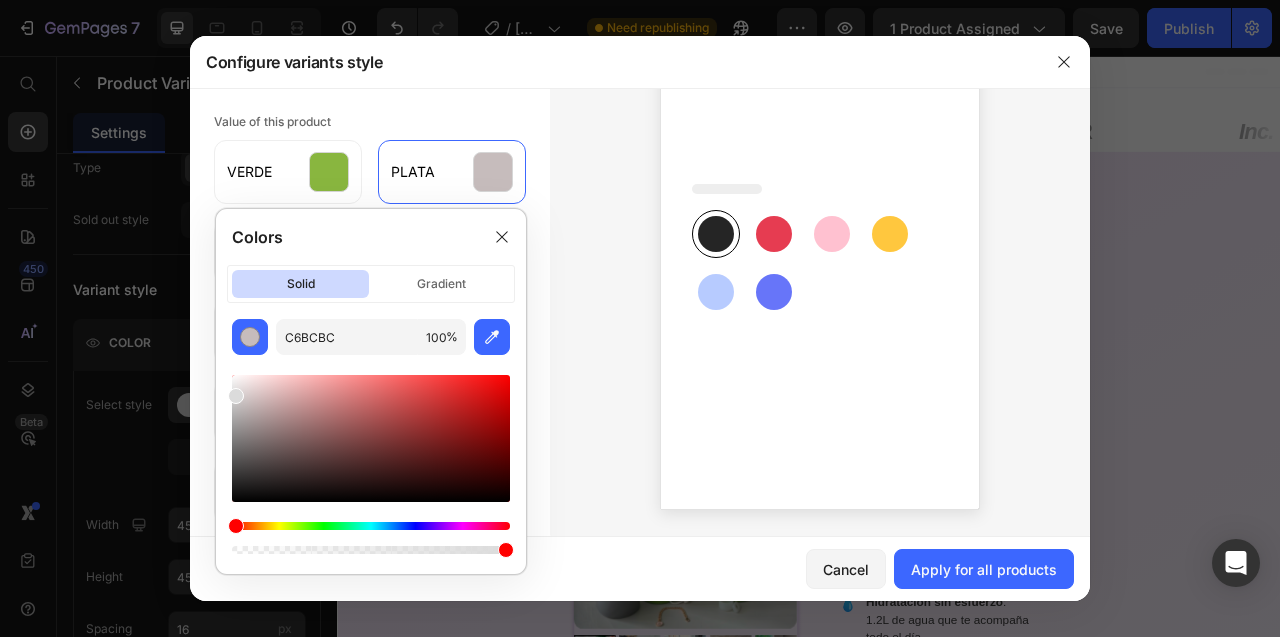 drag, startPoint x: 246, startPoint y: 402, endPoint x: 230, endPoint y: 394, distance: 17.888544 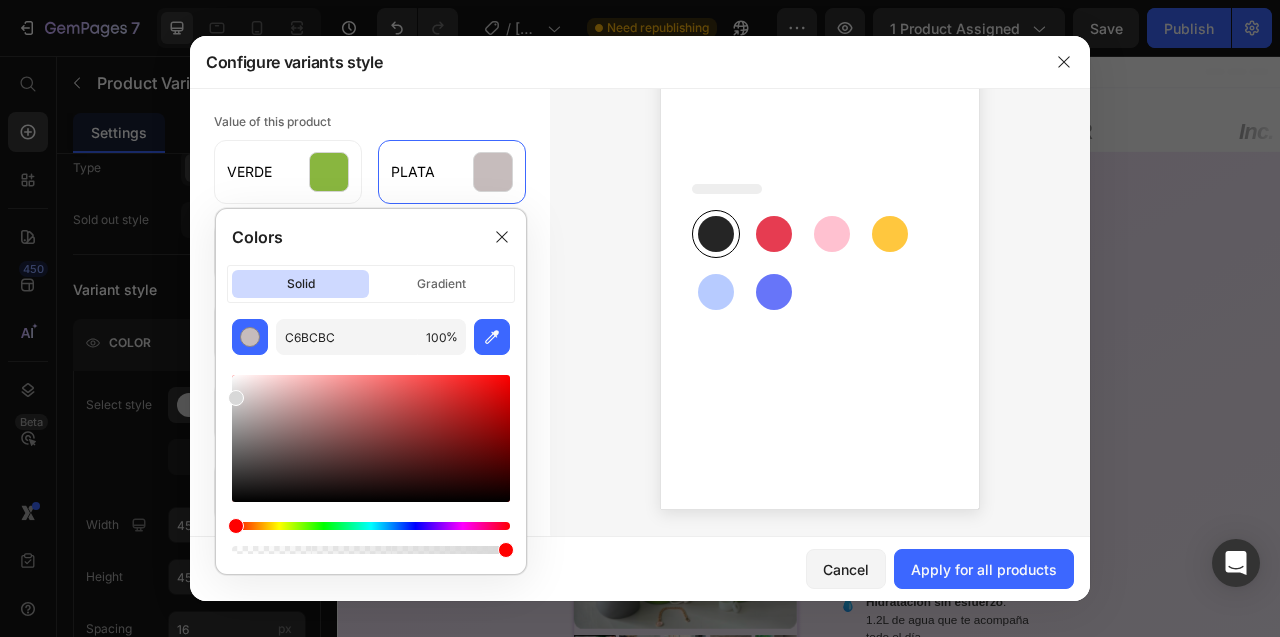type on "D8D8D8" 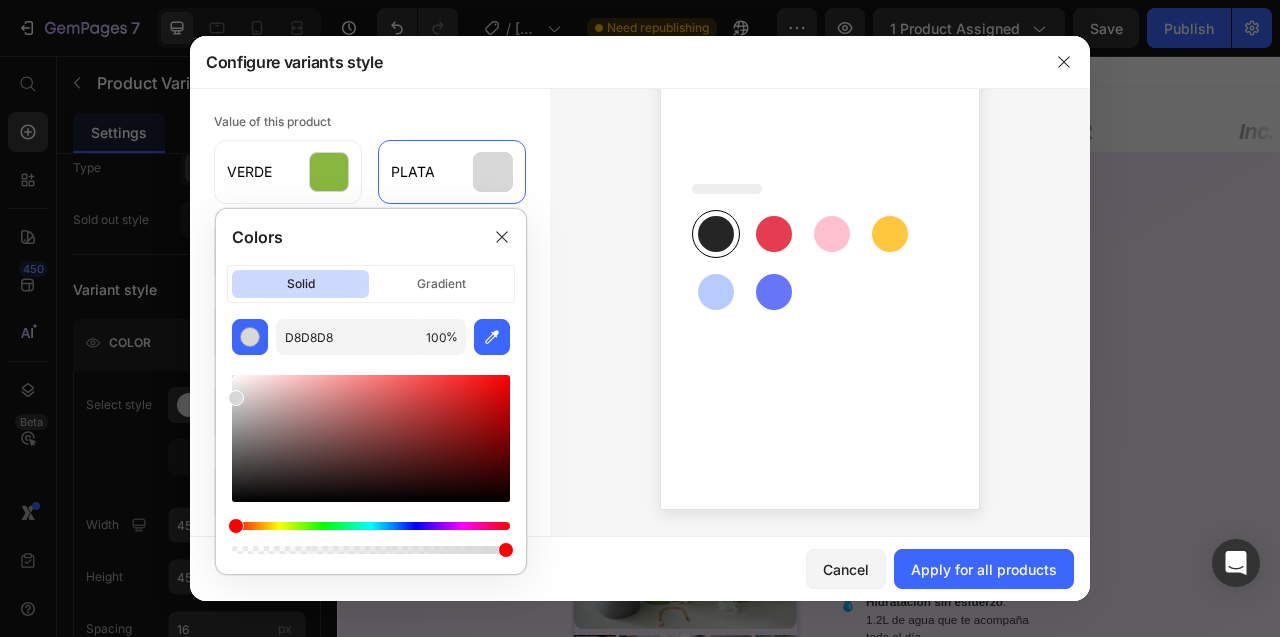 click at bounding box center [820, 260] 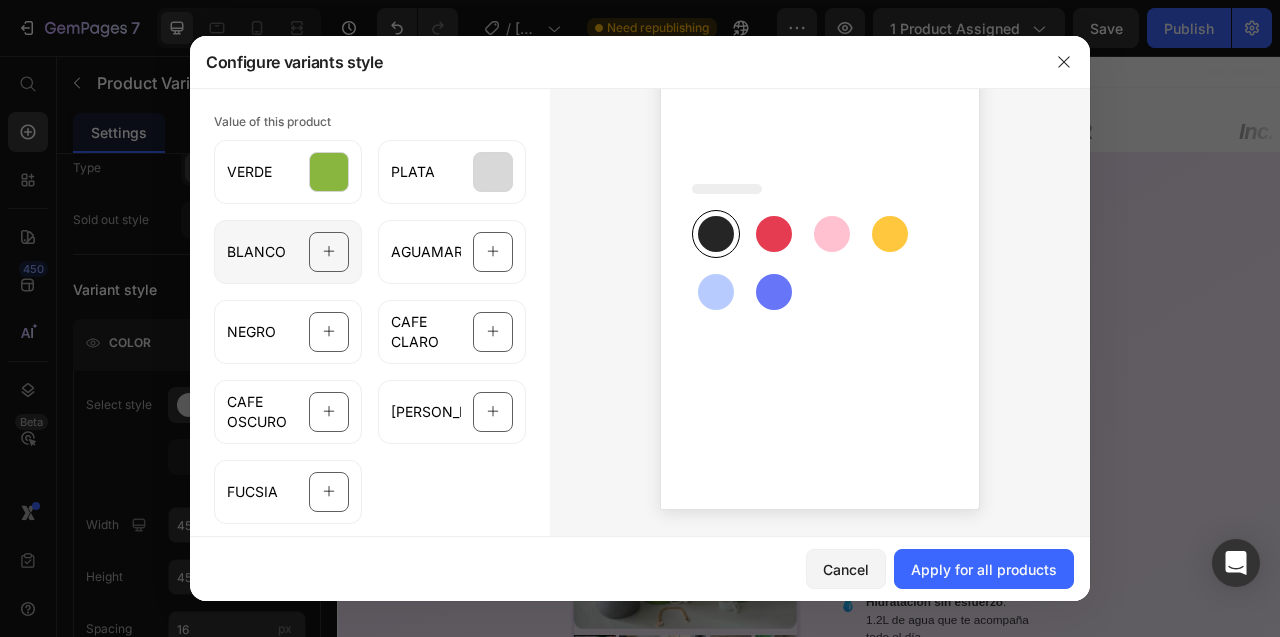 click on "BLANCO" at bounding box center [256, 252] 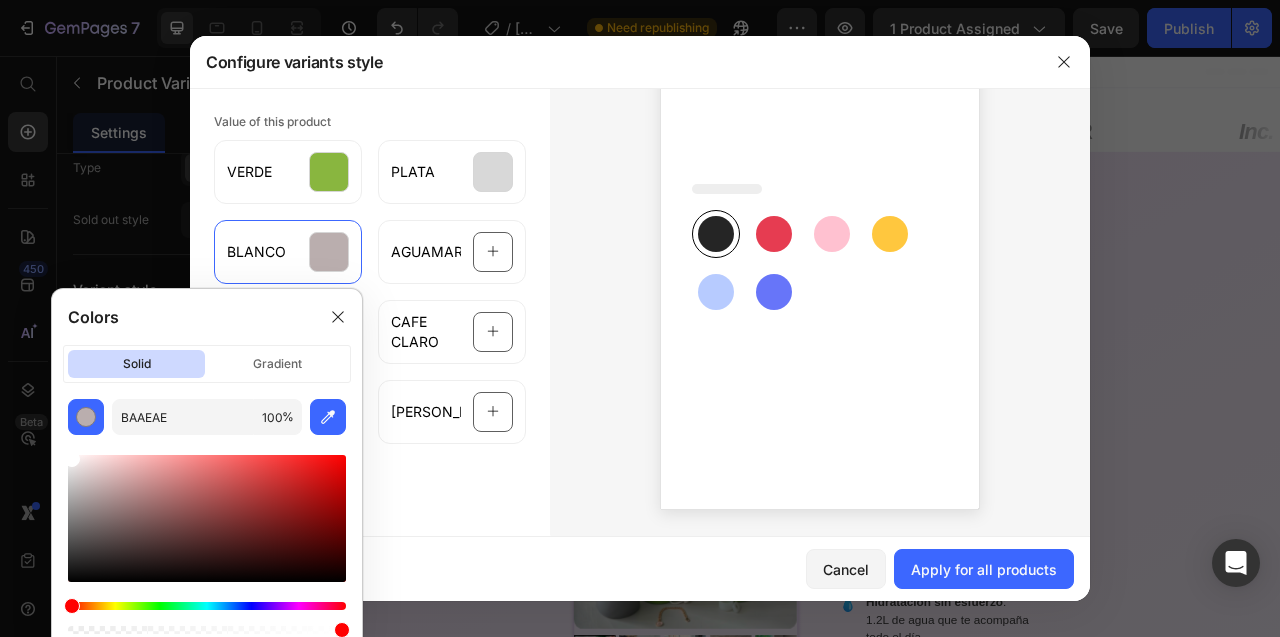 drag, startPoint x: 85, startPoint y: 489, endPoint x: 38, endPoint y: 438, distance: 69.354164 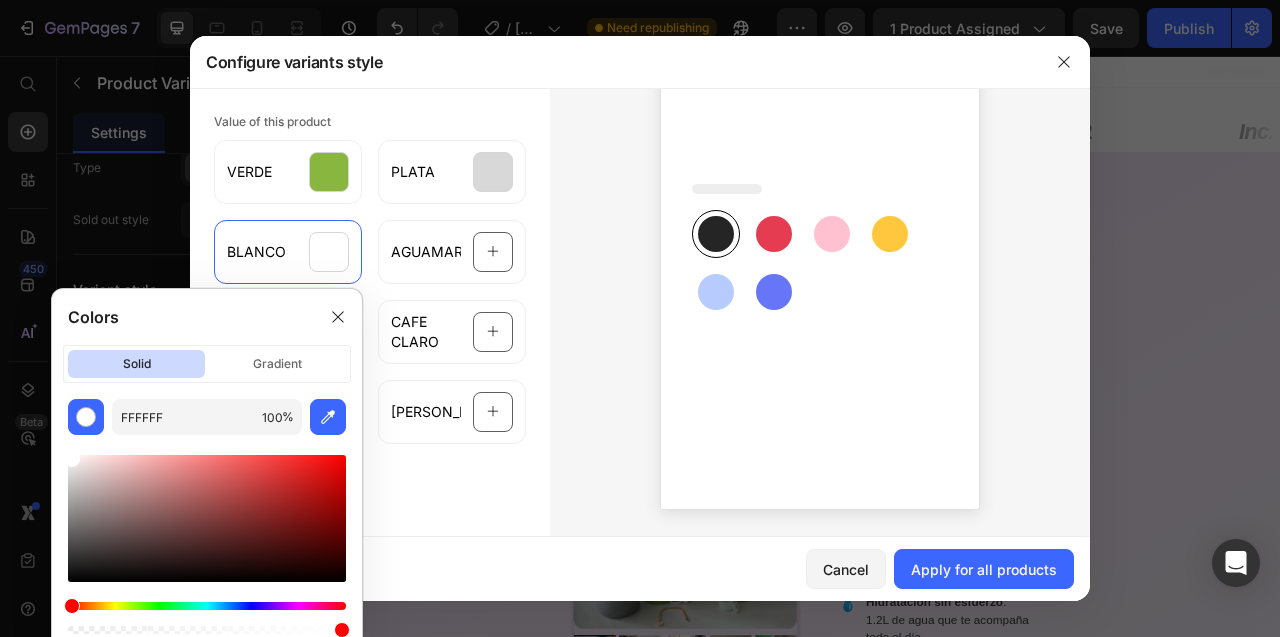 click at bounding box center [820, 260] 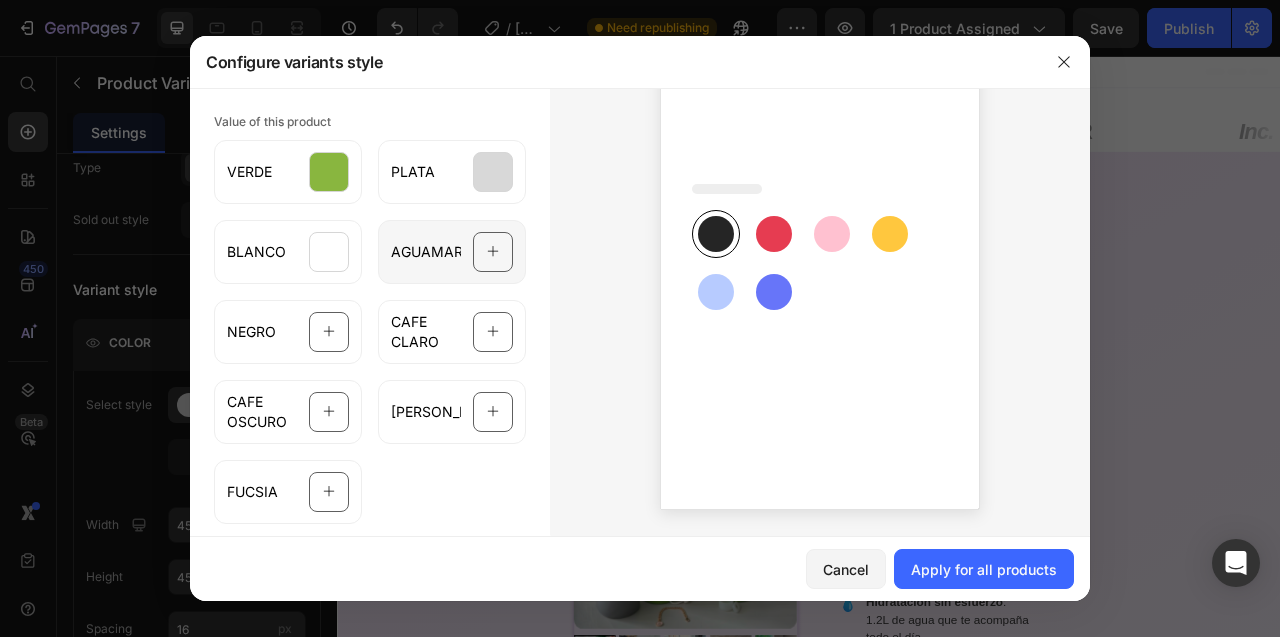 click on "AGUAMARINA" at bounding box center (426, 252) 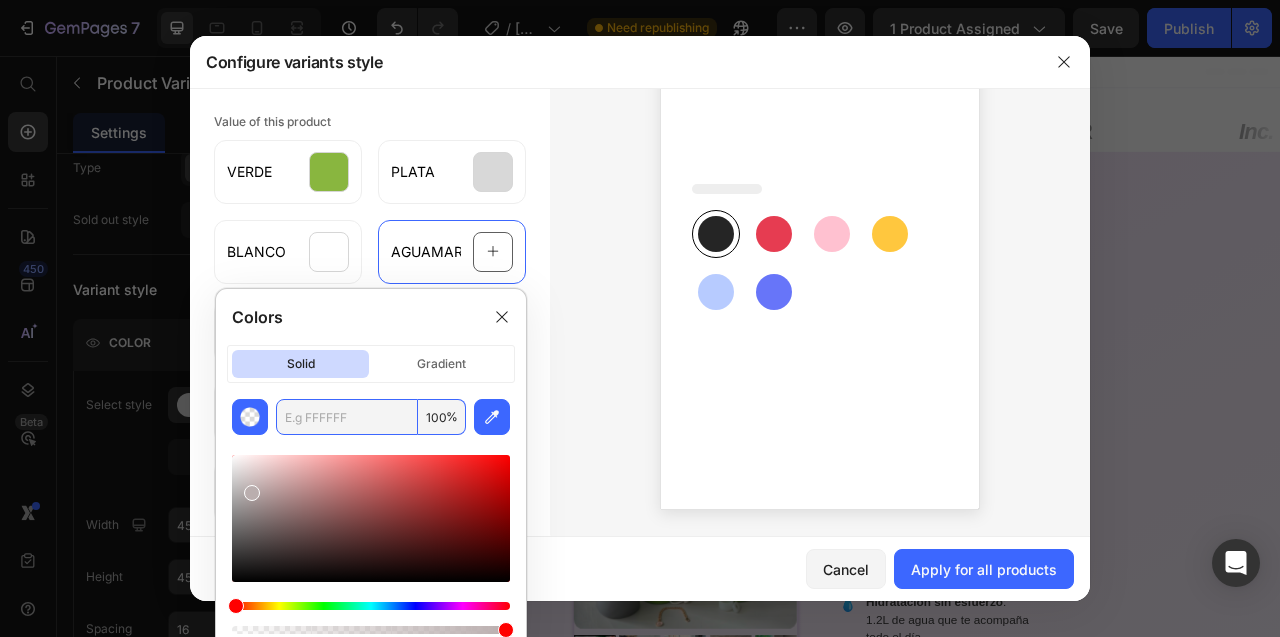 click at bounding box center [347, 417] 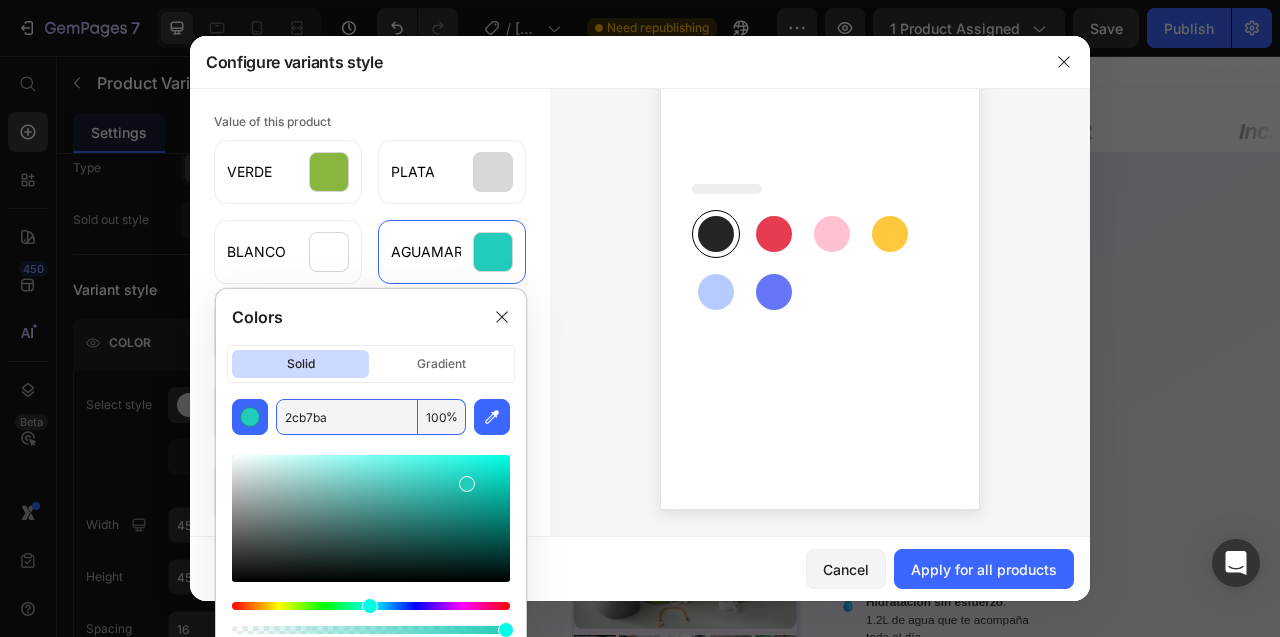 type on "2CB7BA" 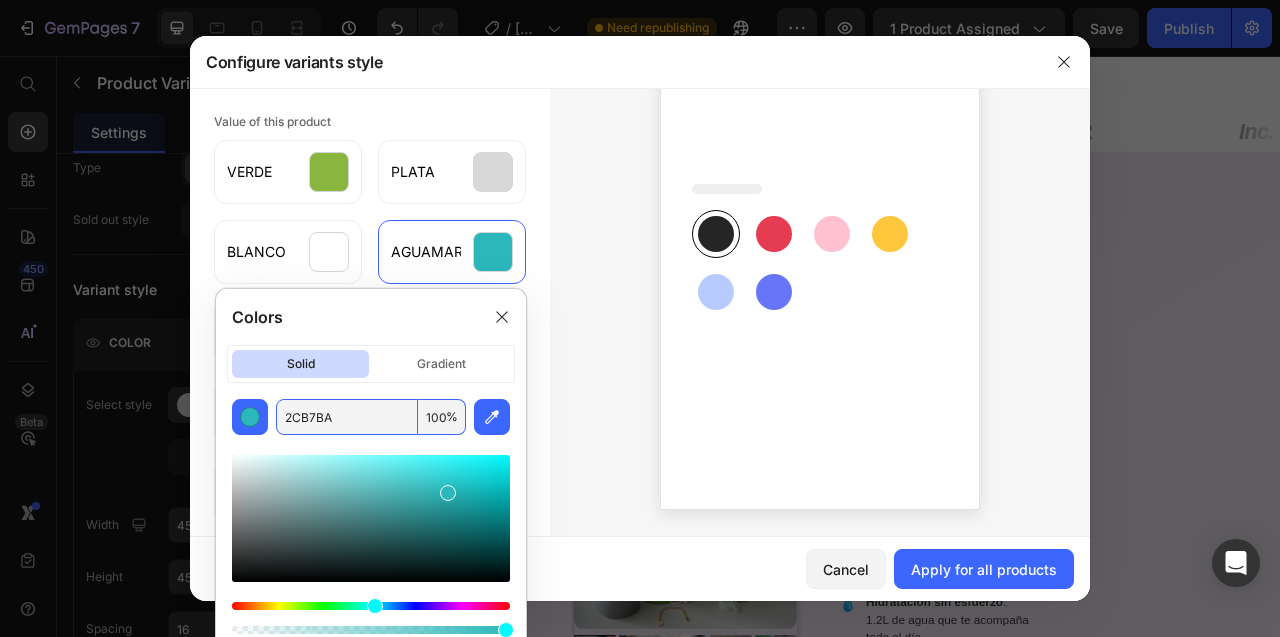 click at bounding box center (820, 260) 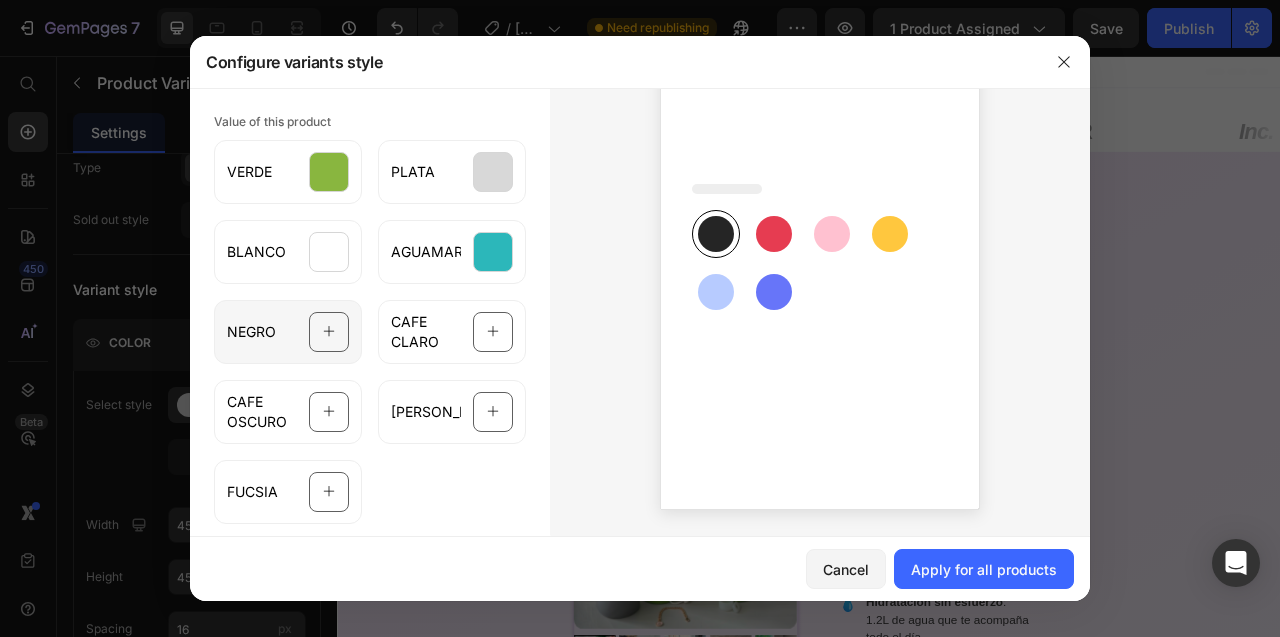 click on "NEGRO" at bounding box center (251, 332) 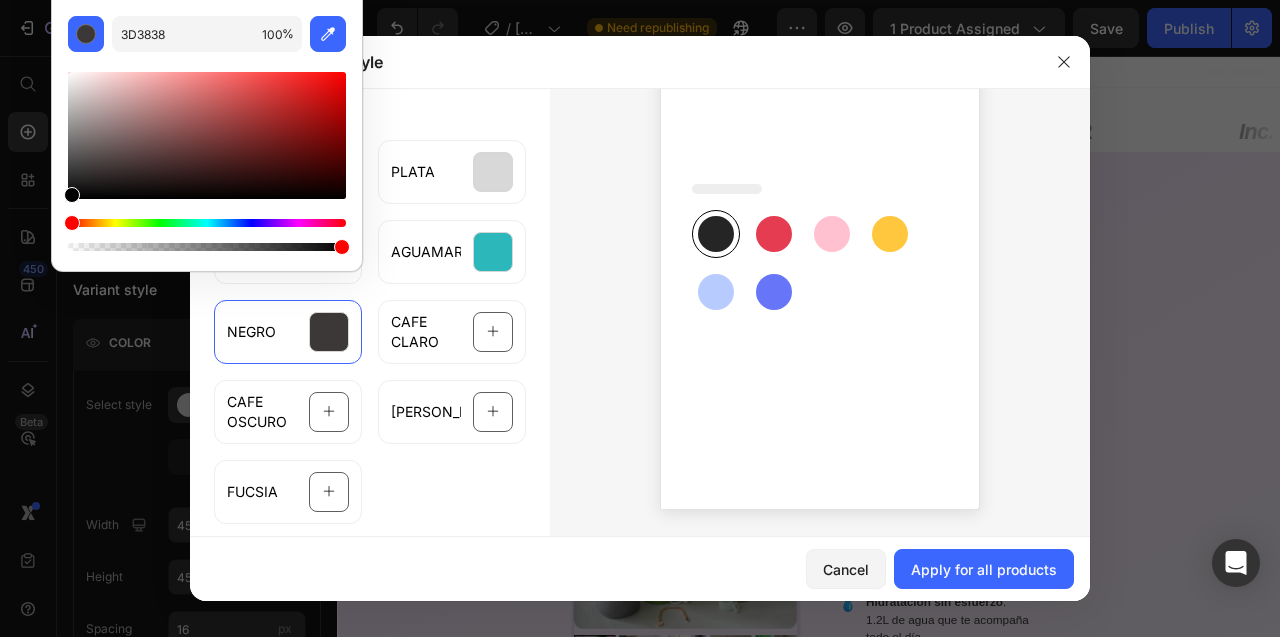 drag, startPoint x: 92, startPoint y: 168, endPoint x: 39, endPoint y: 239, distance: 88.60023 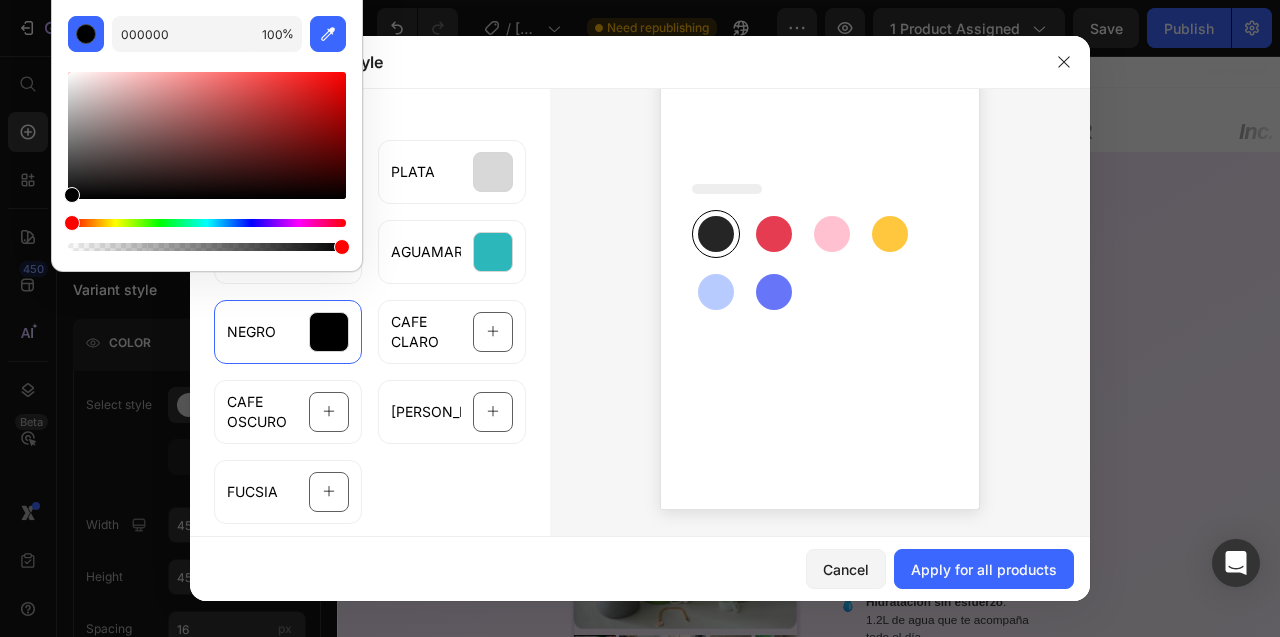 click at bounding box center [820, 260] 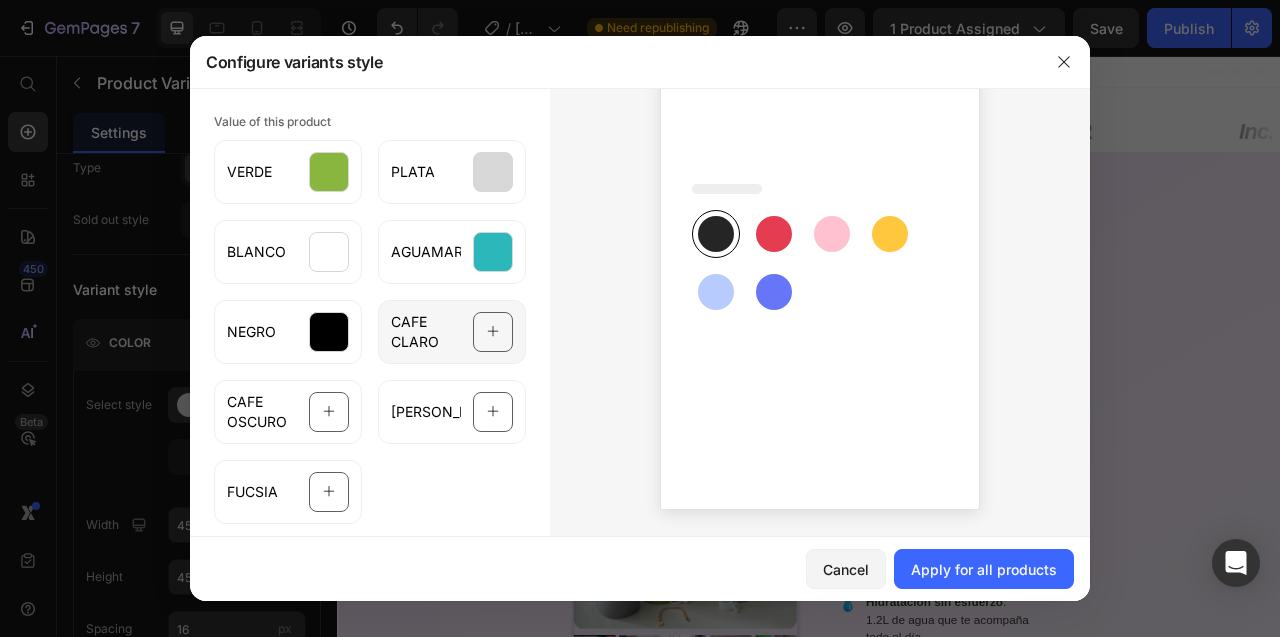 click on "CAFE CLARO" at bounding box center (426, 332) 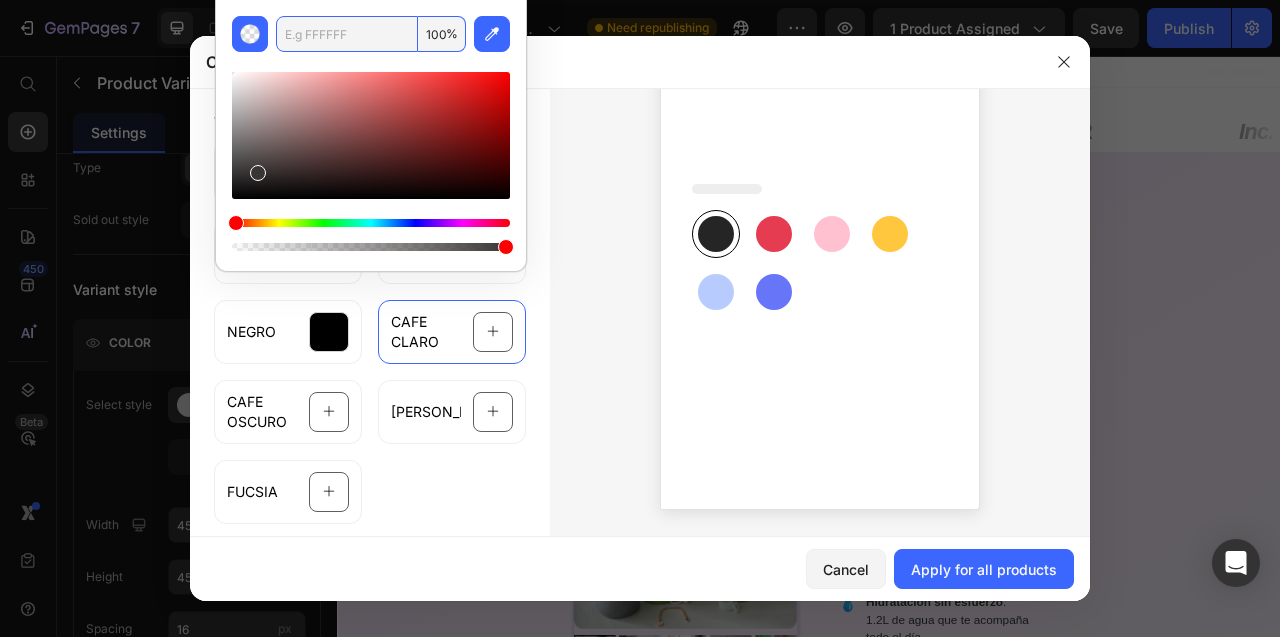 click at bounding box center (347, 34) 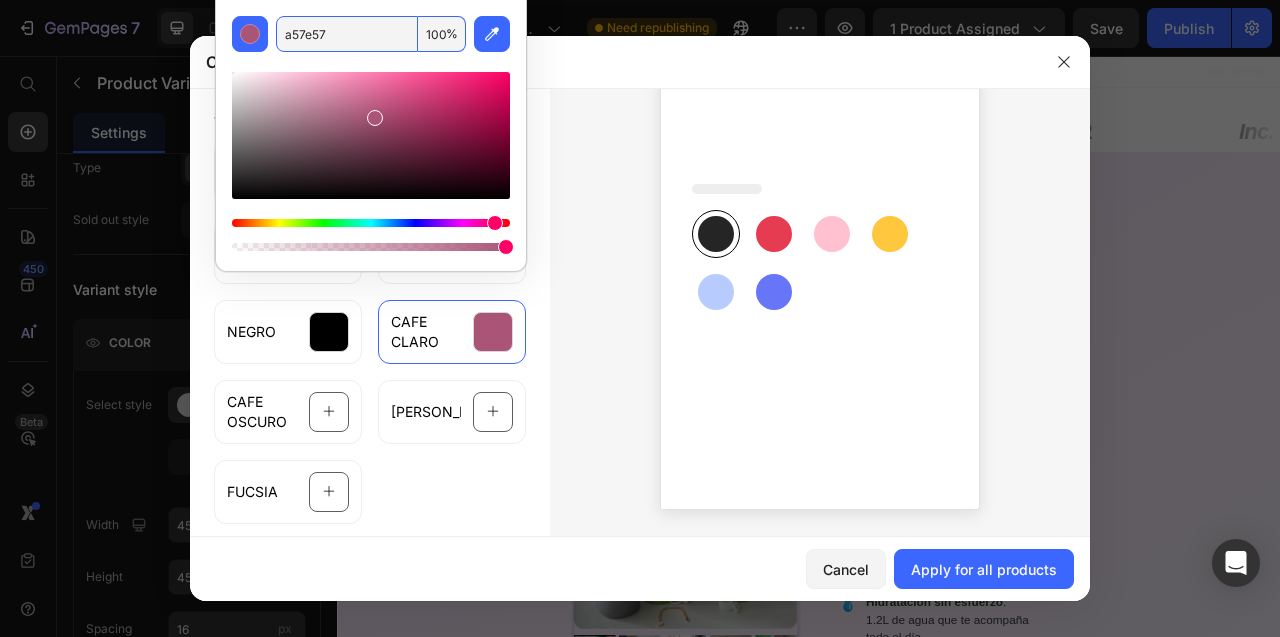 type on "A57E57" 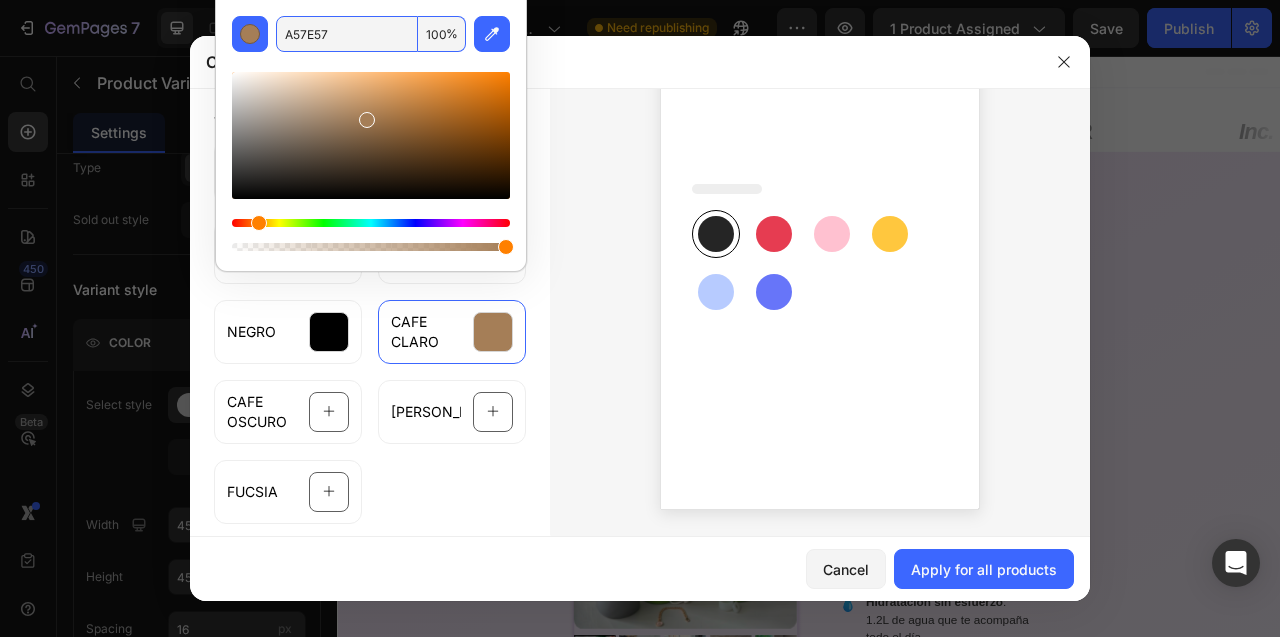 click at bounding box center [820, 260] 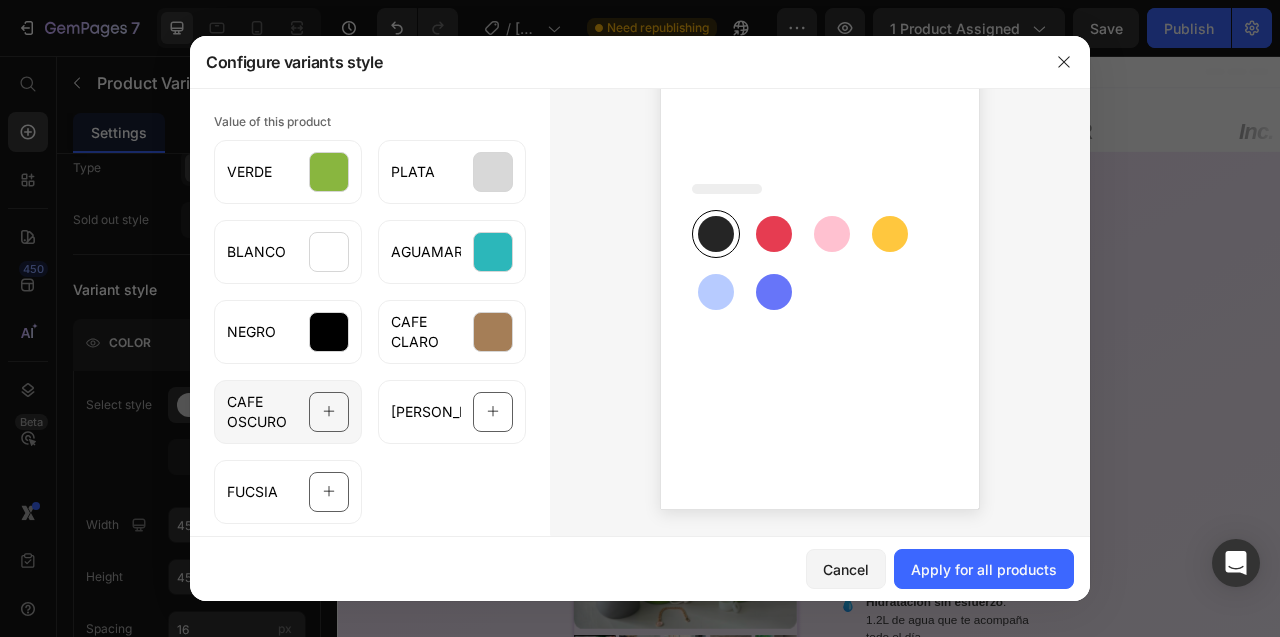click on "CAFE OSCURO" at bounding box center [262, 412] 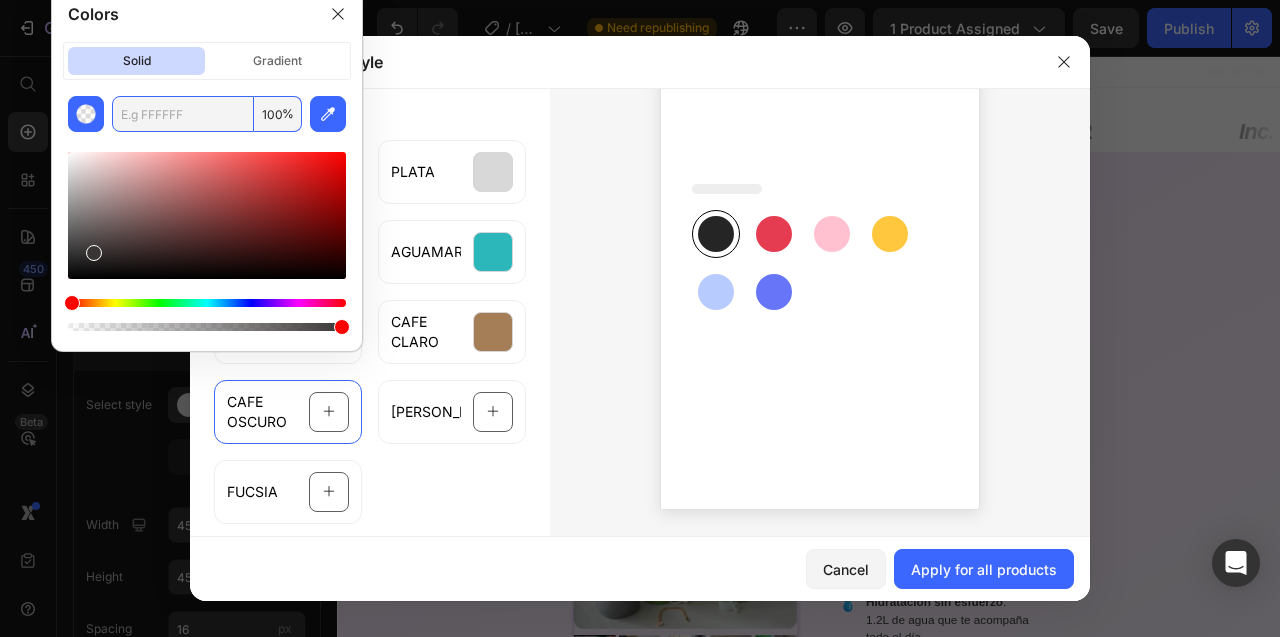 click at bounding box center (183, 114) 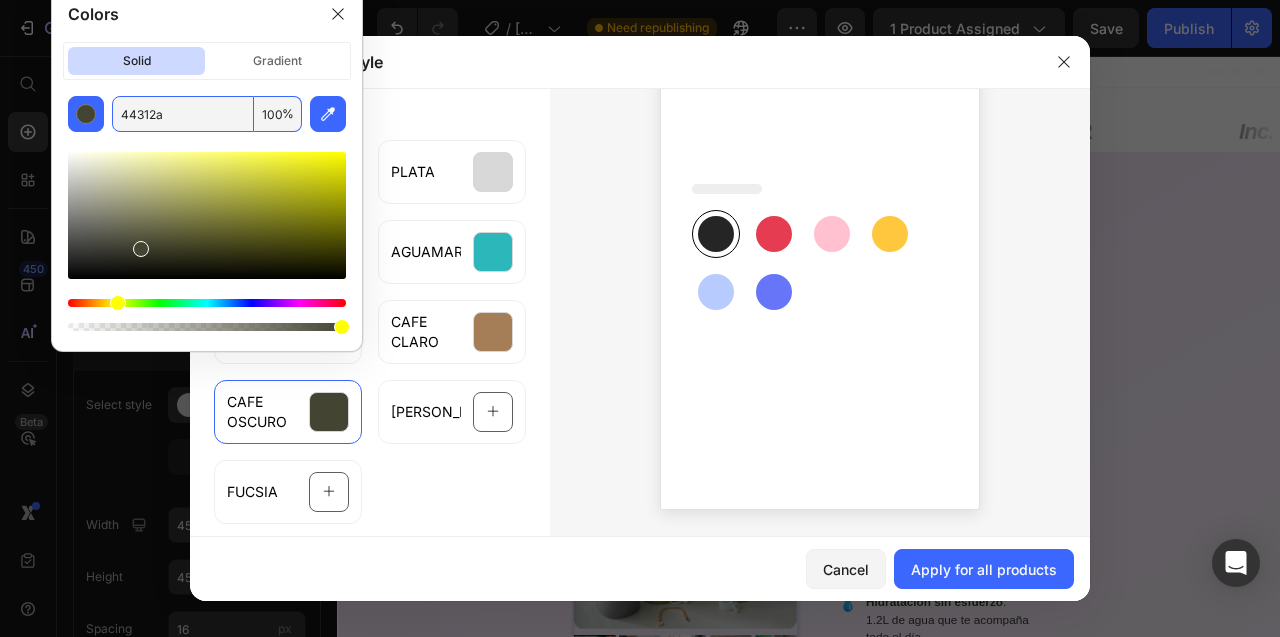 type on "44312A" 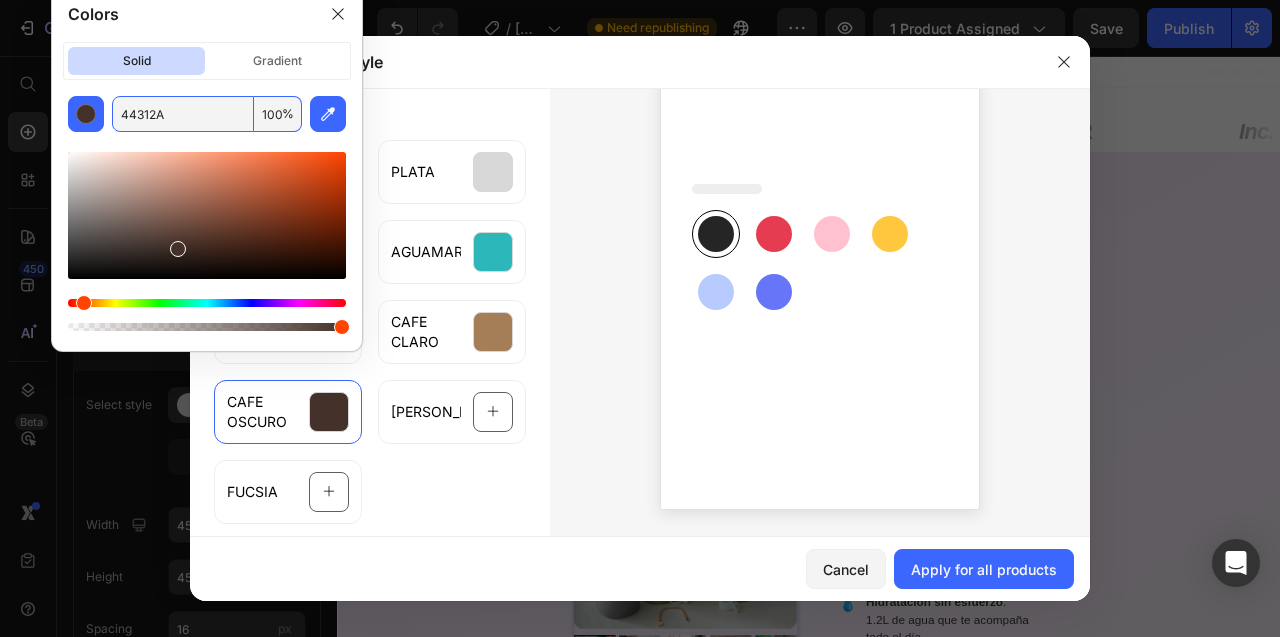 click at bounding box center (820, 260) 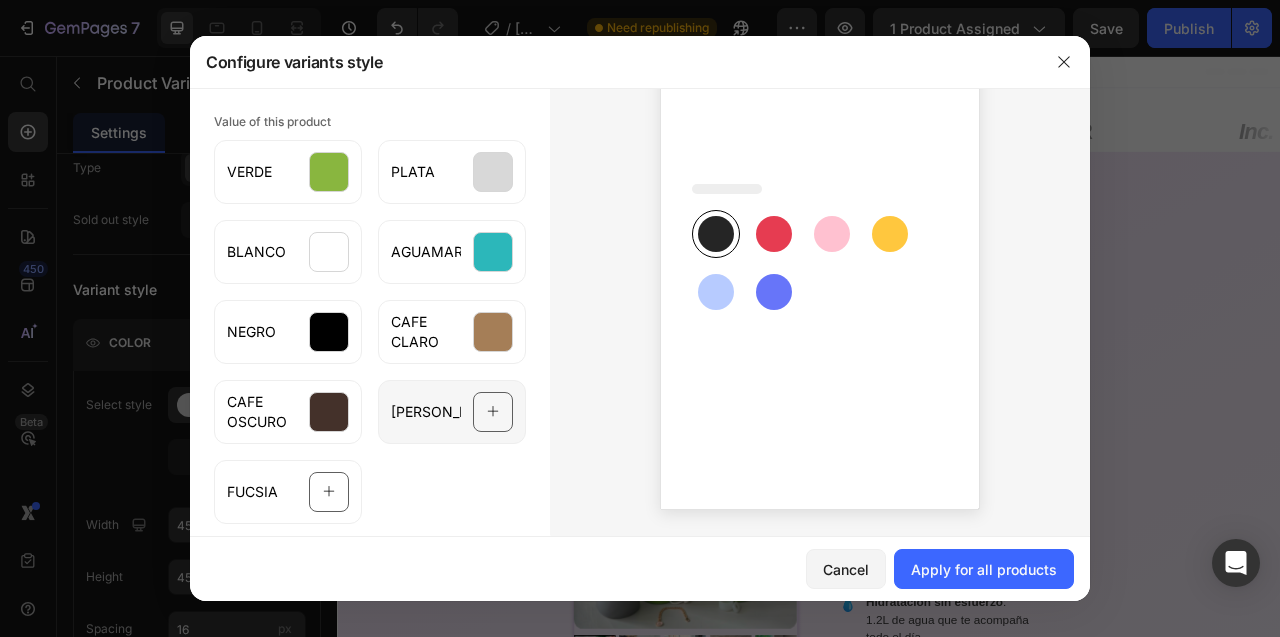 click on "ROSA" at bounding box center (426, 412) 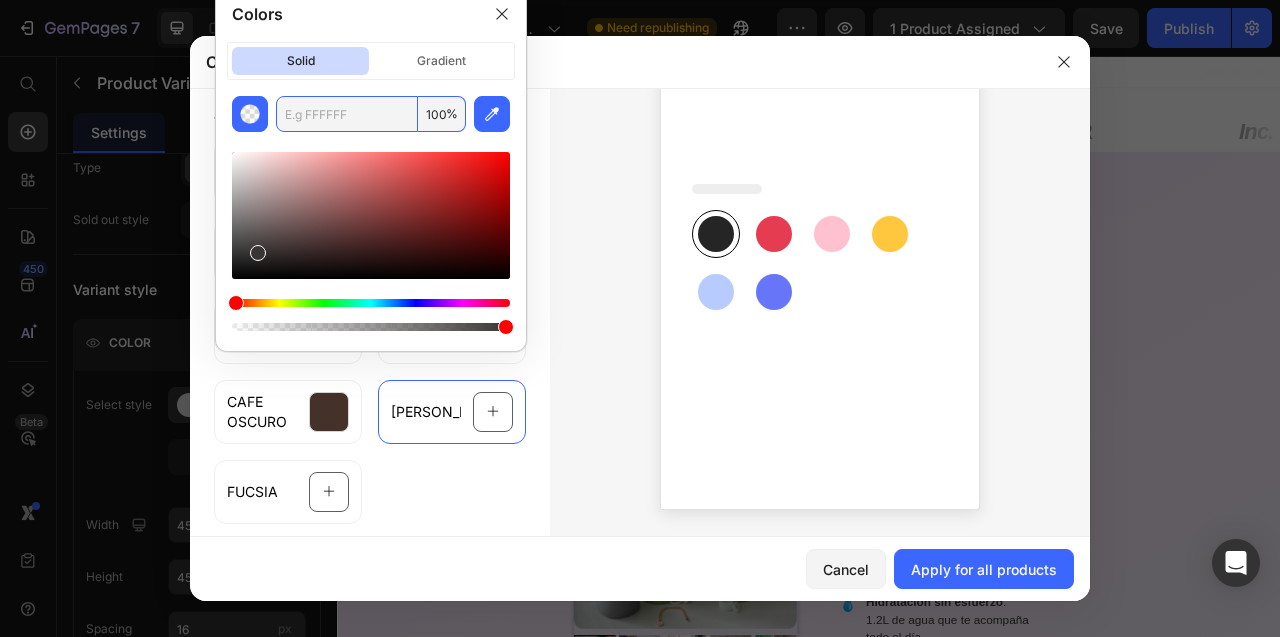 click at bounding box center (347, 114) 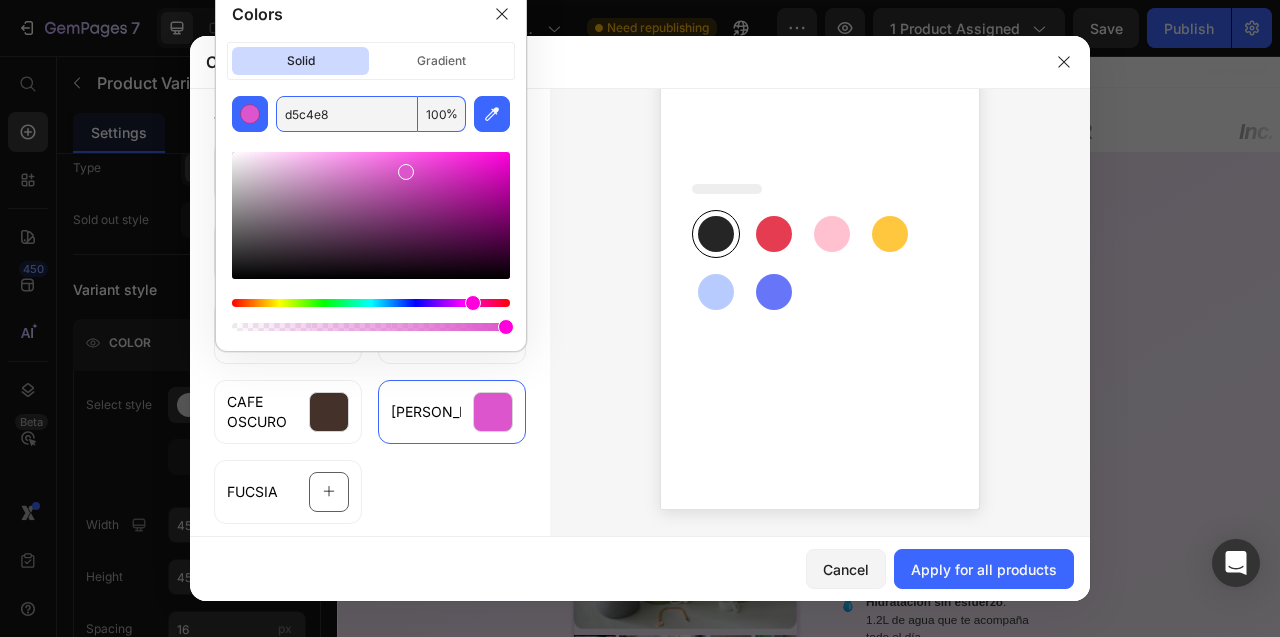 type on "D5C4E8" 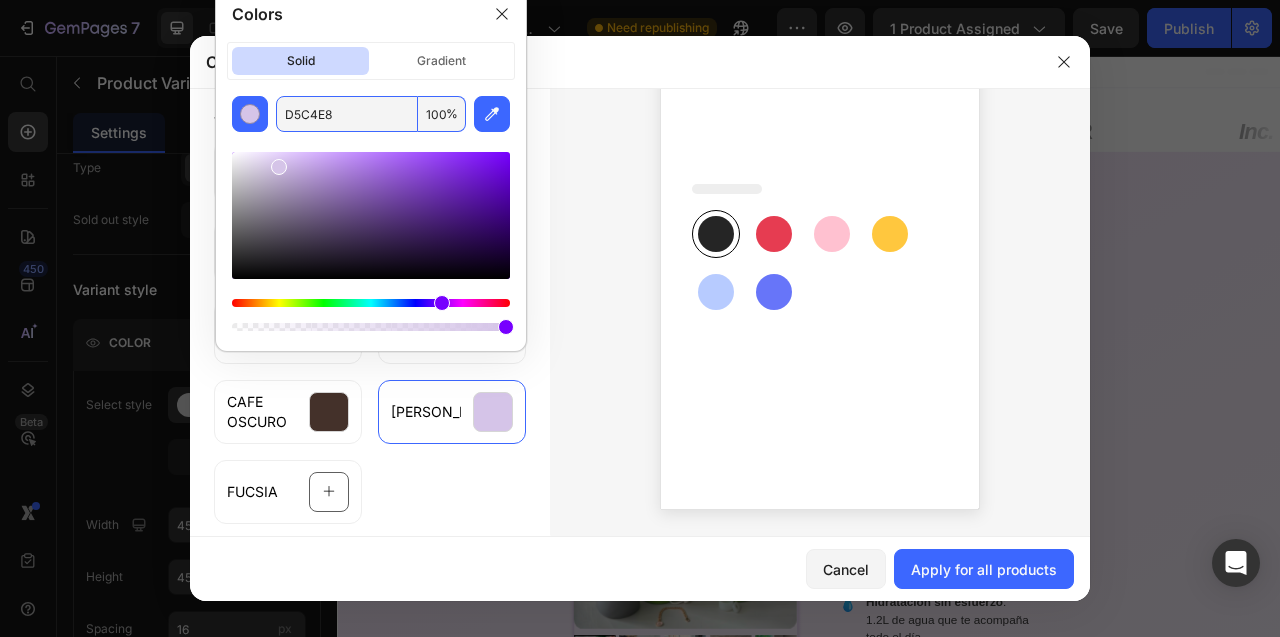 click at bounding box center [820, 260] 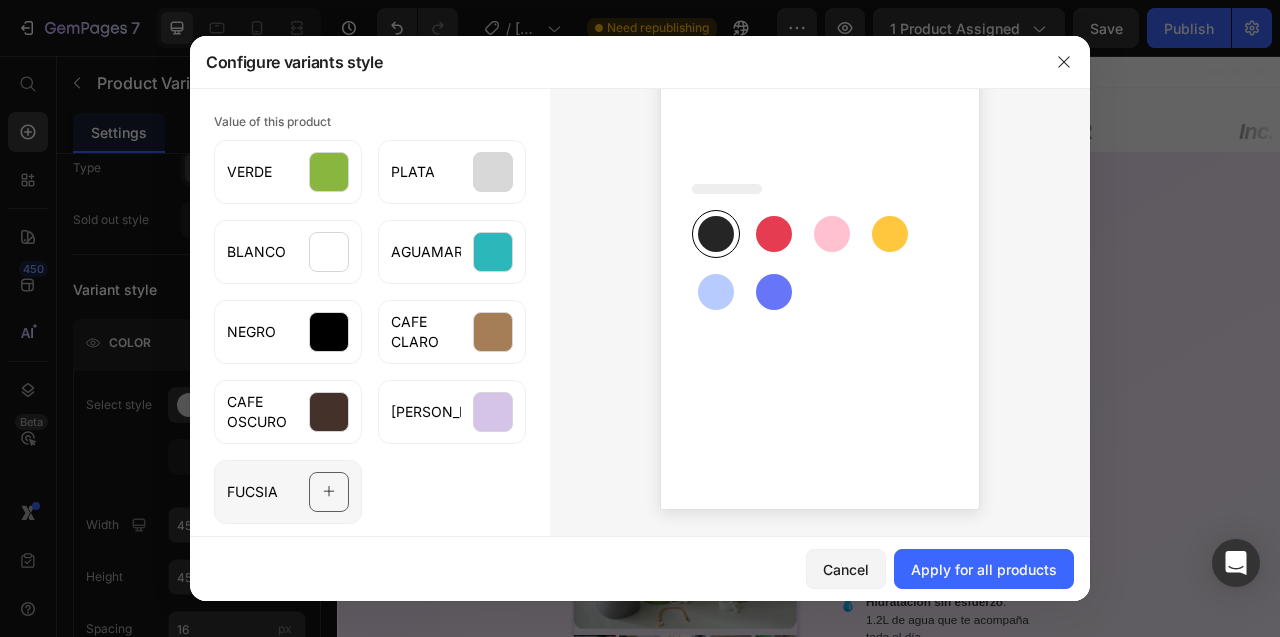 click on "FUCSIA" at bounding box center (252, 492) 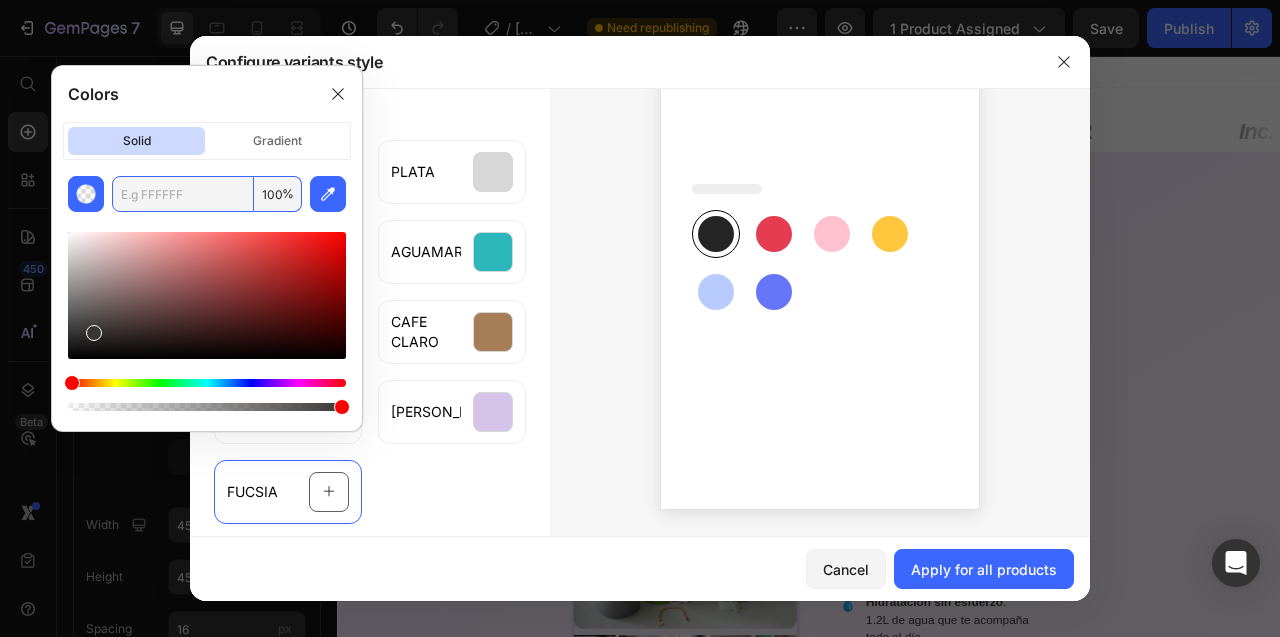 click at bounding box center (183, 194) 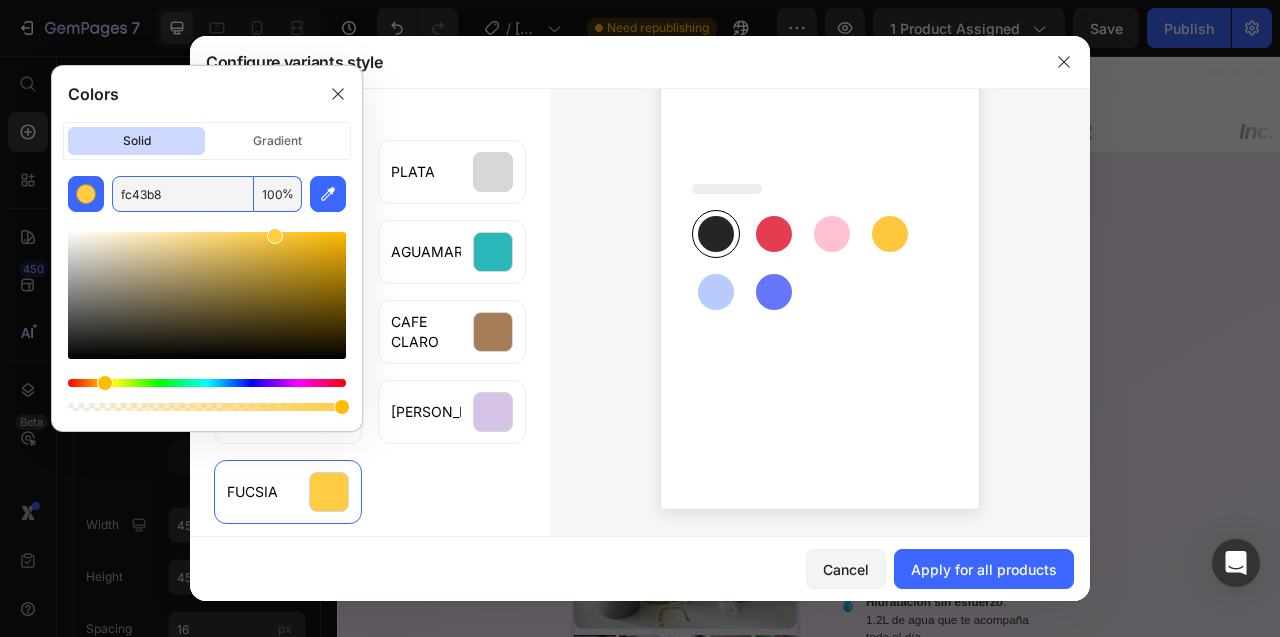 type on "FC43B8" 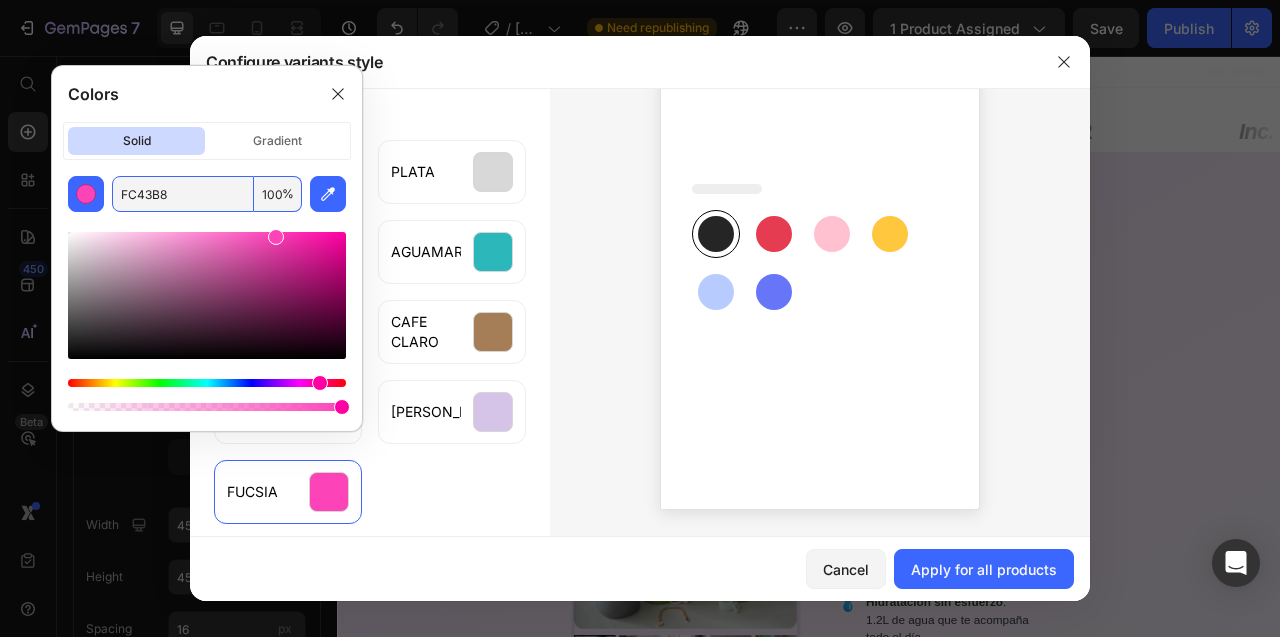 click at bounding box center [820, 260] 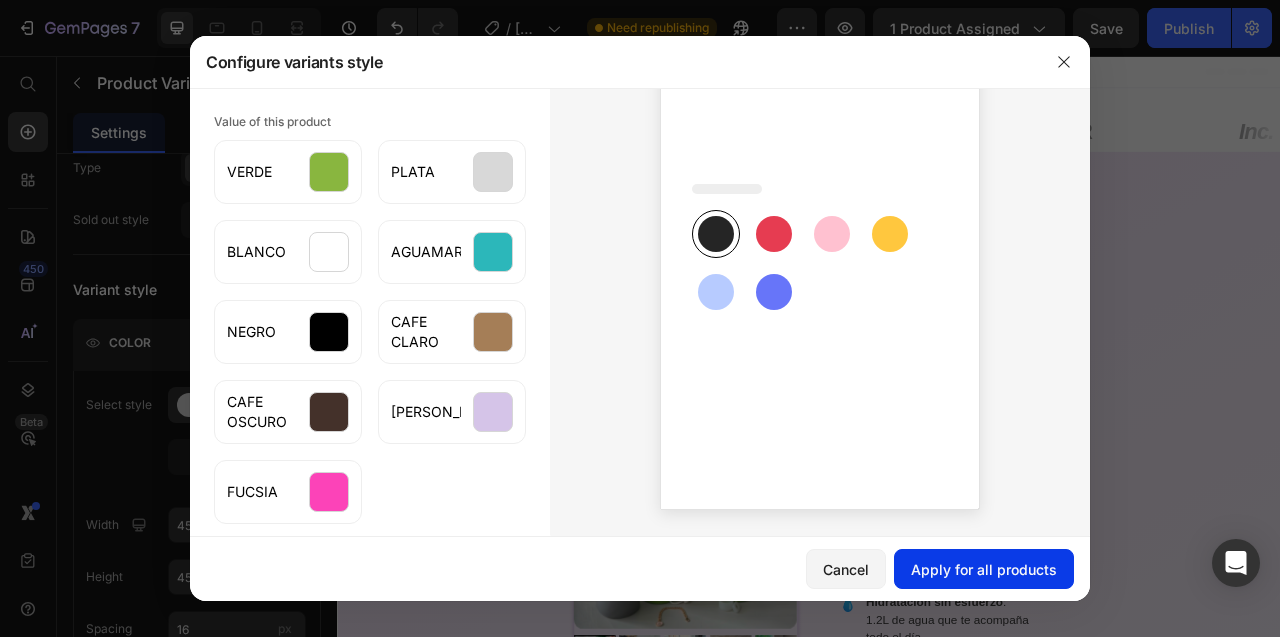 click on "Apply for all products" at bounding box center [984, 569] 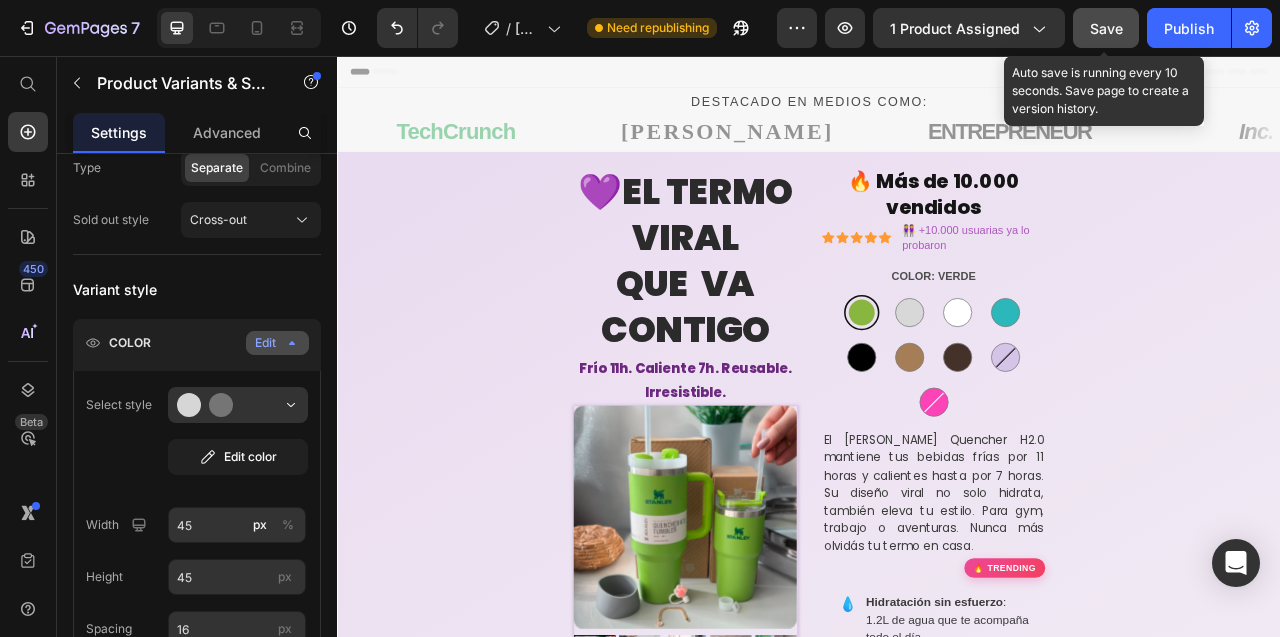 click on "Save" at bounding box center (1106, 28) 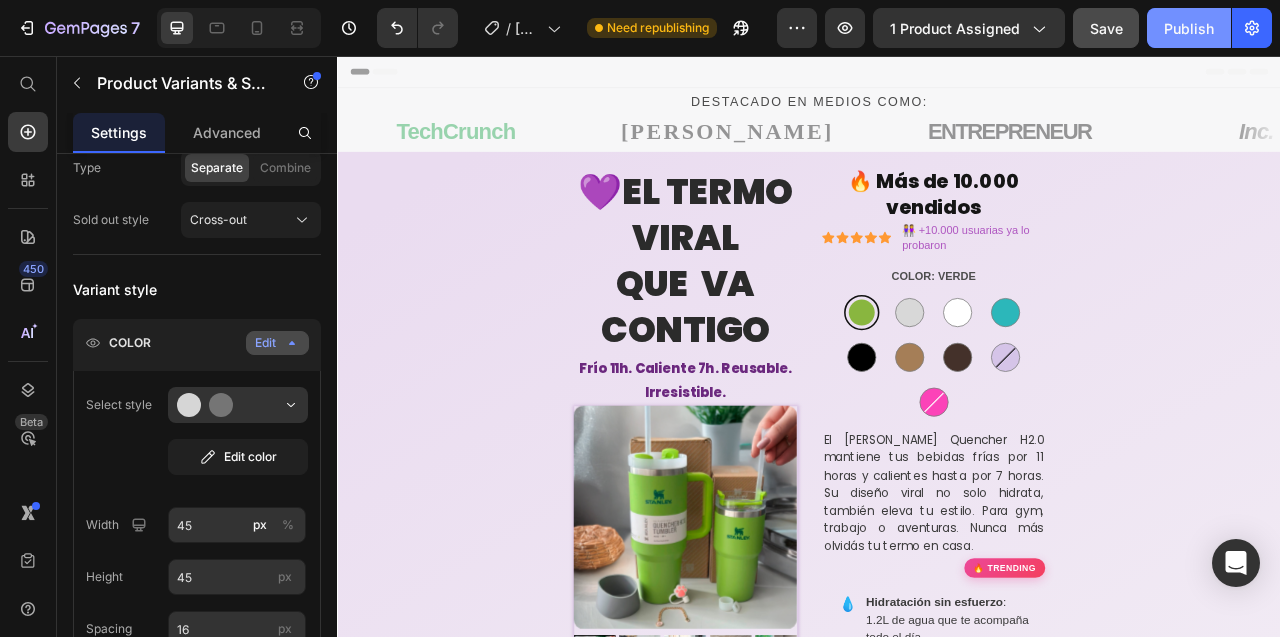click on "Publish" at bounding box center [1189, 28] 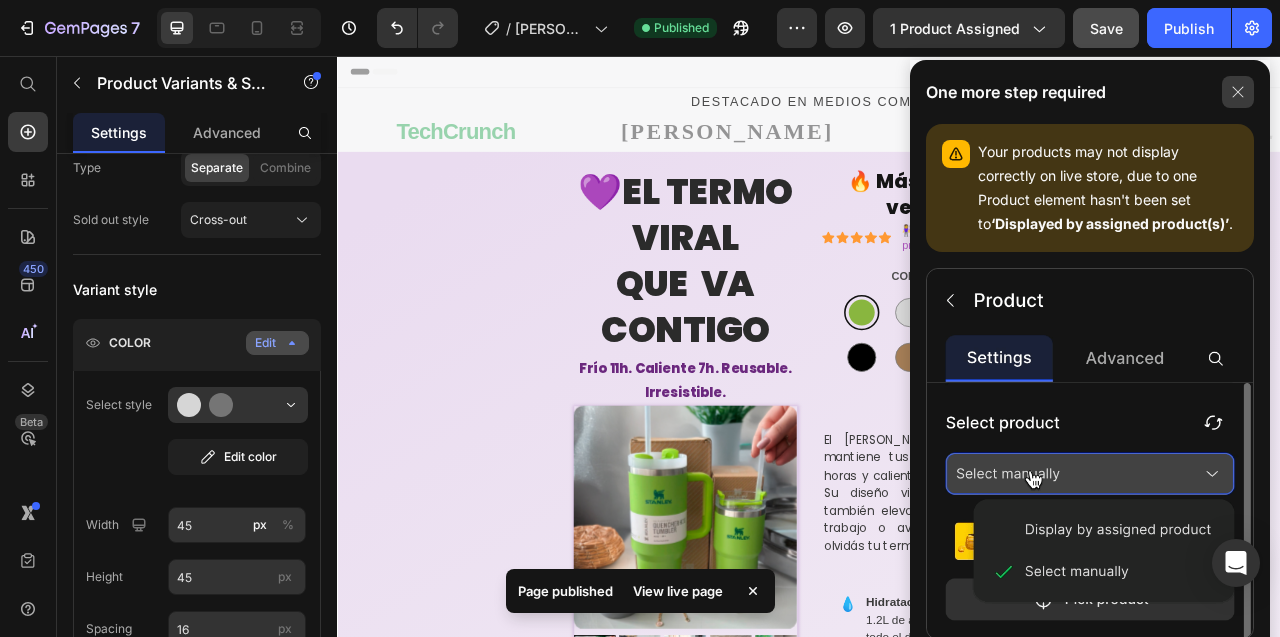 click 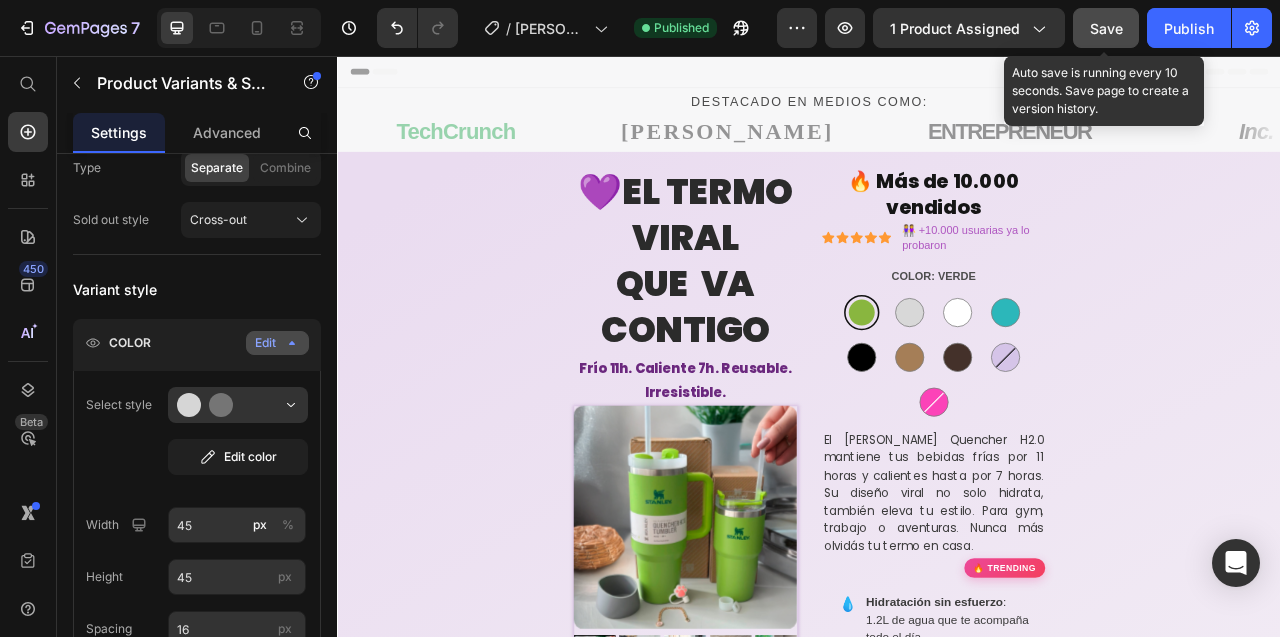 click on "Save" at bounding box center [1106, 28] 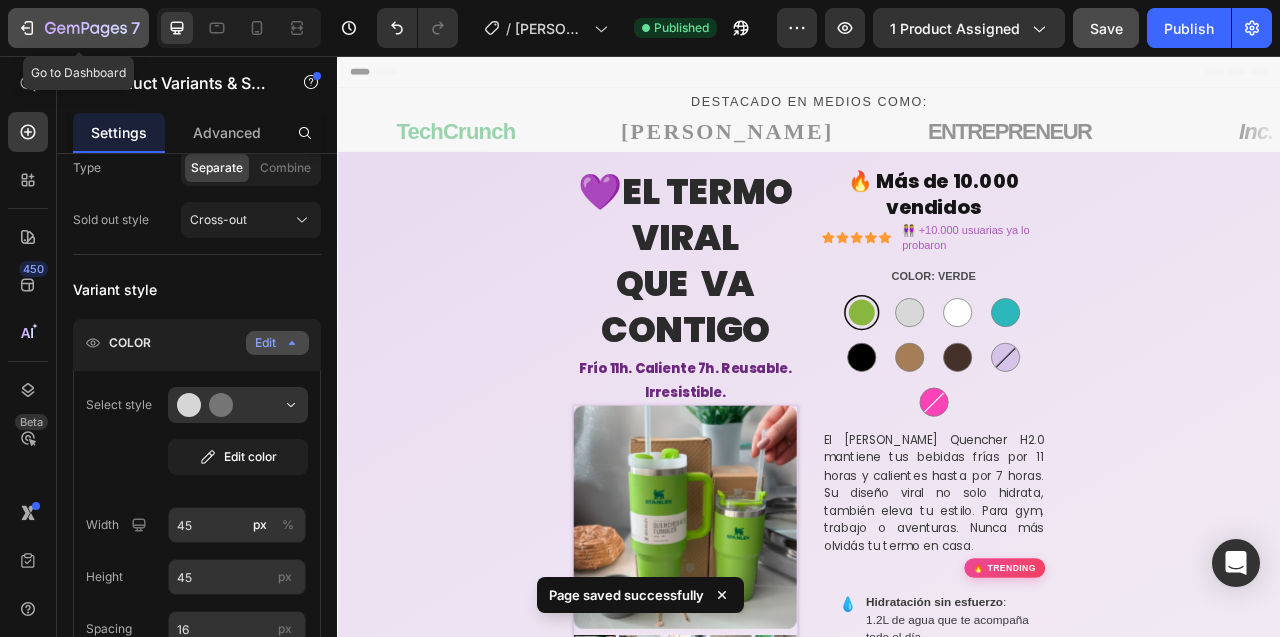 click 